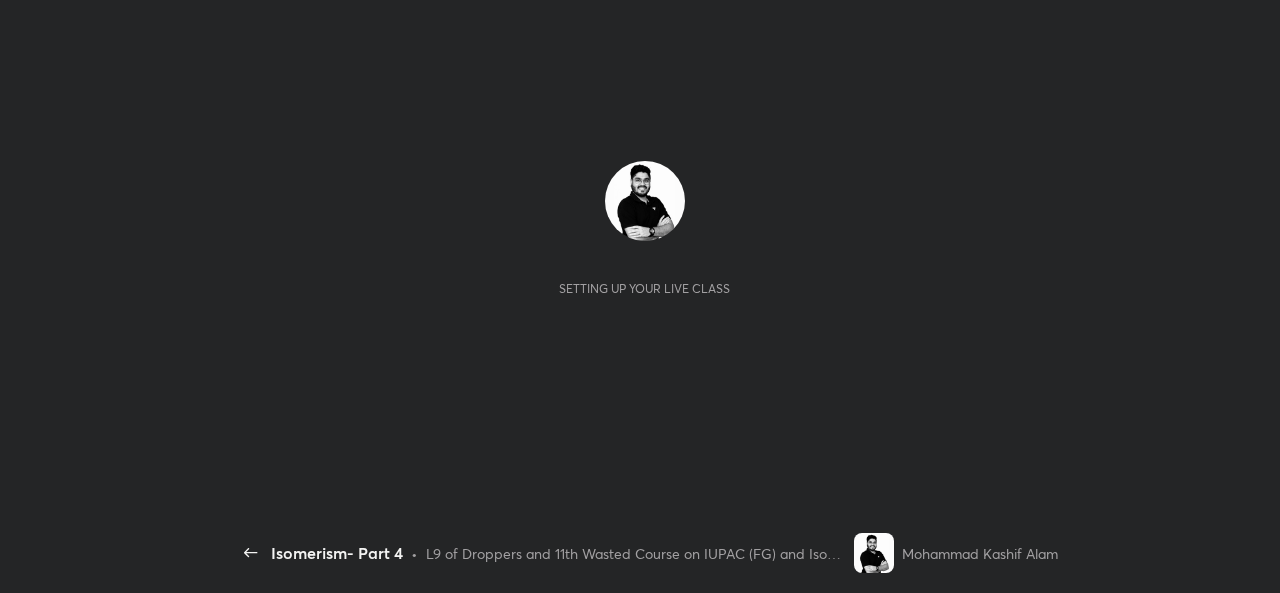 scroll, scrollTop: 0, scrollLeft: 0, axis: both 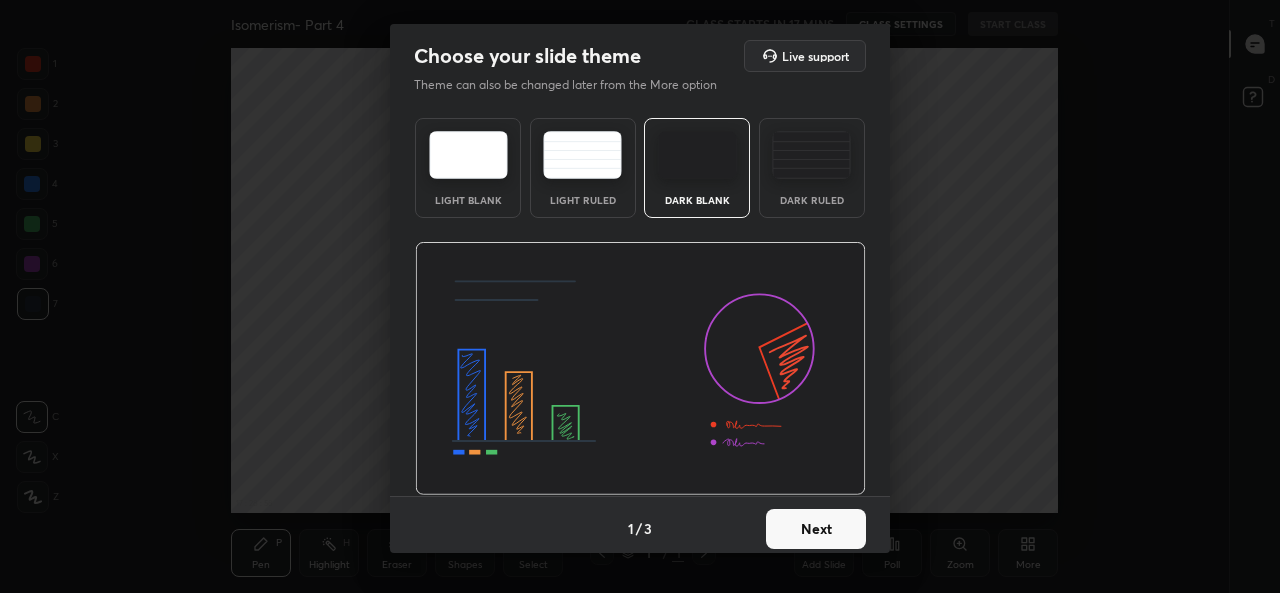 click on "Next" at bounding box center (816, 529) 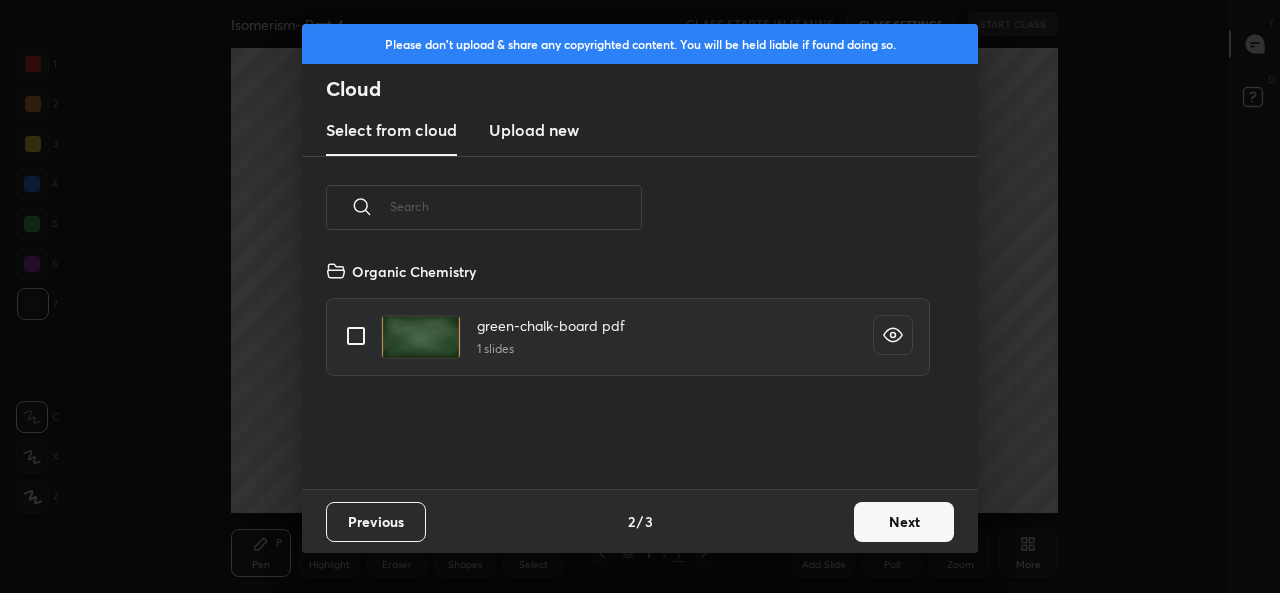 scroll, scrollTop: 7, scrollLeft: 11, axis: both 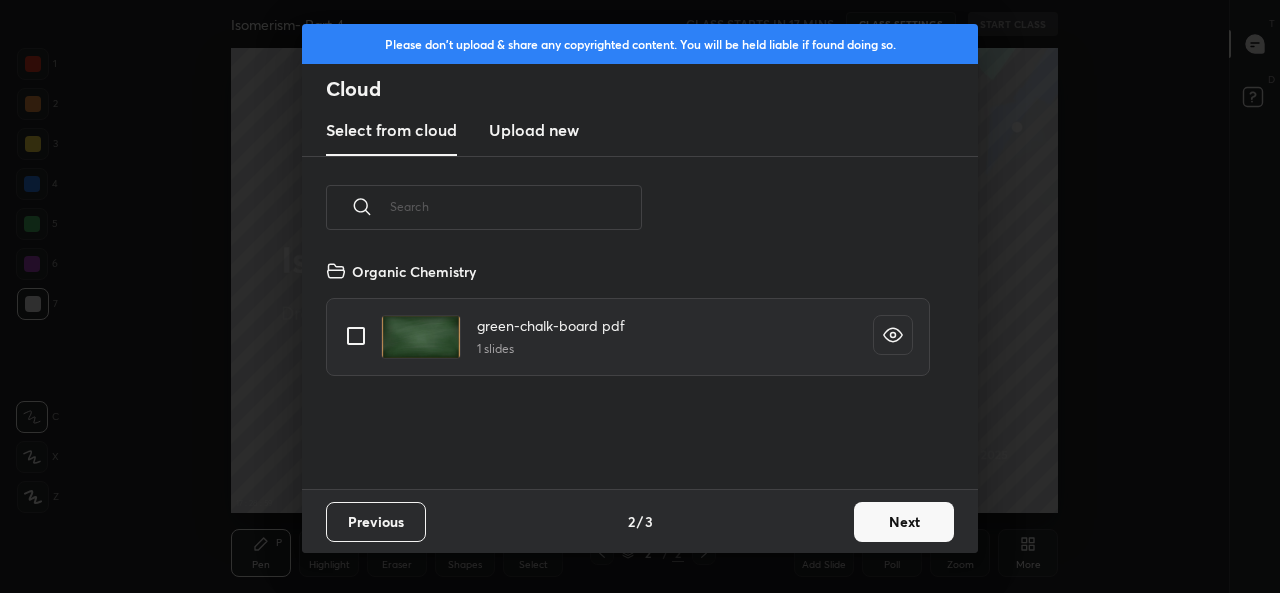 click on "Next" at bounding box center [904, 522] 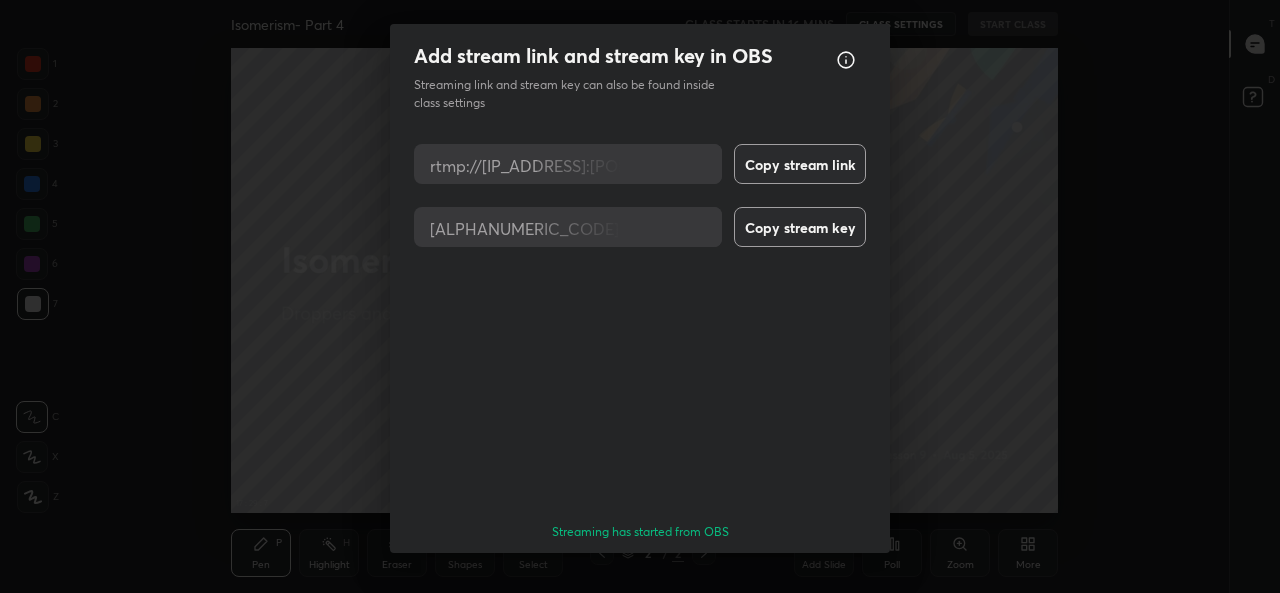 scroll, scrollTop: 64, scrollLeft: 0, axis: vertical 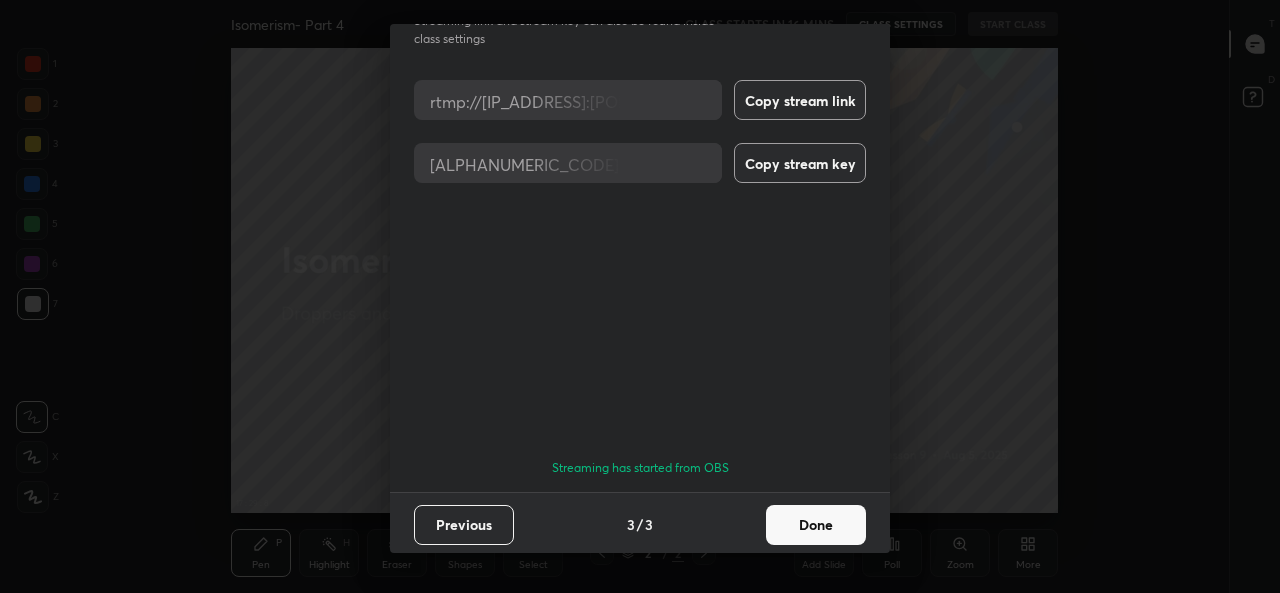 click on "Done" at bounding box center [816, 525] 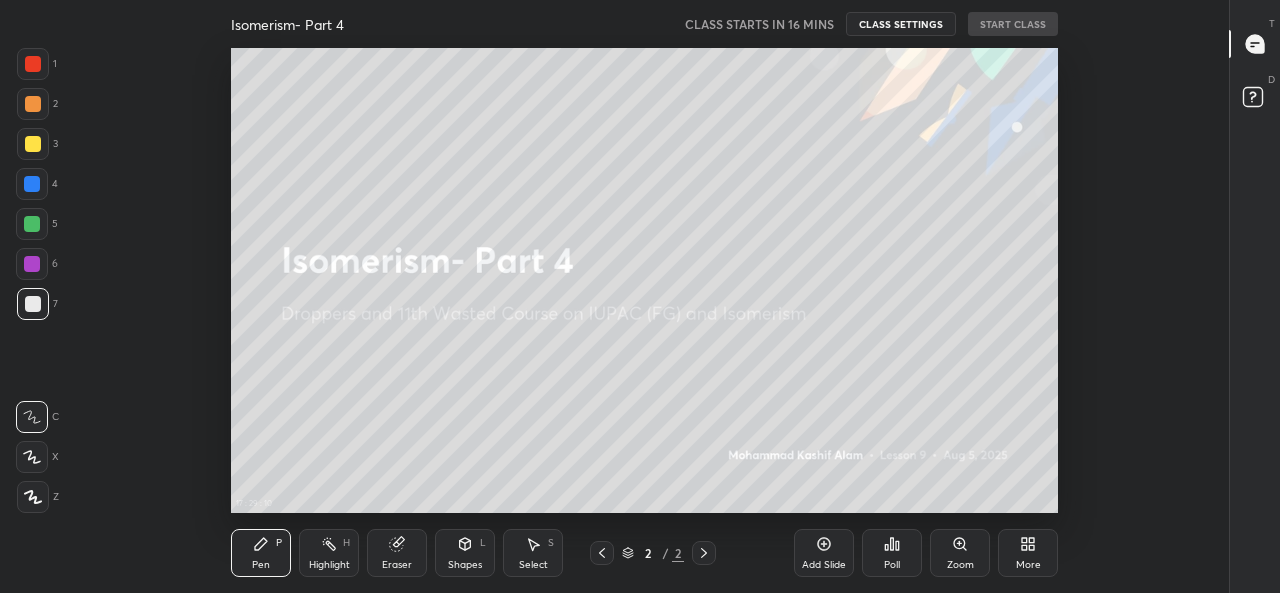 click 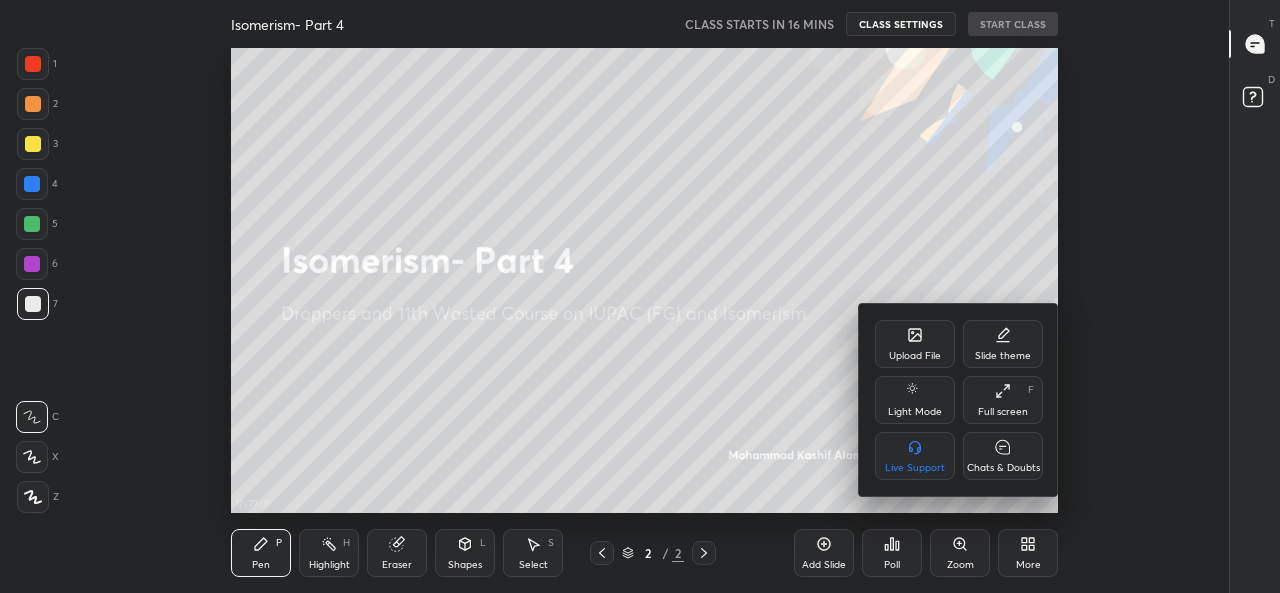 click on "Upload File" at bounding box center [915, 356] 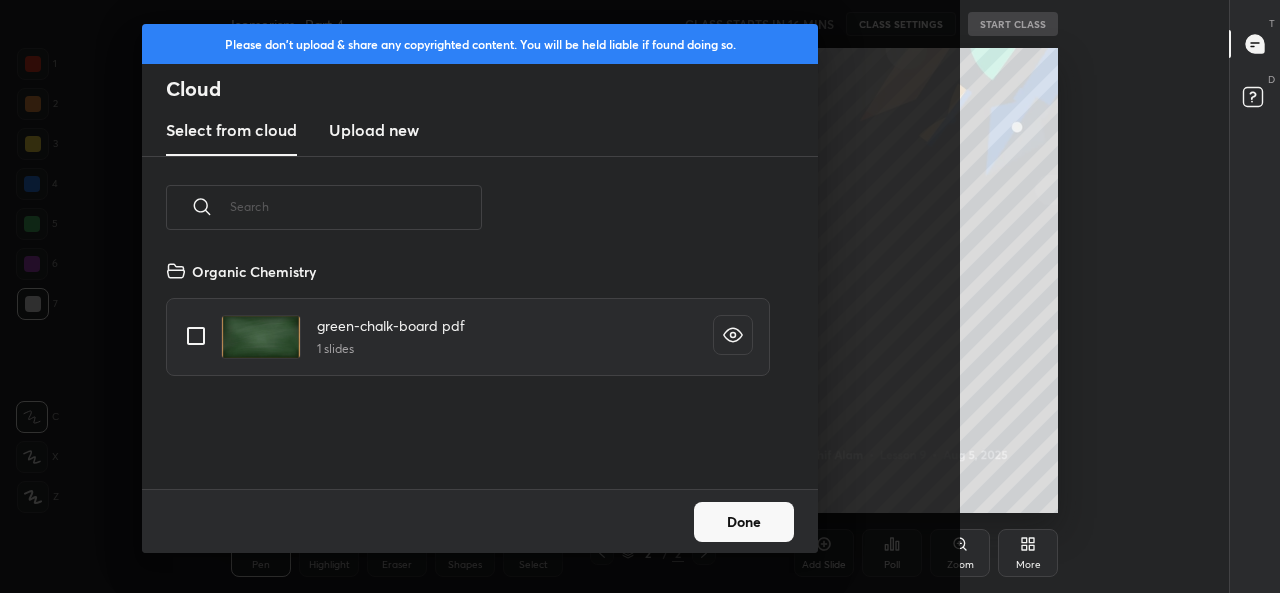 scroll, scrollTop: 7, scrollLeft: 11, axis: both 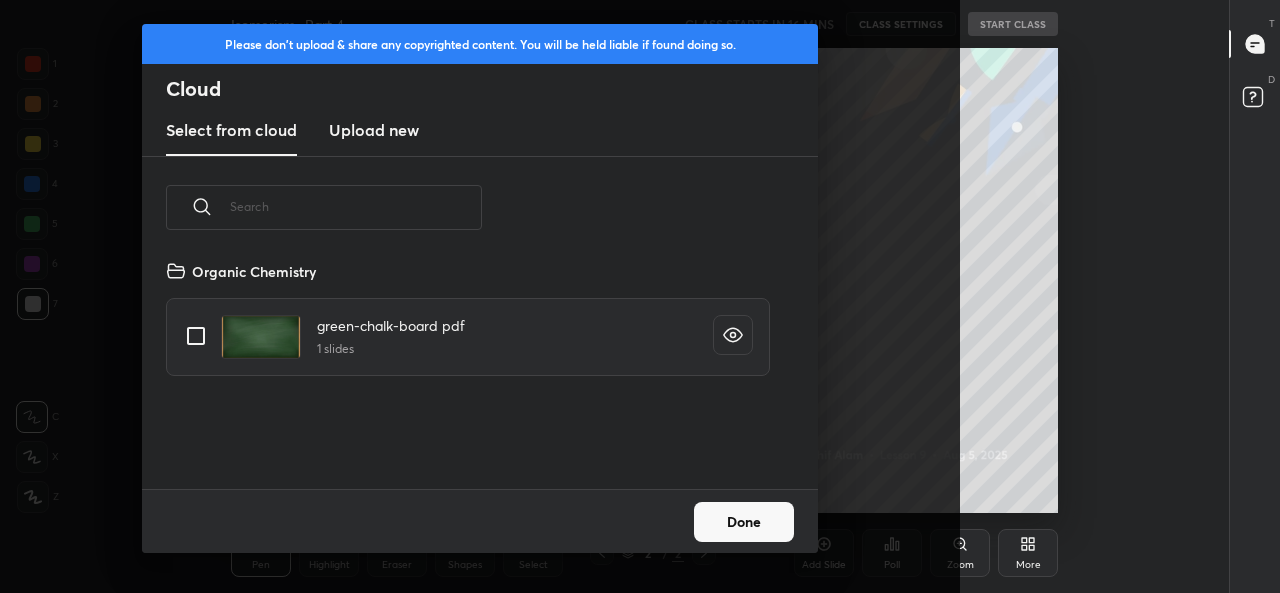 click on "Upload new" at bounding box center (374, 131) 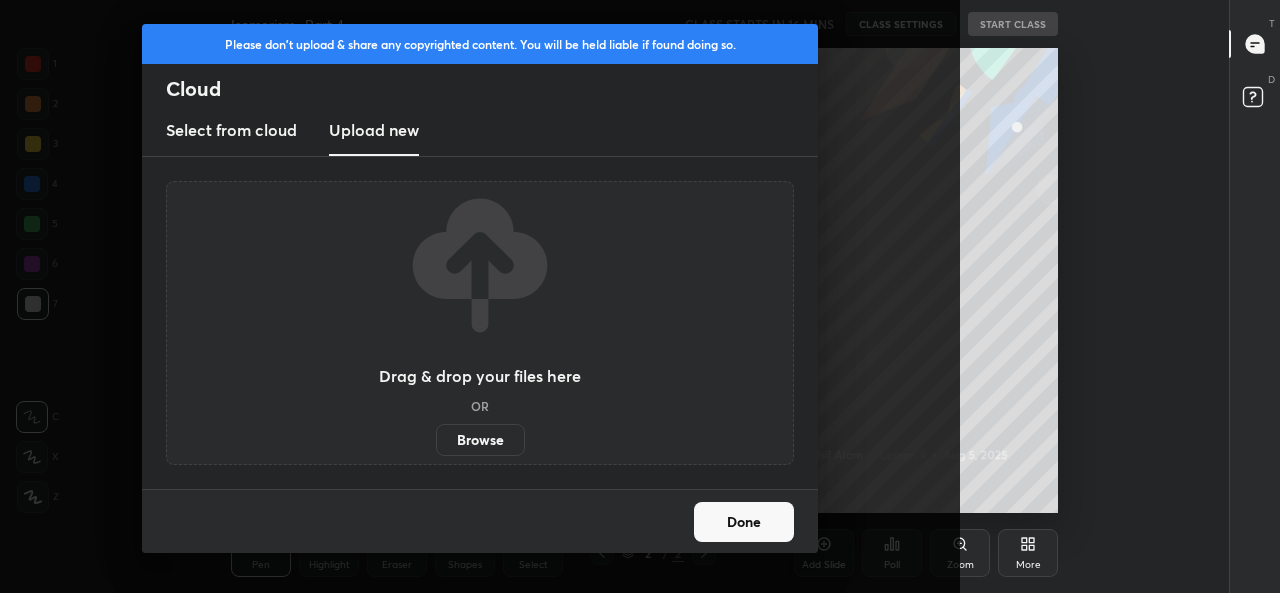 click on "Browse" at bounding box center [480, 440] 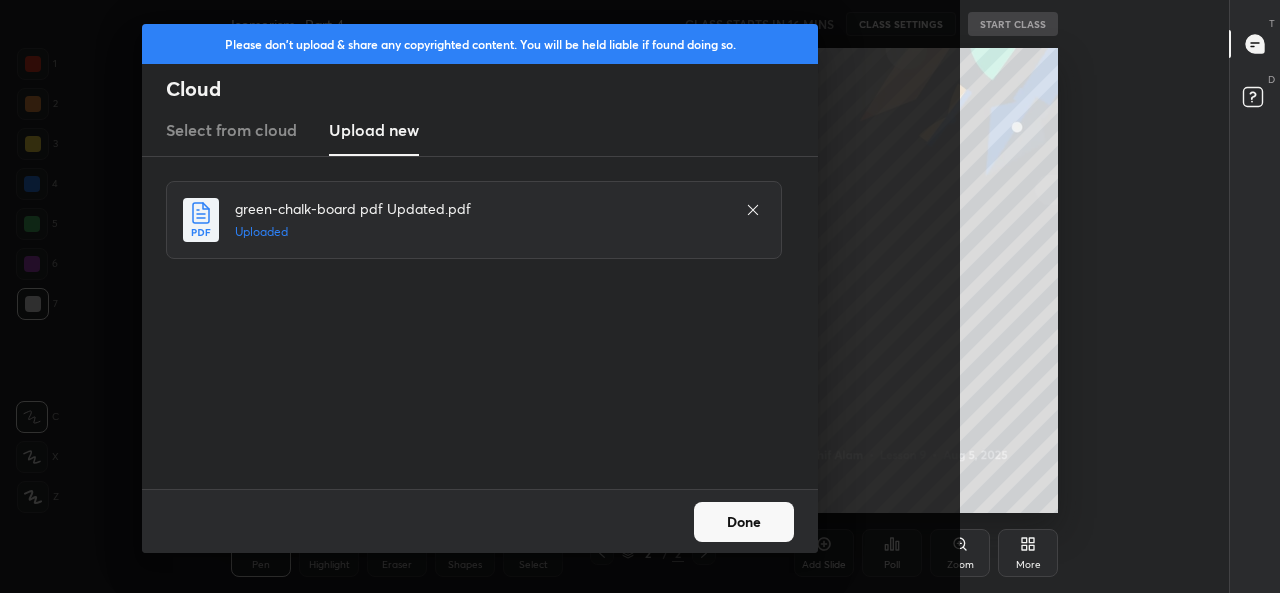 click on "Done" at bounding box center [744, 522] 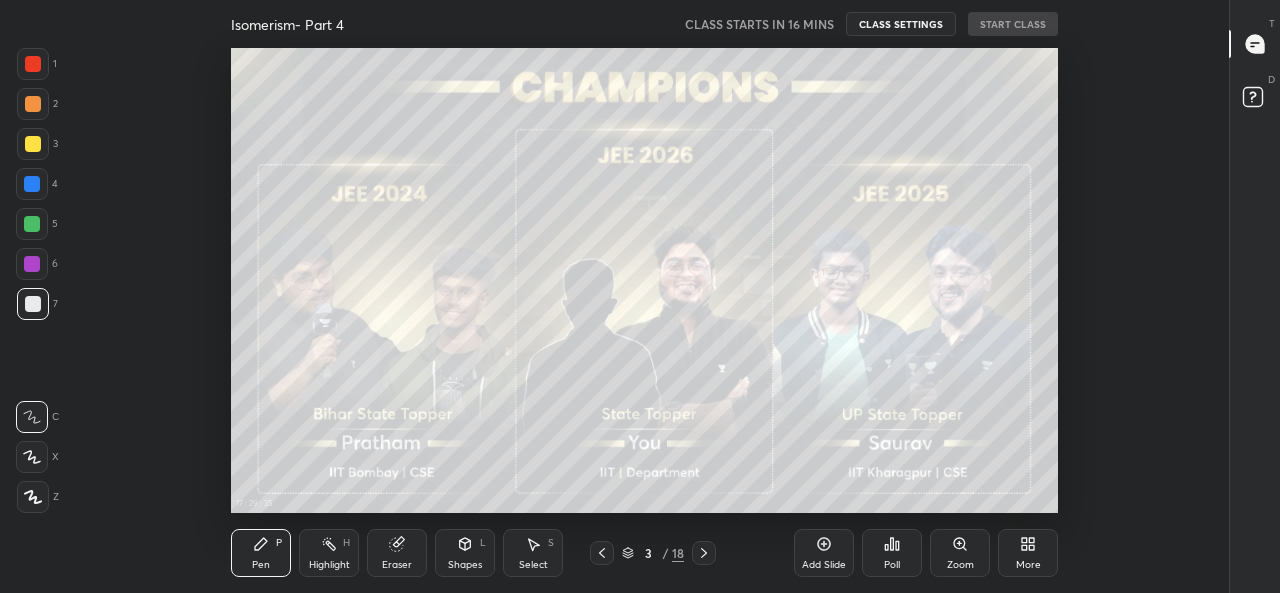 click 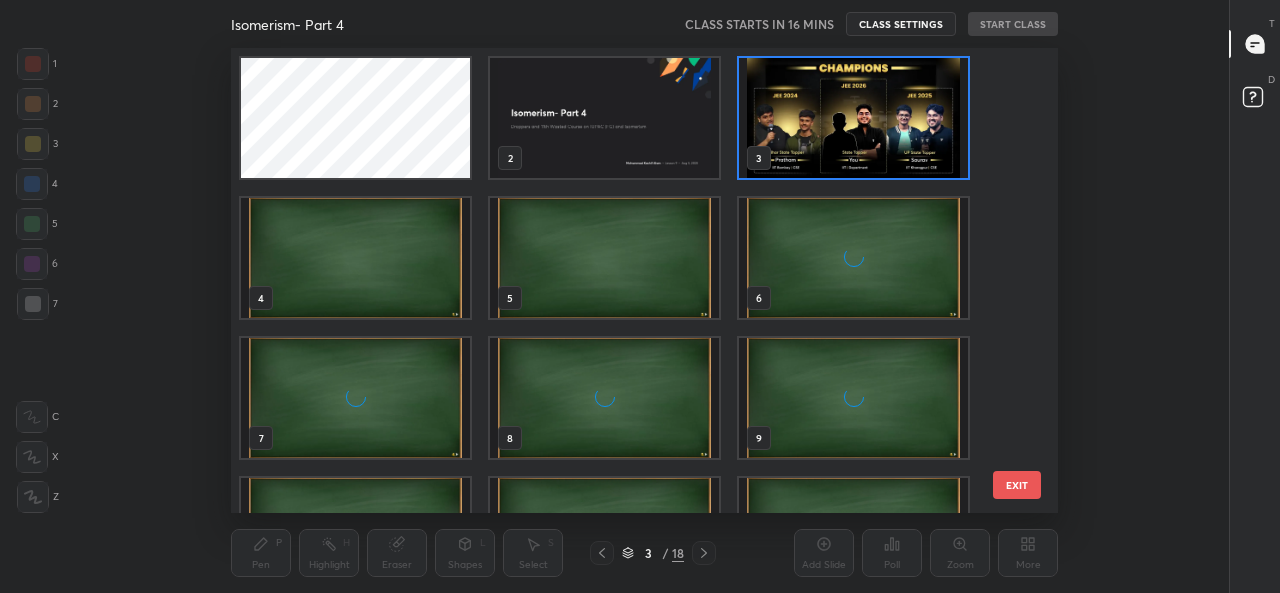 scroll, scrollTop: 7, scrollLeft: 11, axis: both 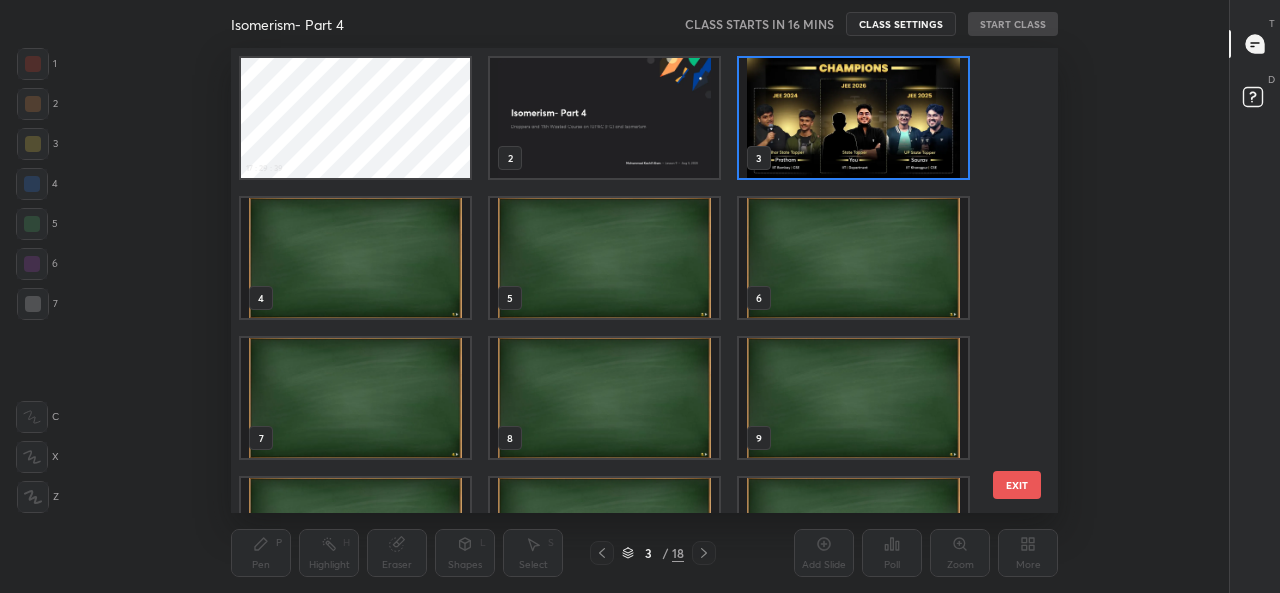 click at bounding box center [604, 118] 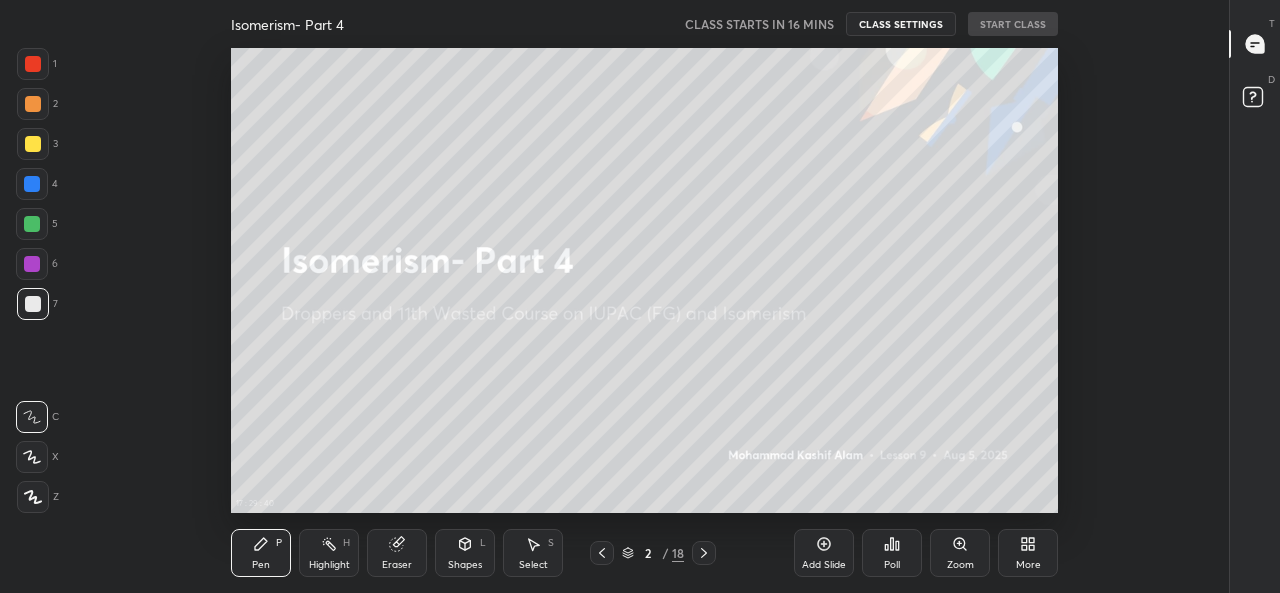 click on "More" at bounding box center [1028, 553] 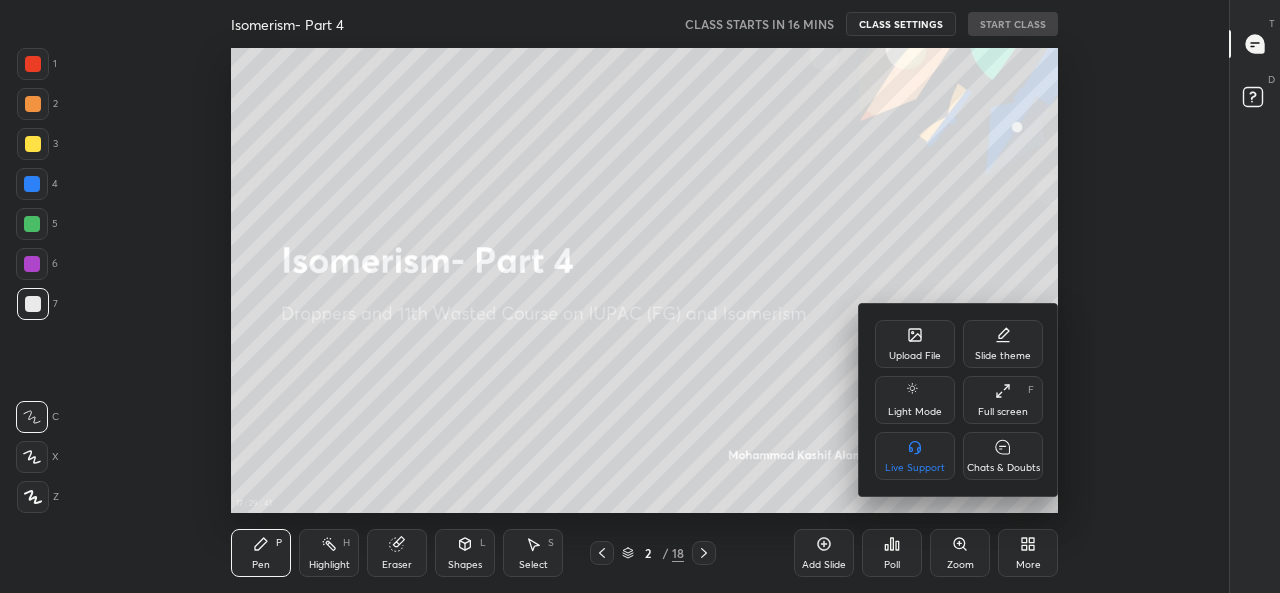 click on "Full screen F" at bounding box center [1003, 400] 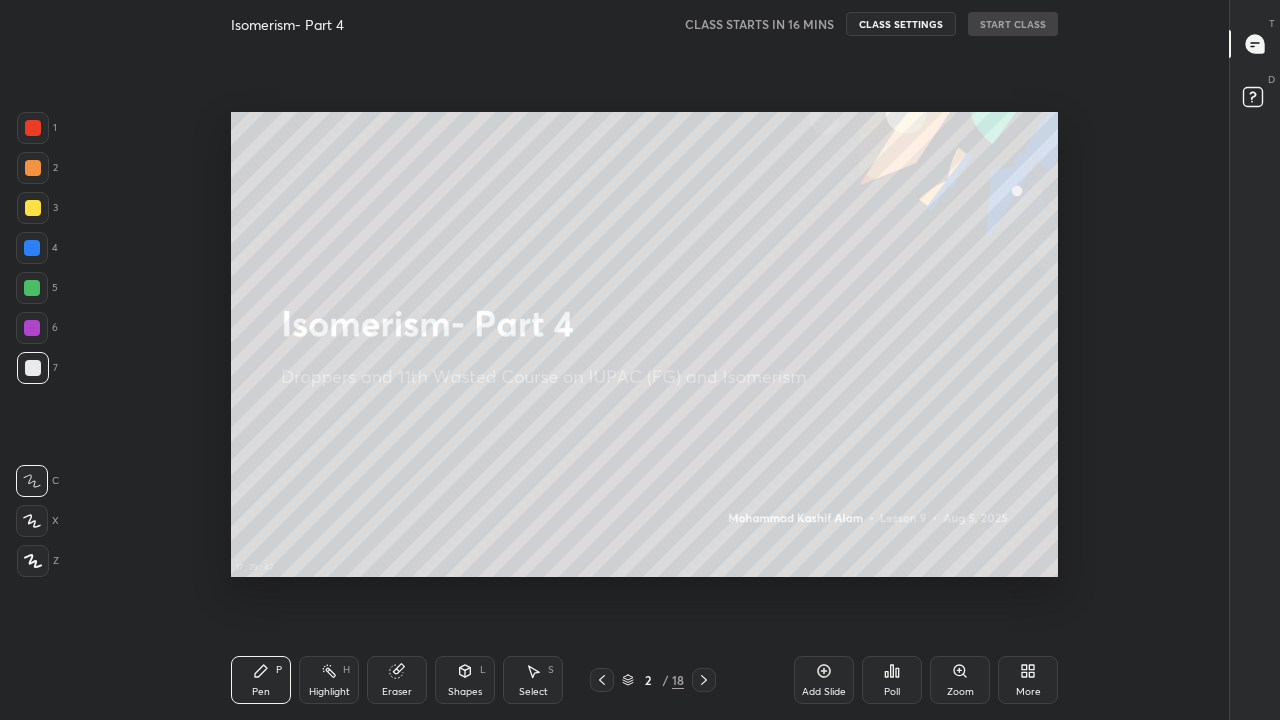 scroll, scrollTop: 99408, scrollLeft: 98838, axis: both 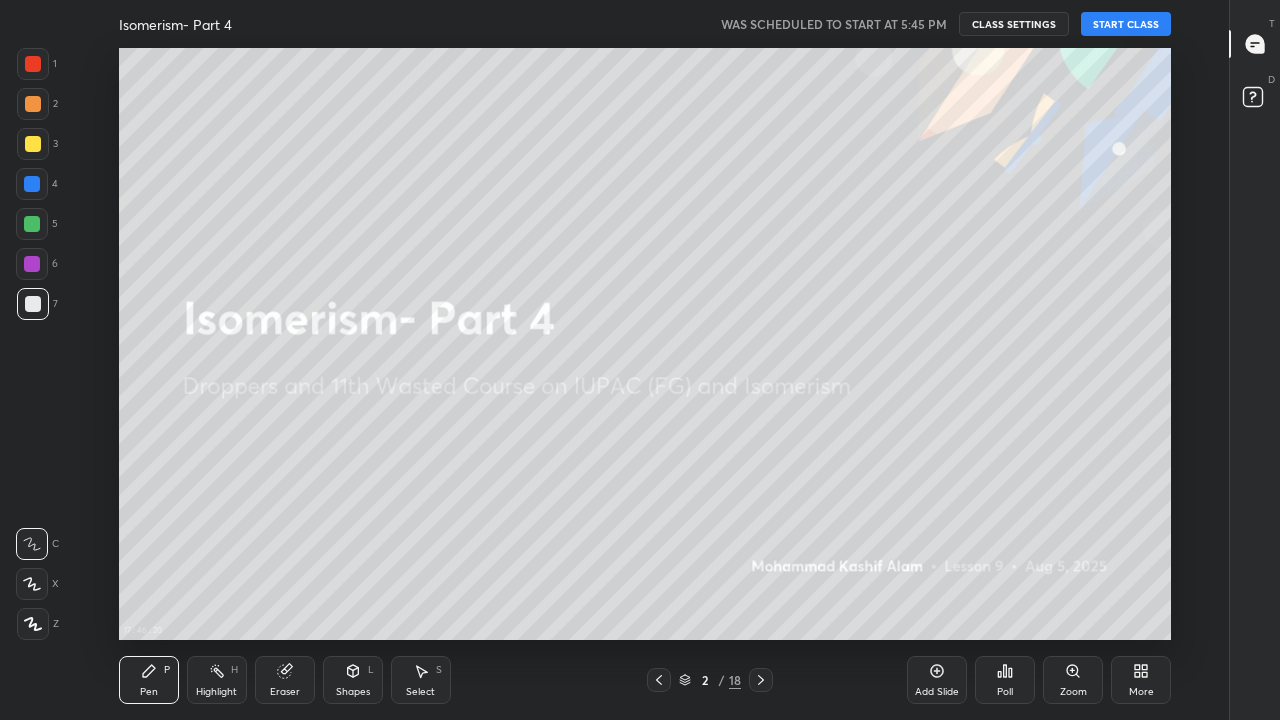 click on "START CLASS" at bounding box center [1126, 24] 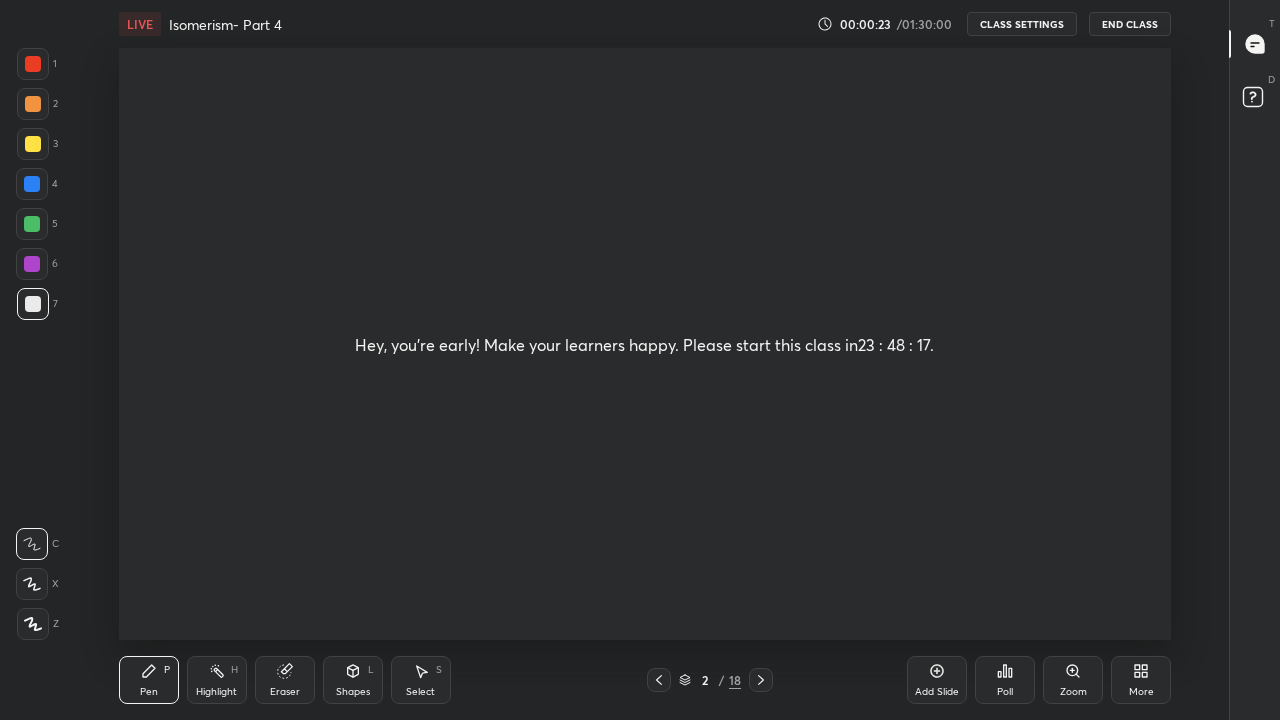 click on "Hey, you're early! Make your learners happy. Please start this class in  23 : 48 : 17 ." at bounding box center (645, 344) 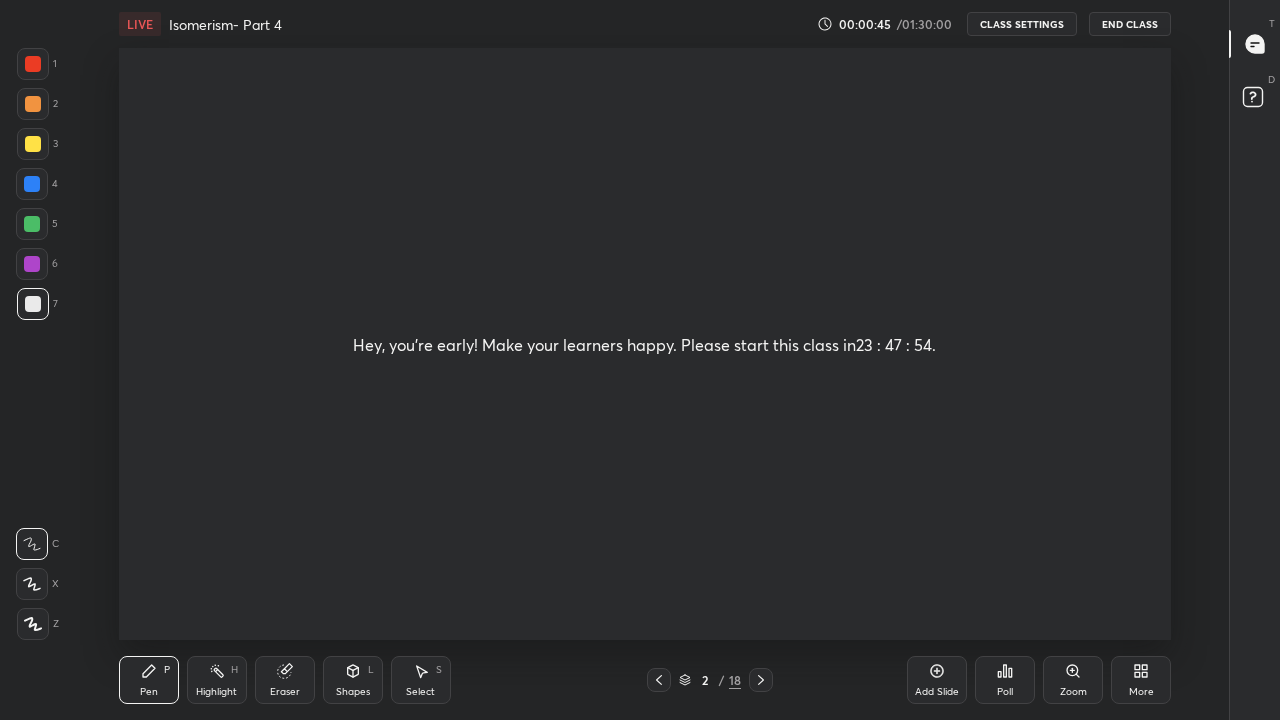 click on "Add Slide" at bounding box center (937, 680) 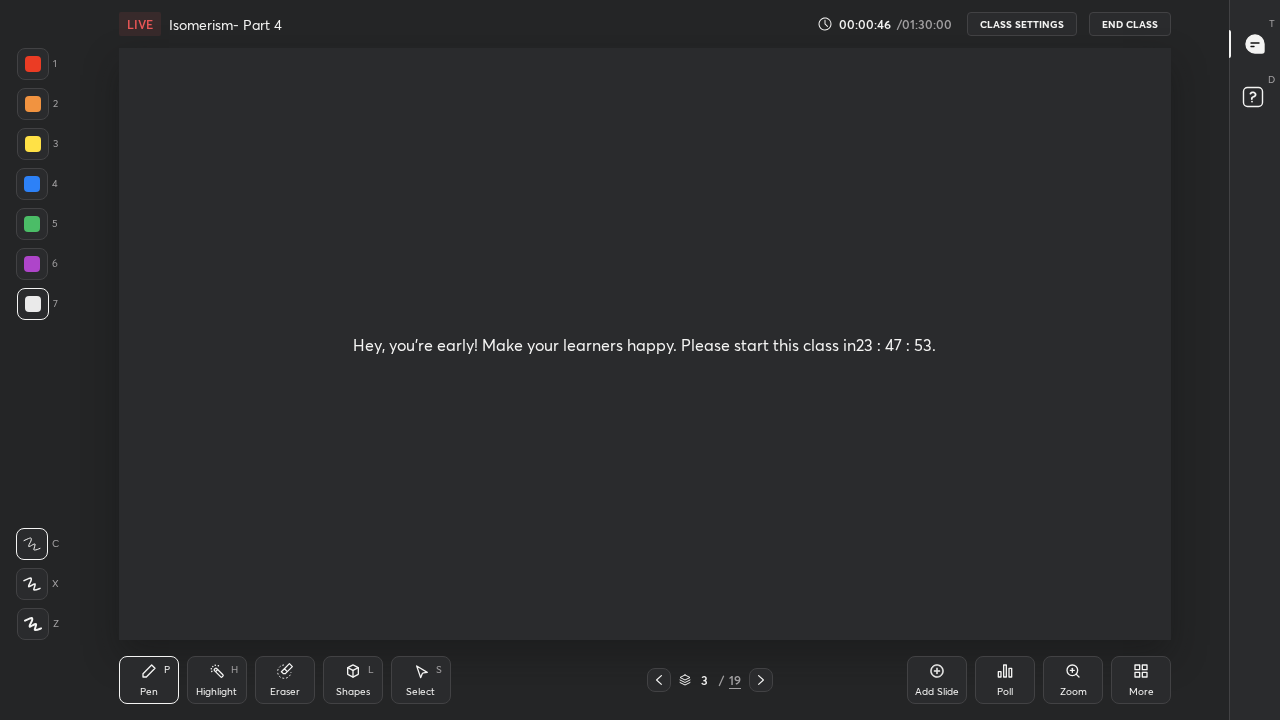 click 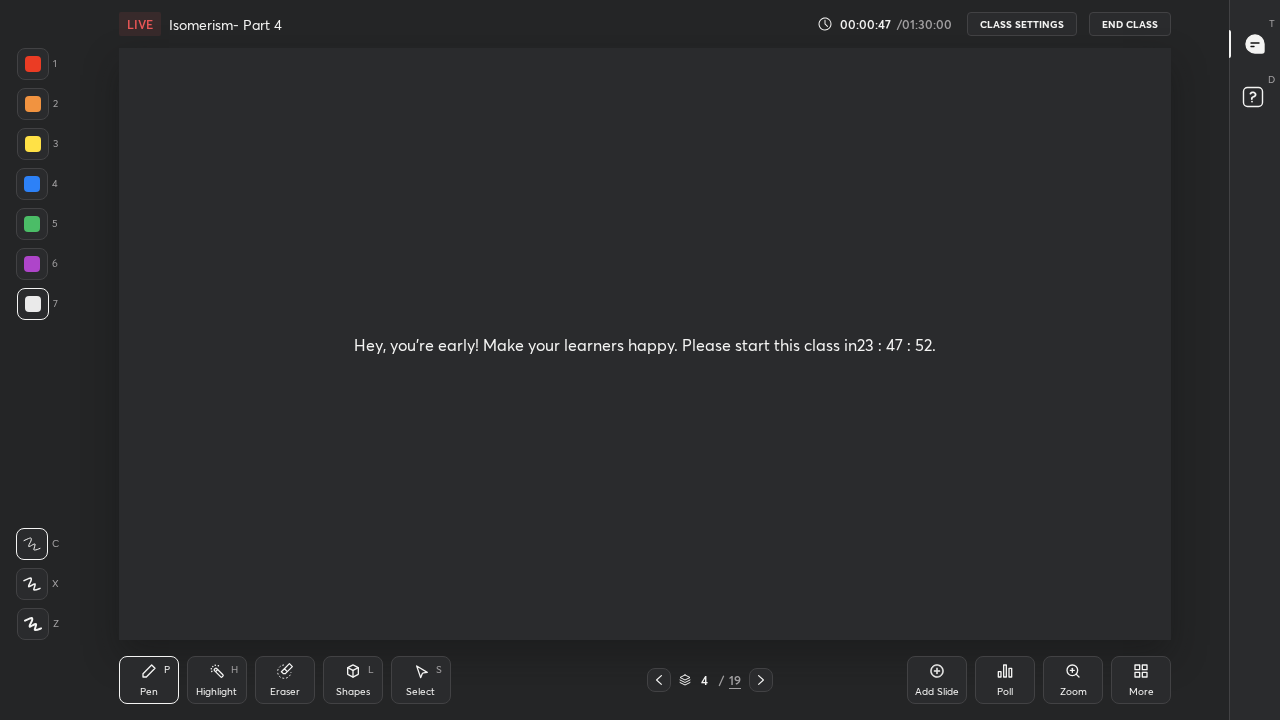 click 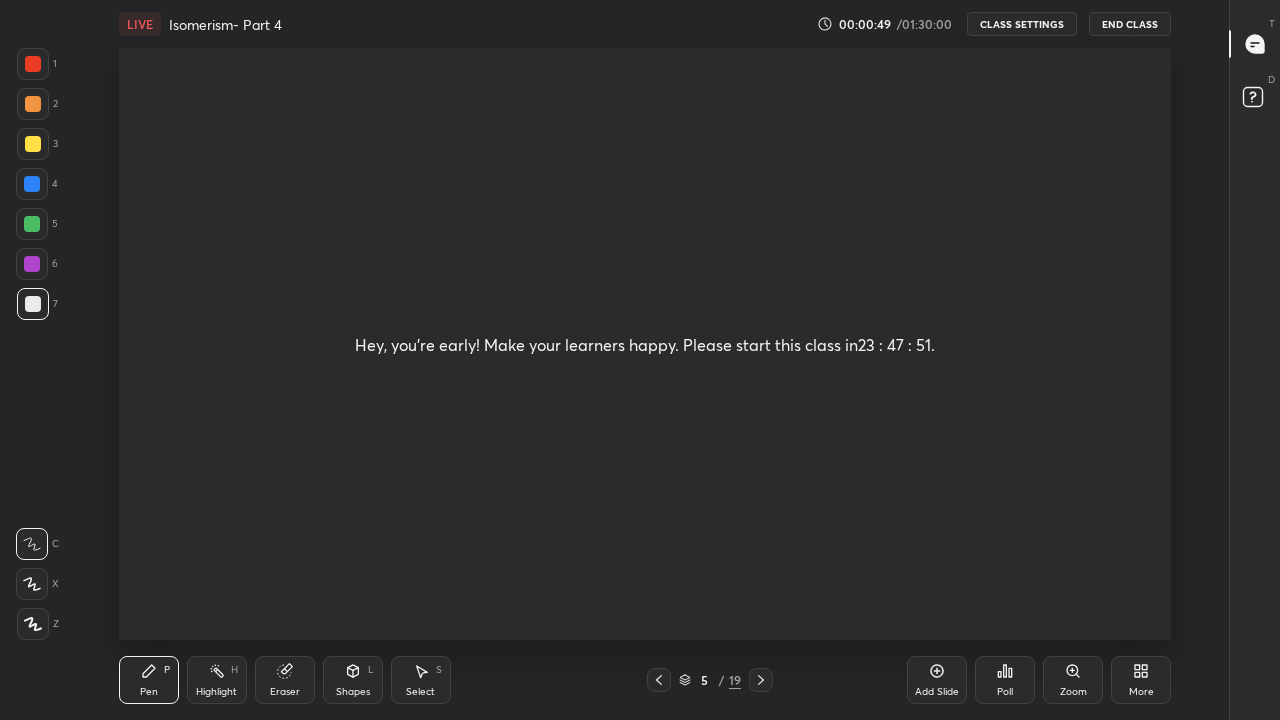 click on "Hey, you're early! Make your learners happy. Please start this class in  23 : 47 : 51 ." at bounding box center (645, 344) 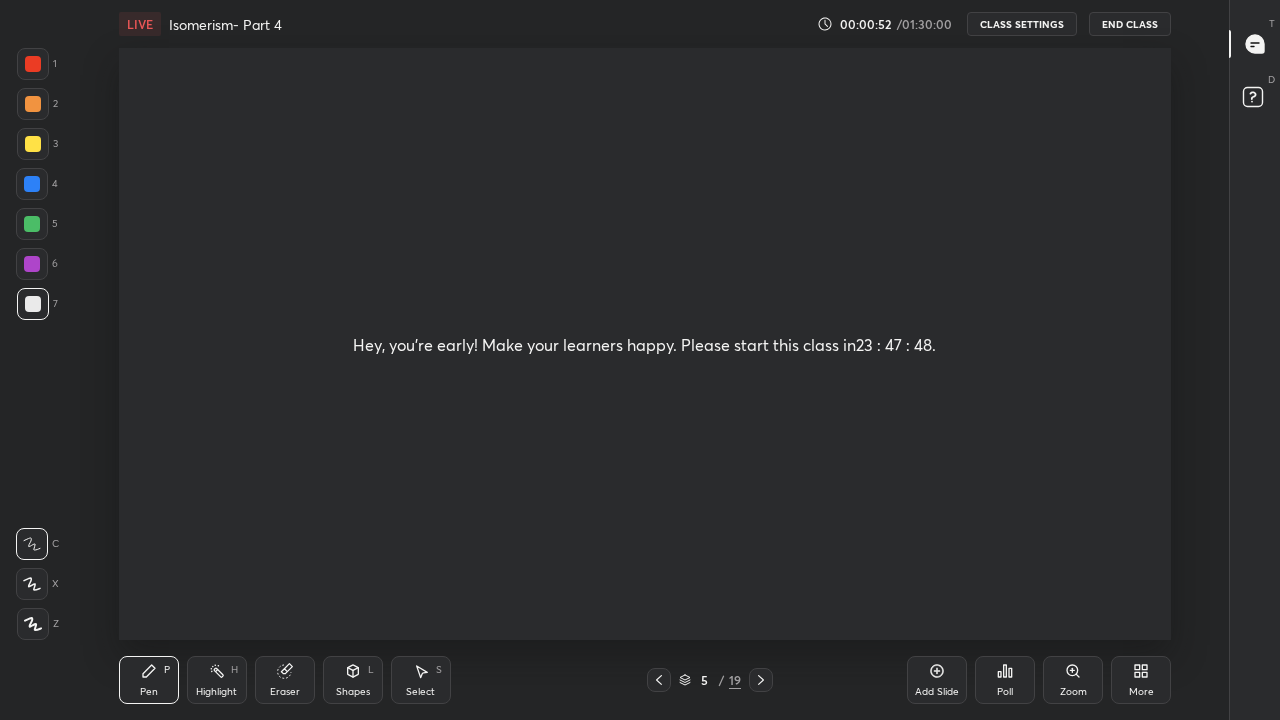 click 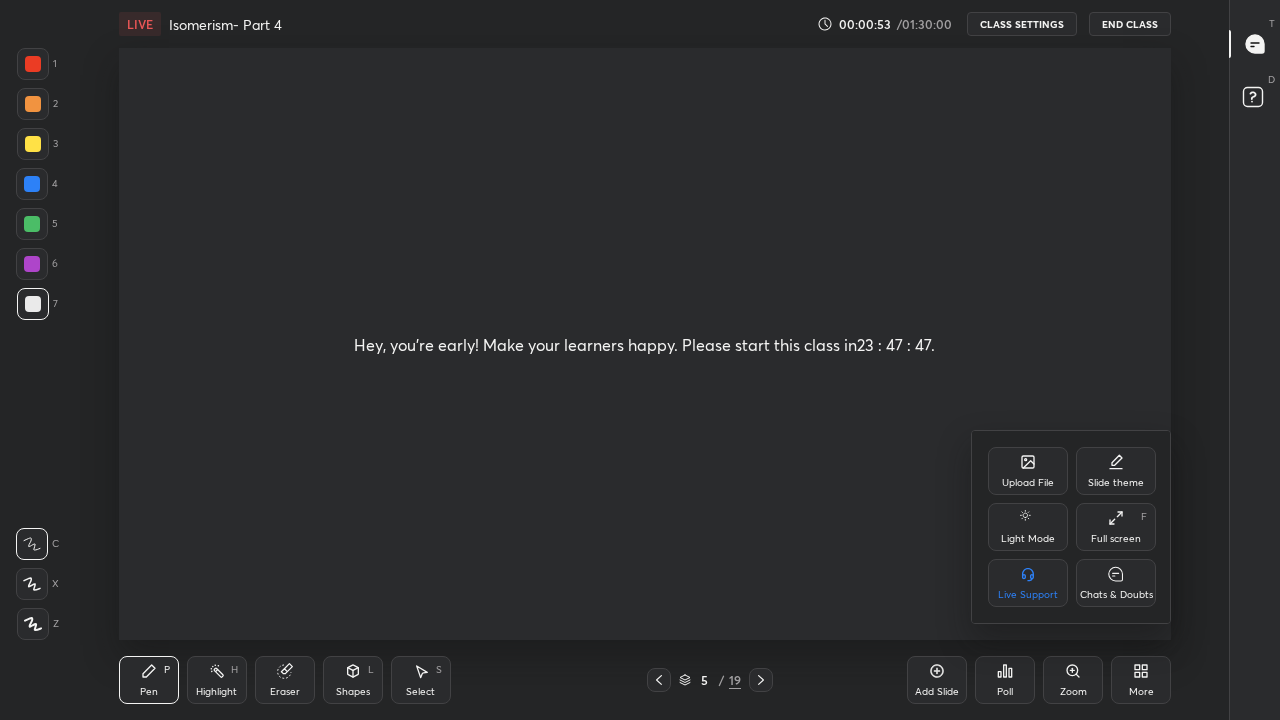 click on "Full screen F" at bounding box center (1116, 527) 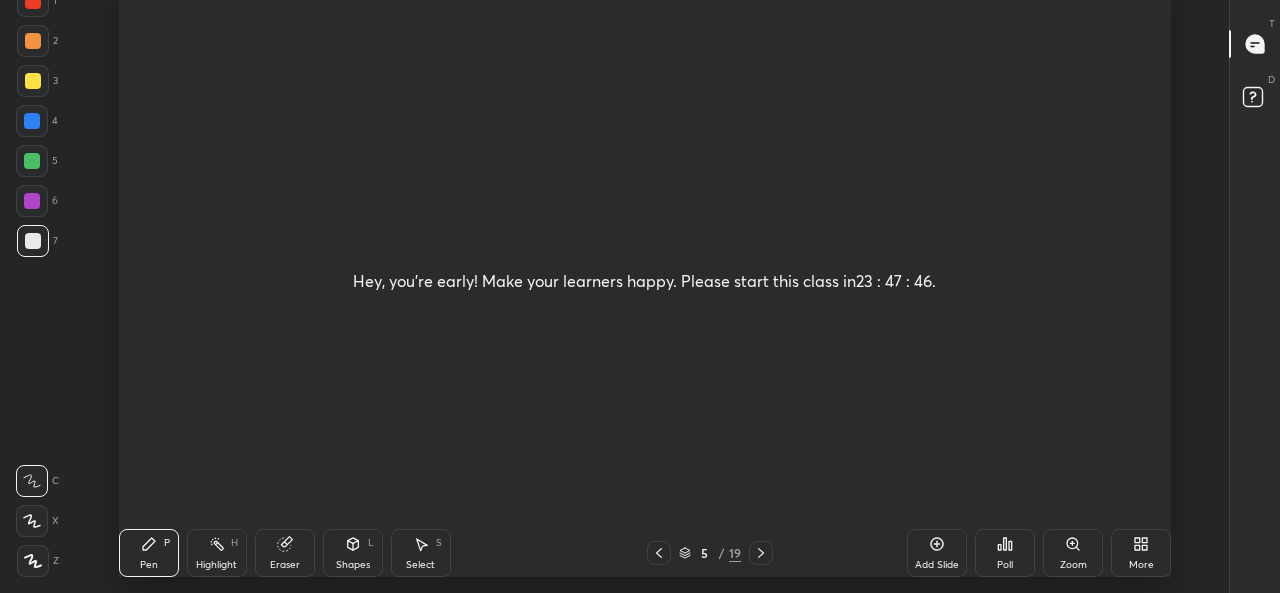 type on "x" 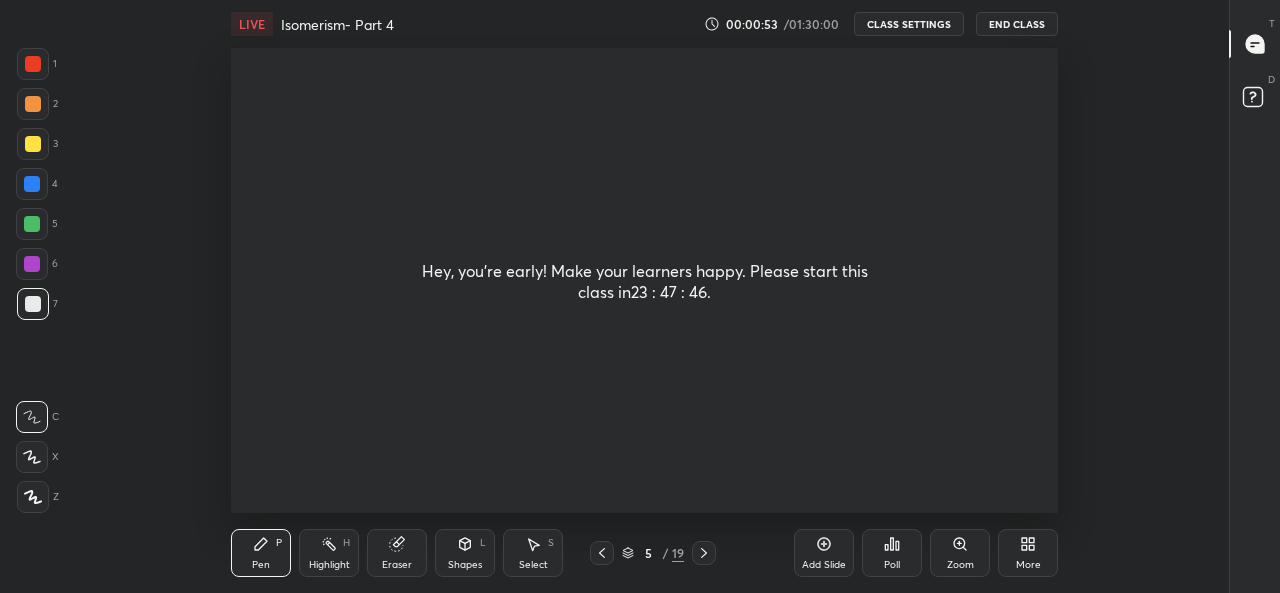 scroll, scrollTop: 465, scrollLeft: 1161, axis: both 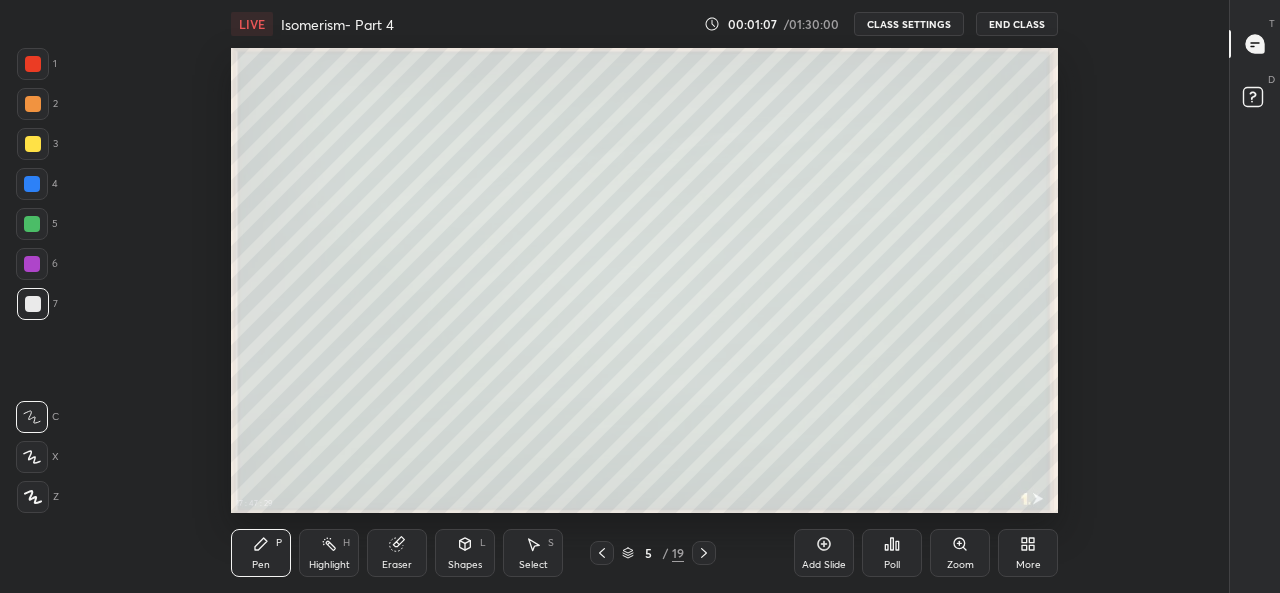 click on "More" at bounding box center [1028, 553] 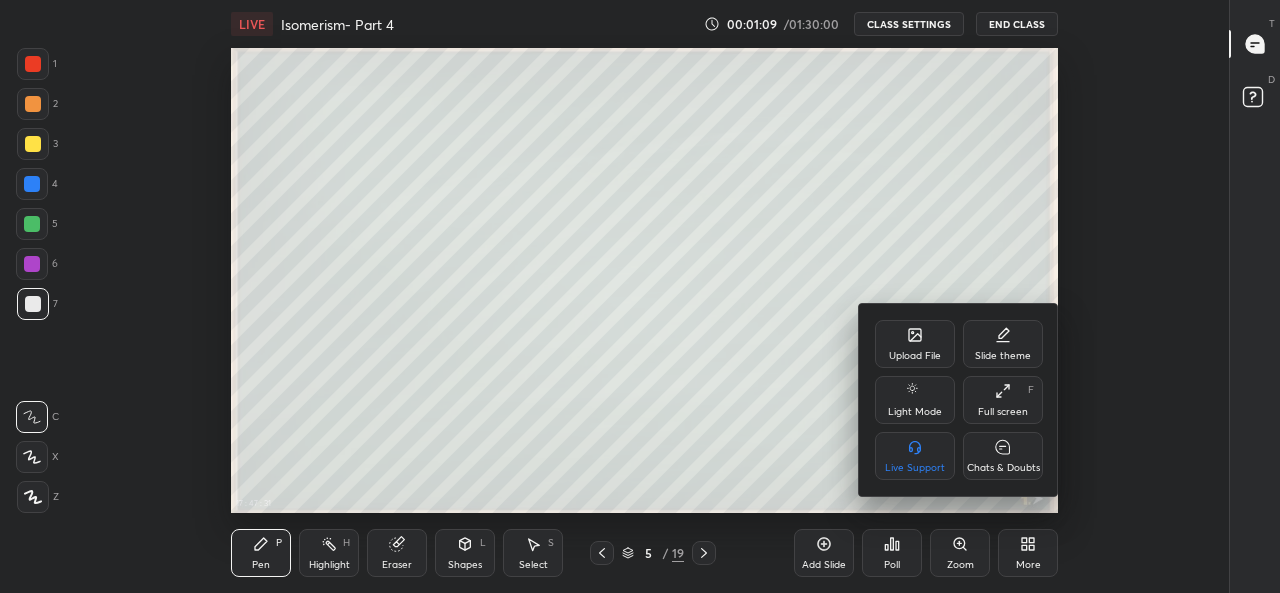 click on "Full screen" at bounding box center [1003, 412] 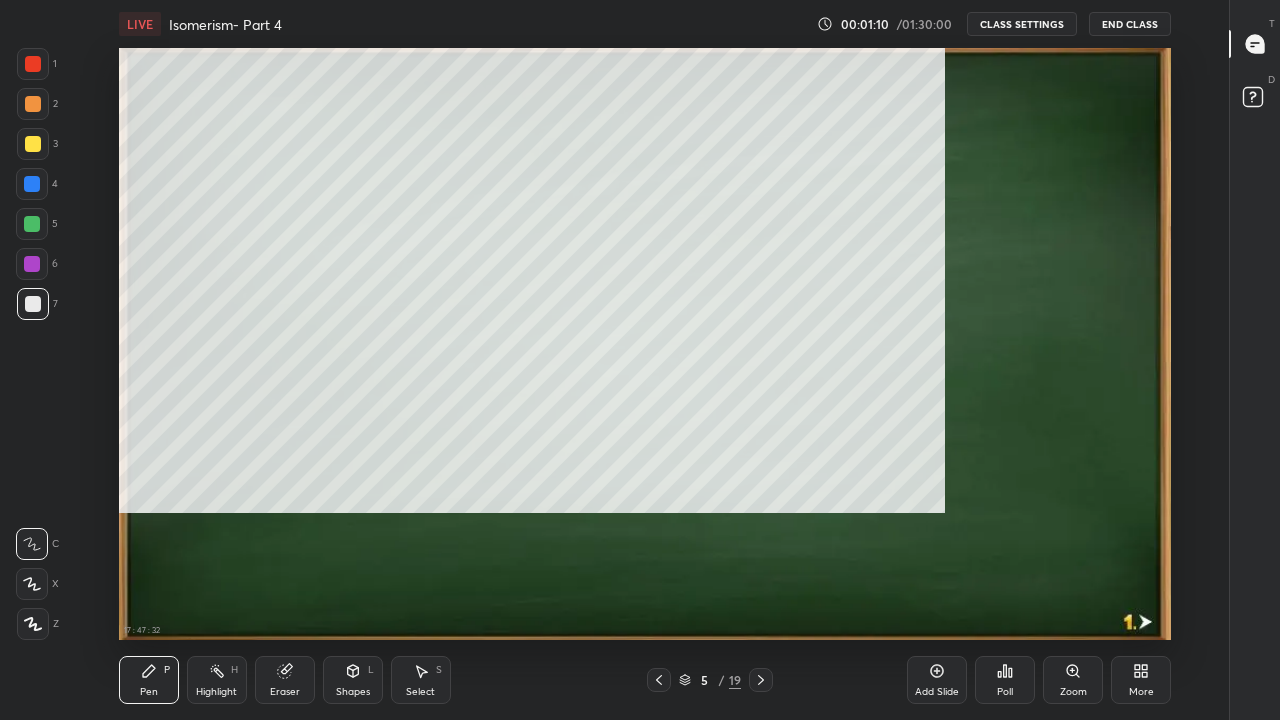 scroll, scrollTop: 99408, scrollLeft: 98838, axis: both 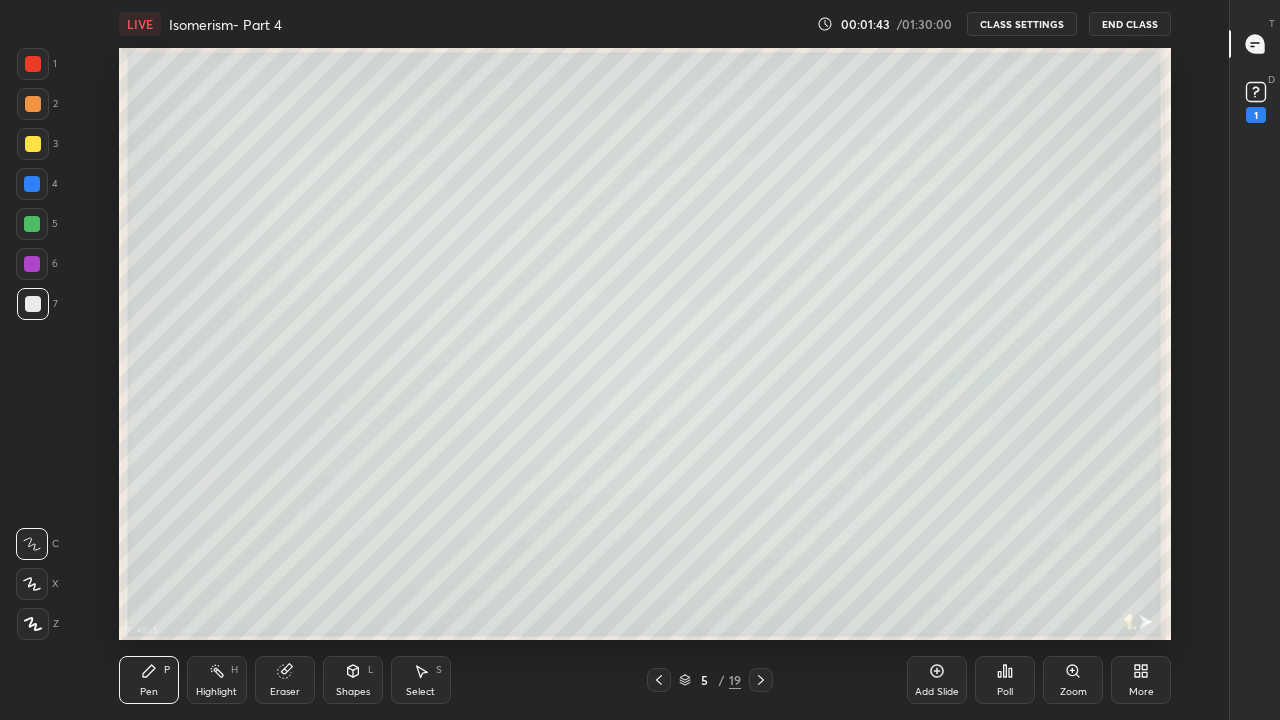 click on "CLASS SETTINGS" at bounding box center [1022, 24] 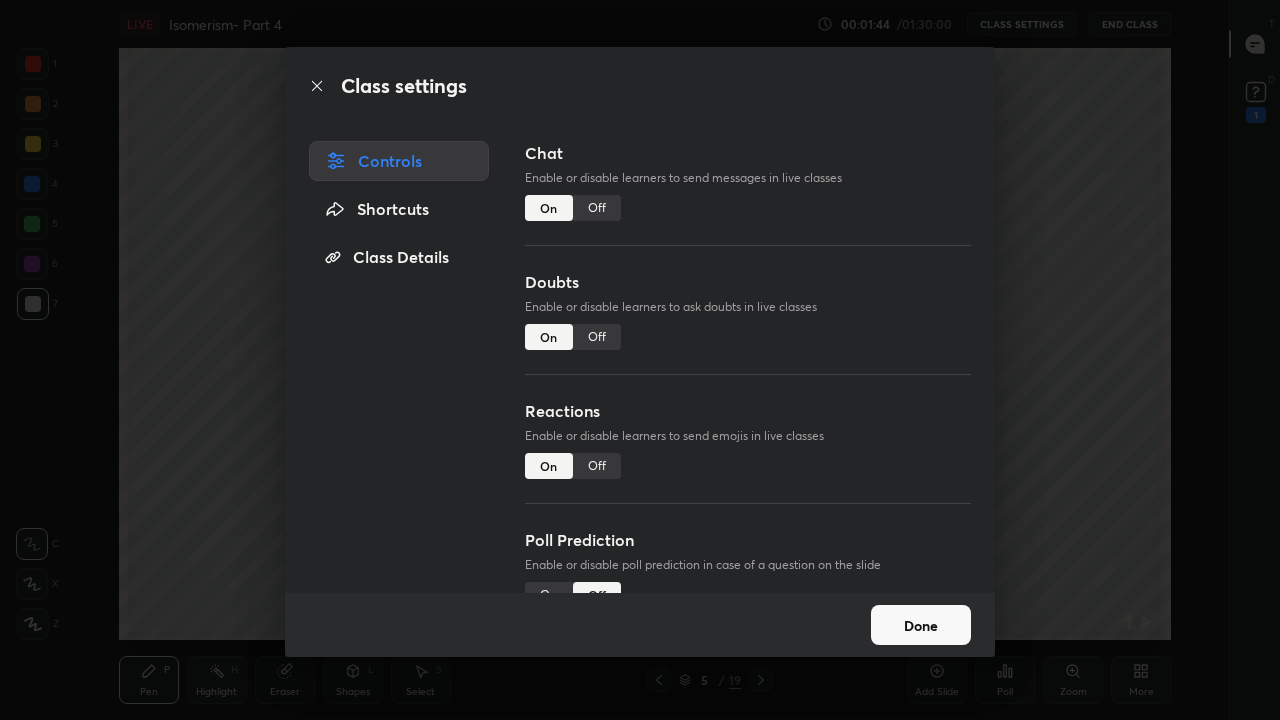 click on "Off" at bounding box center (597, 337) 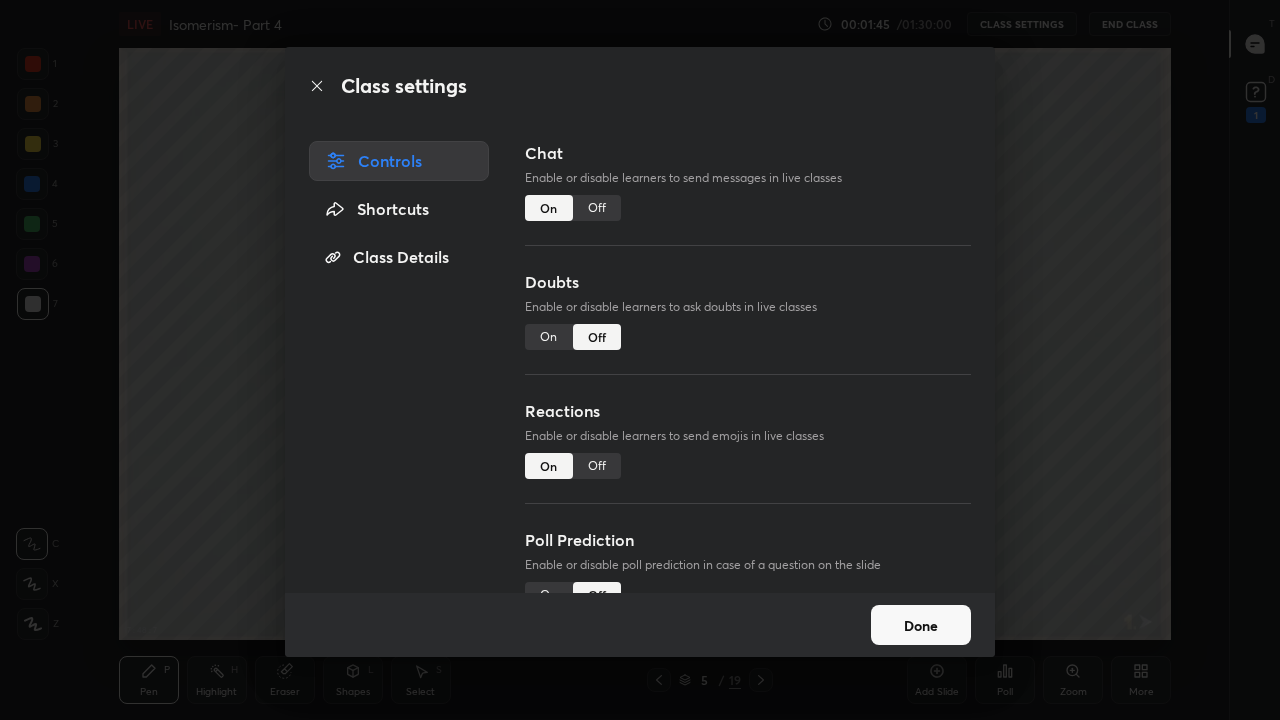 type on "x" 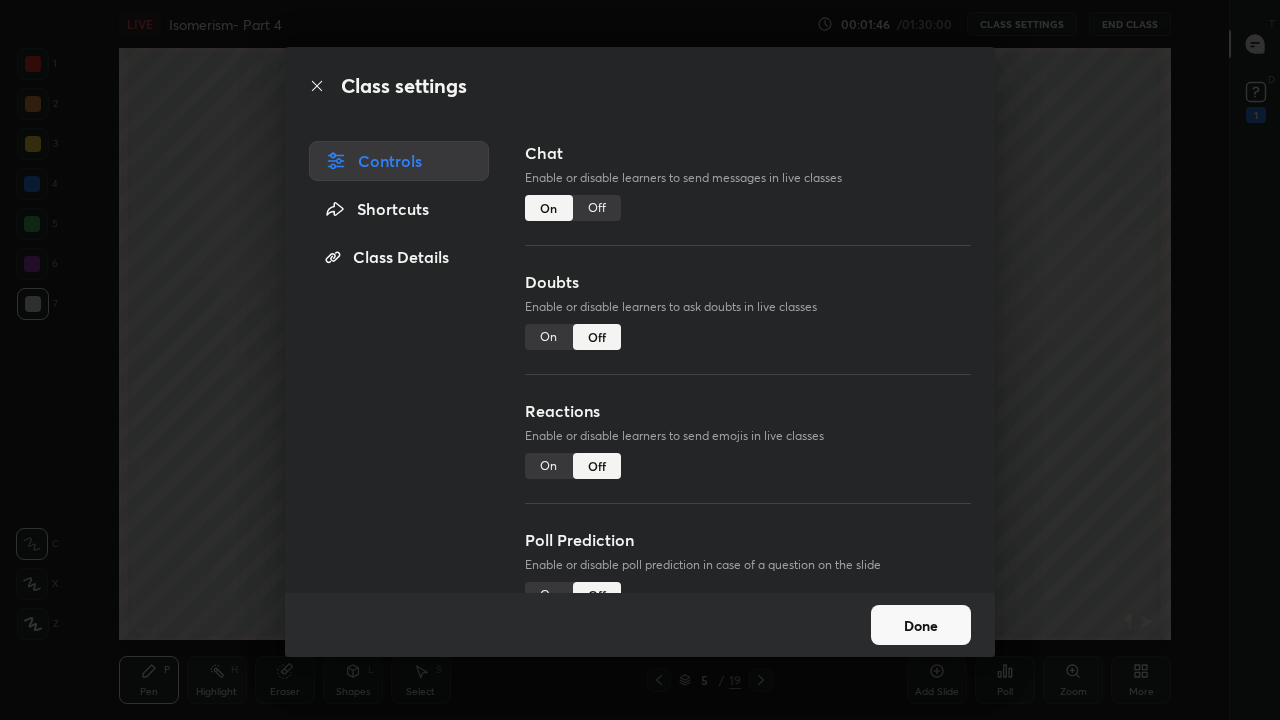 click on "Done" at bounding box center [921, 625] 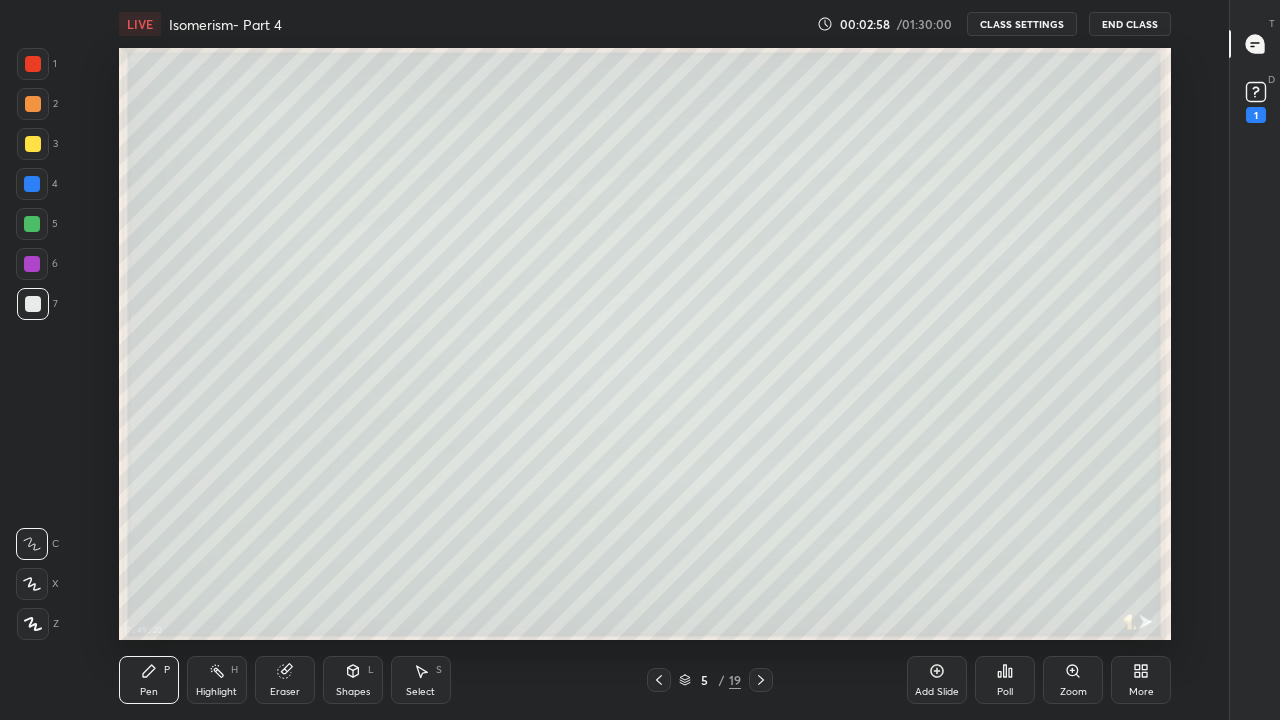 click at bounding box center [33, 304] 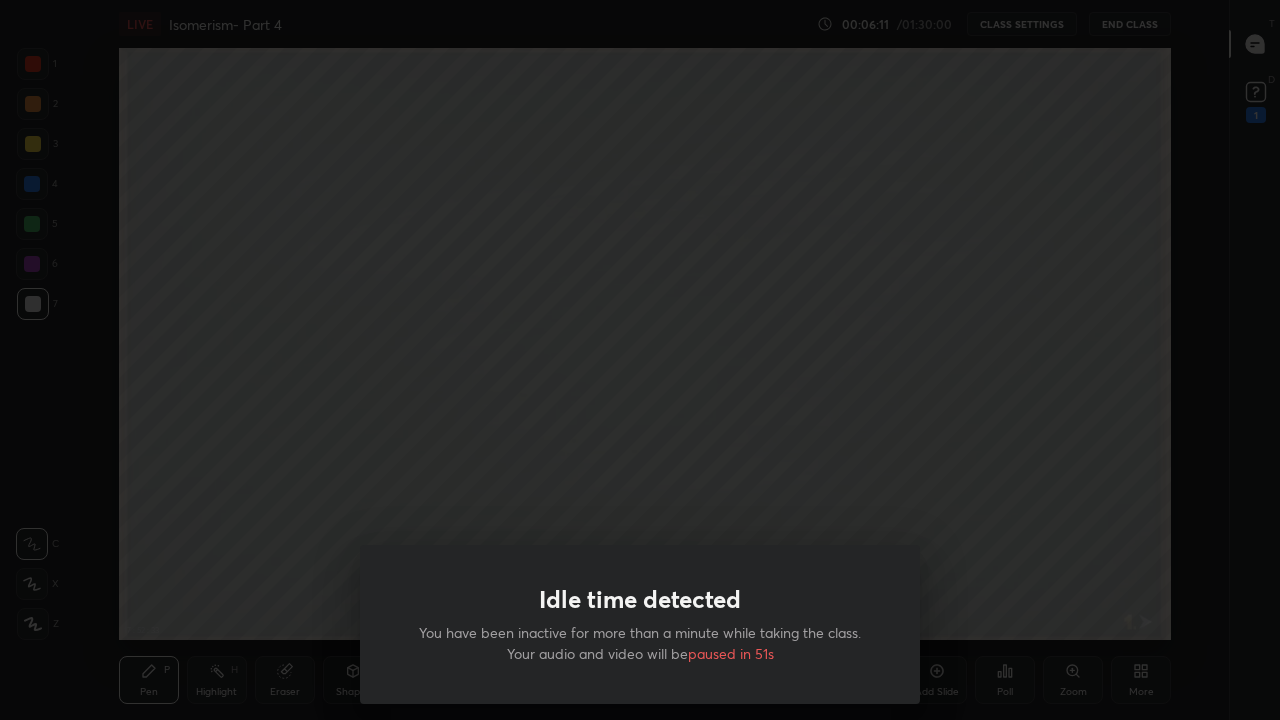 click on "Idle time detected You have been inactive for more than a minute while taking the class. Your audio and video will be  paused in 51s" at bounding box center [640, 360] 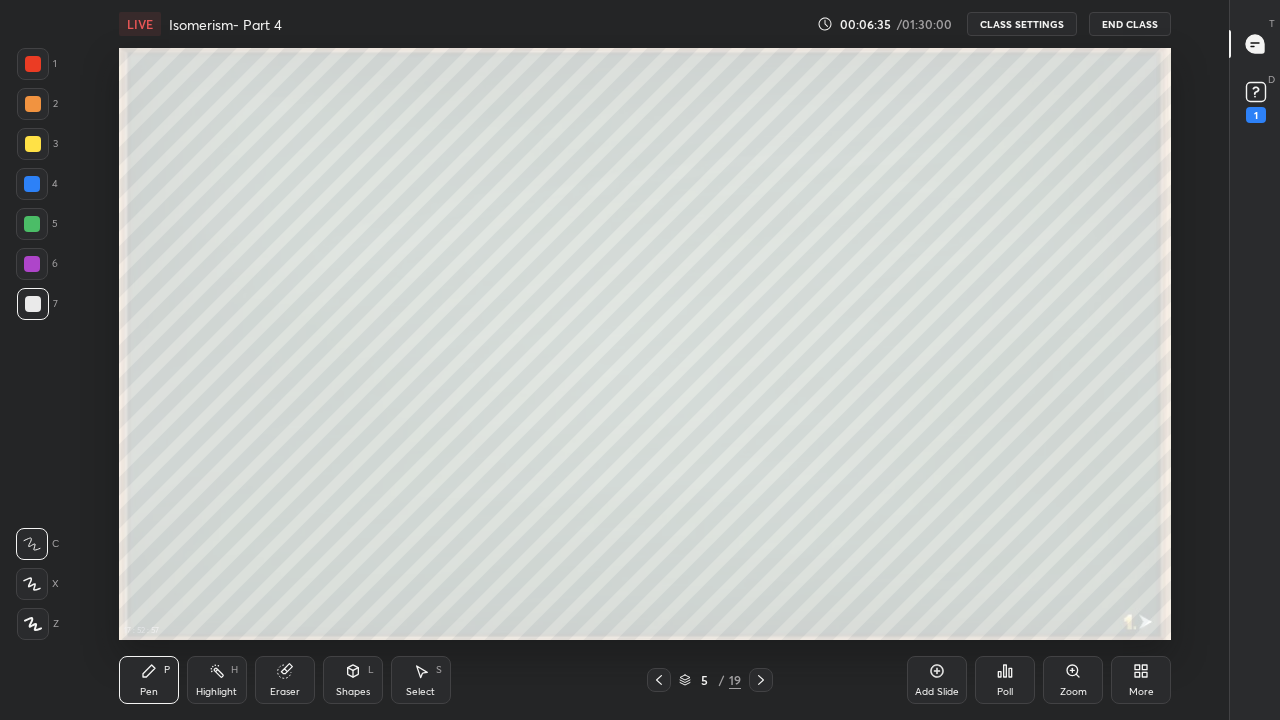click at bounding box center [33, 304] 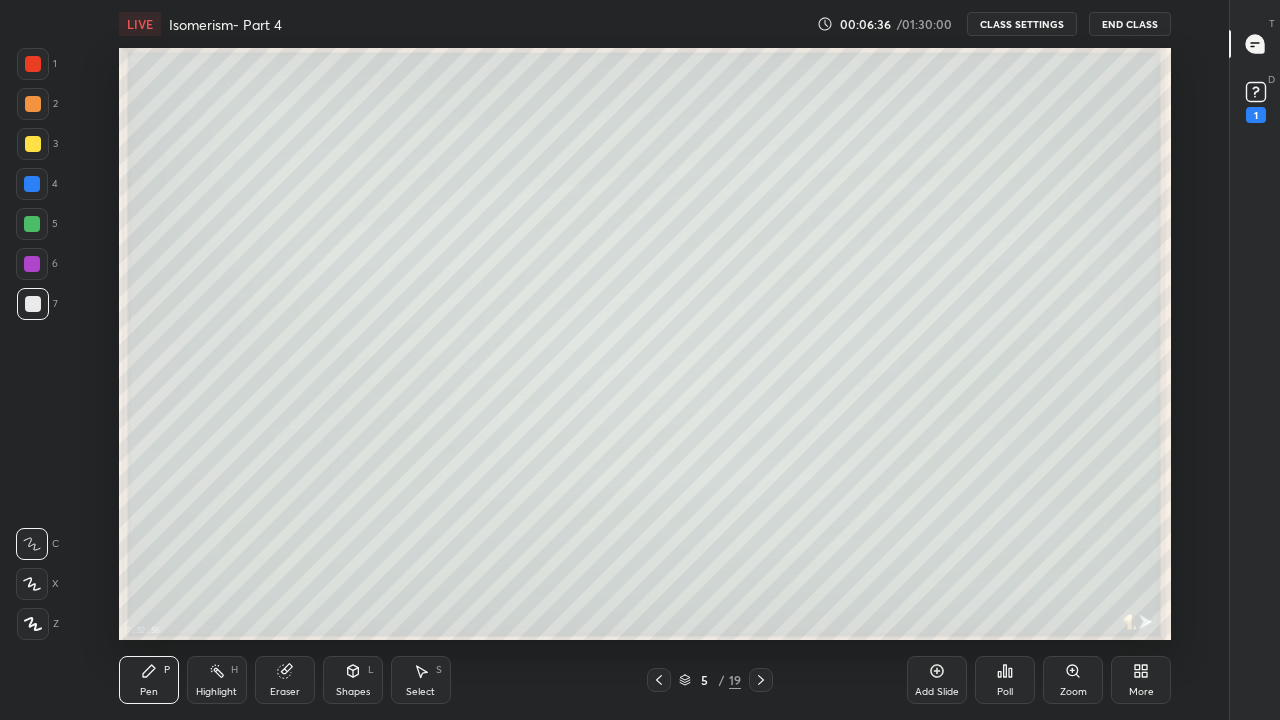 click at bounding box center (32, 224) 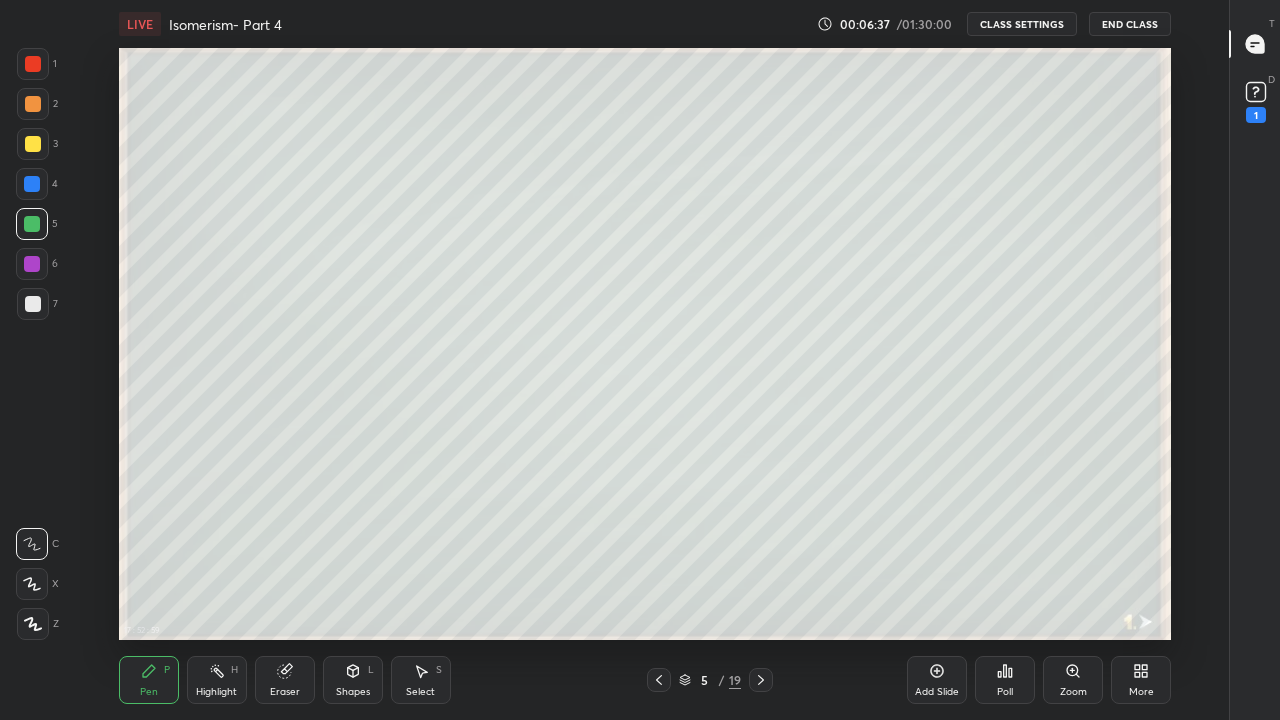 click at bounding box center [33, 144] 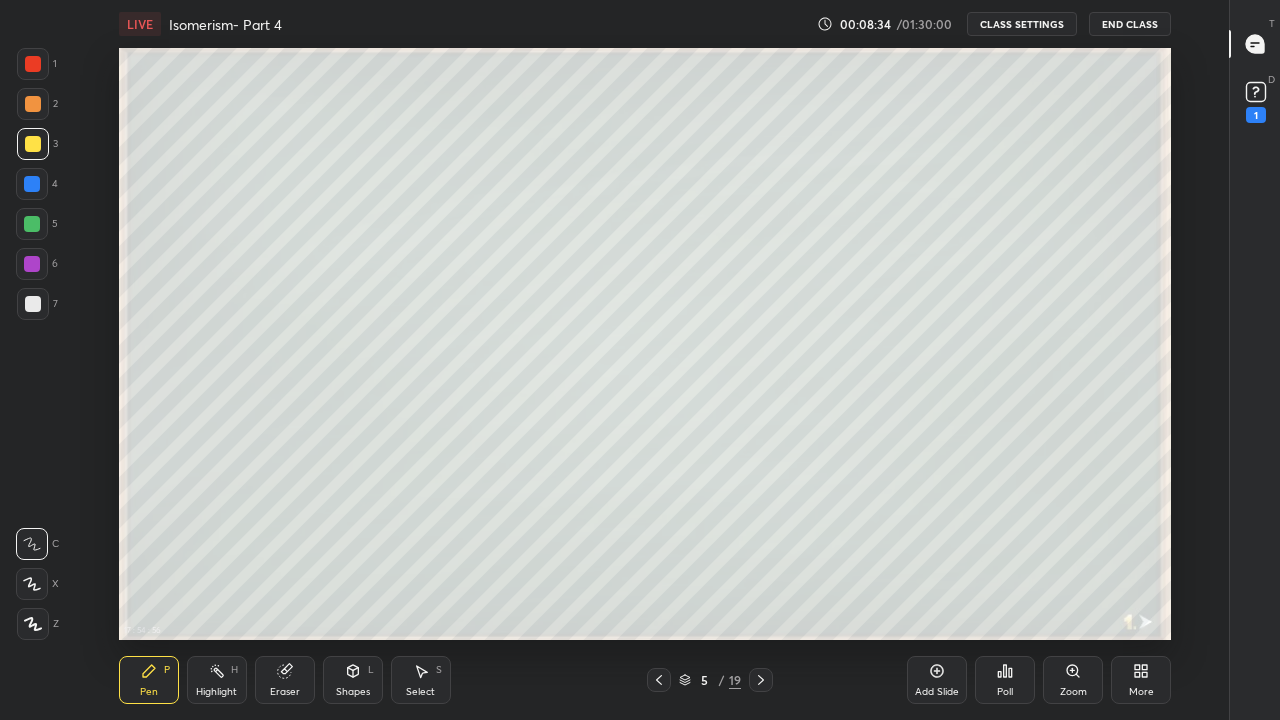 click on "Eraser" at bounding box center [285, 680] 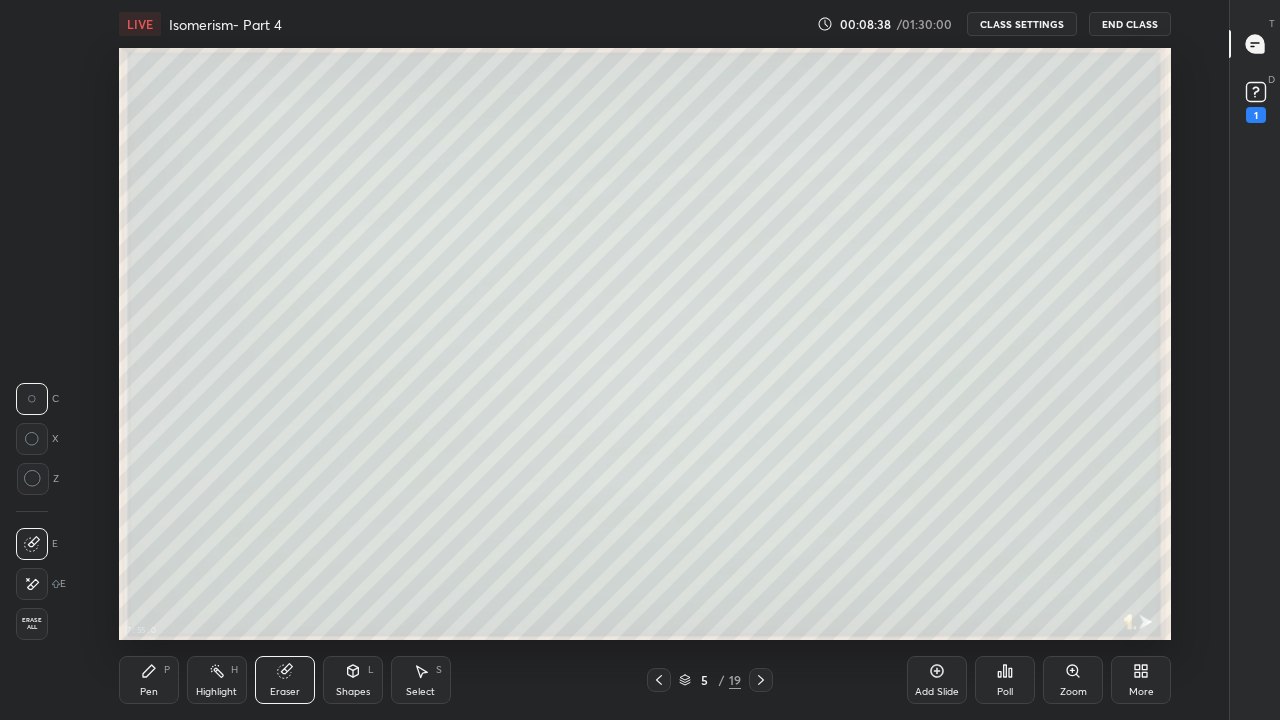 click 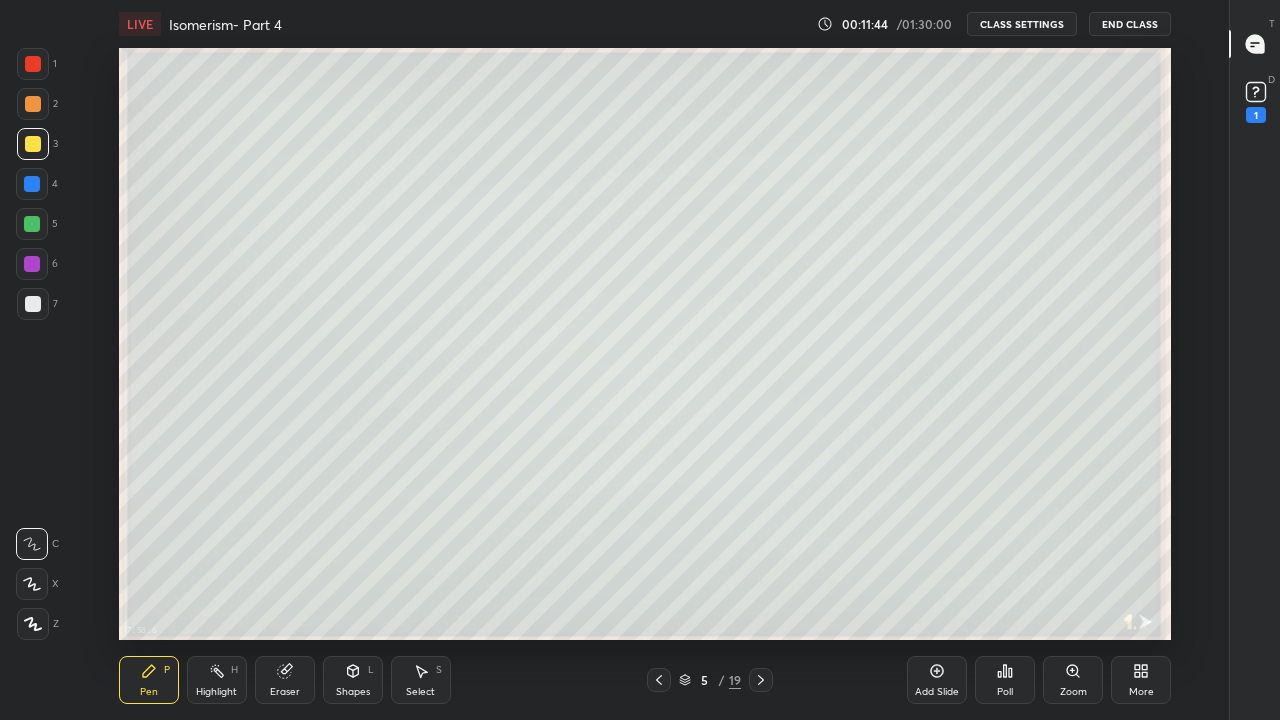 click 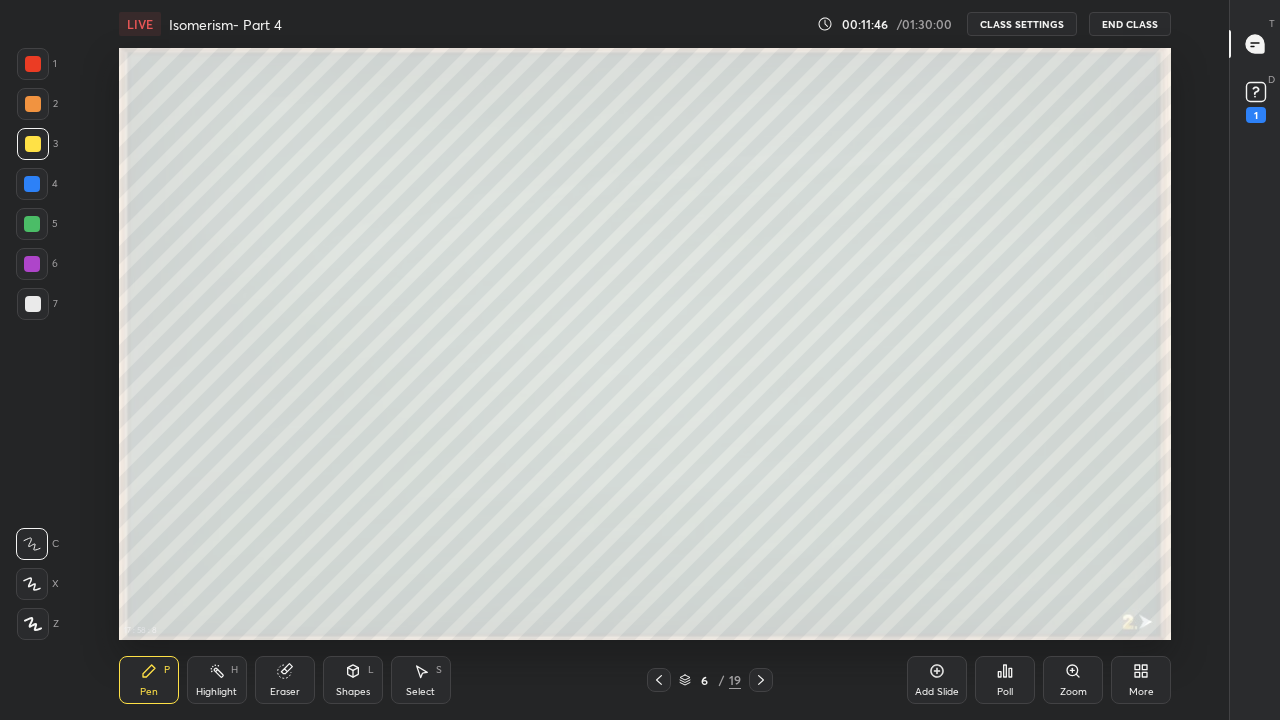 click at bounding box center (33, 304) 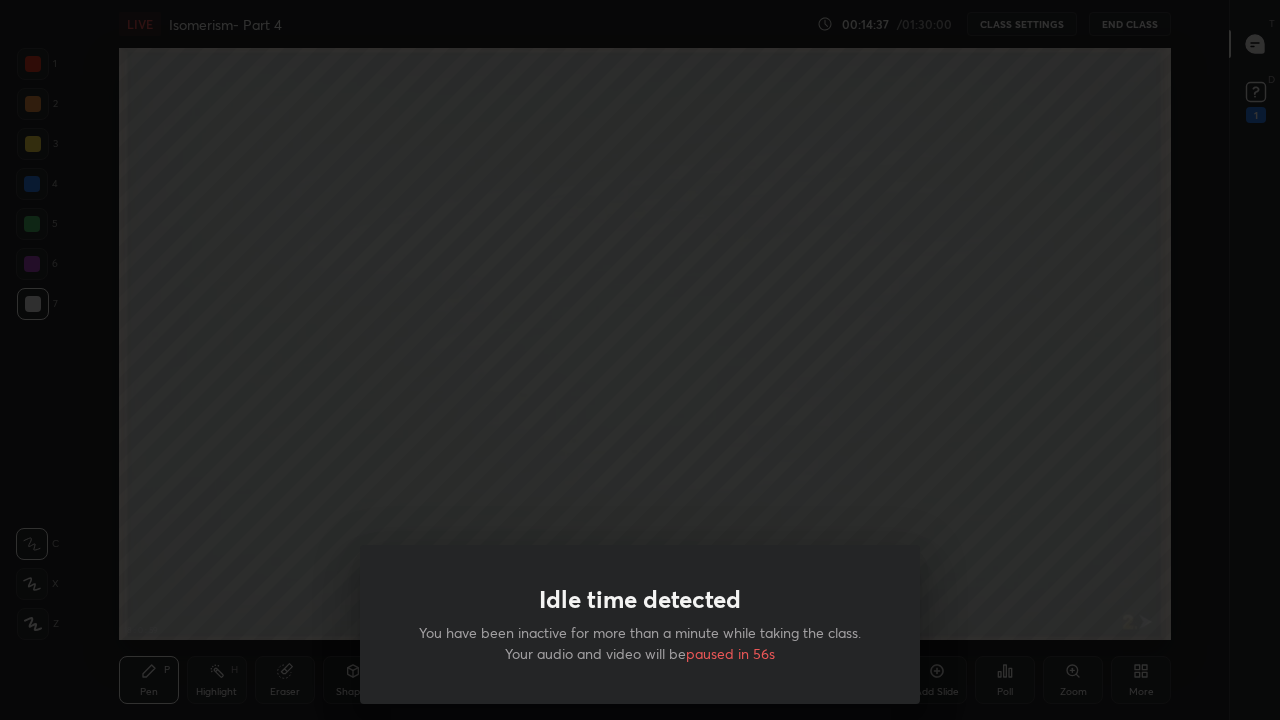 click on "Idle time detected You have been inactive for more than a minute while taking the class. Your audio and video will be  paused in 56s" at bounding box center (640, 360) 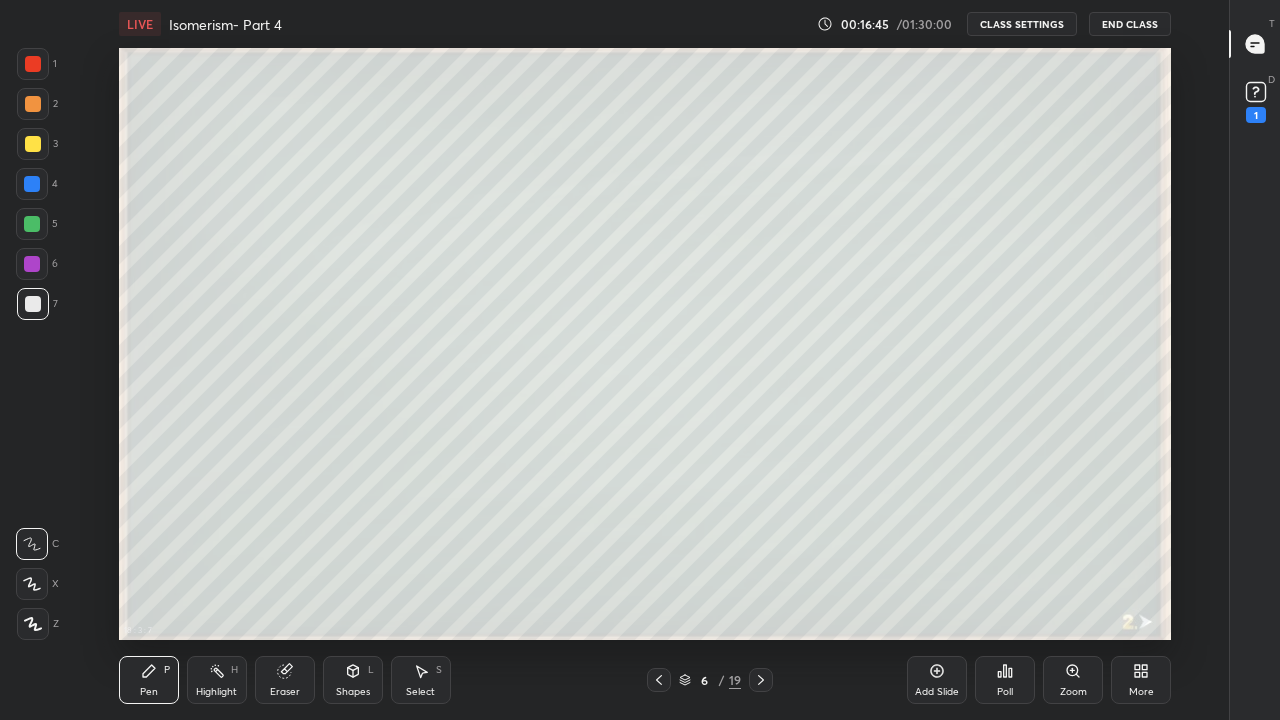 click at bounding box center [33, 144] 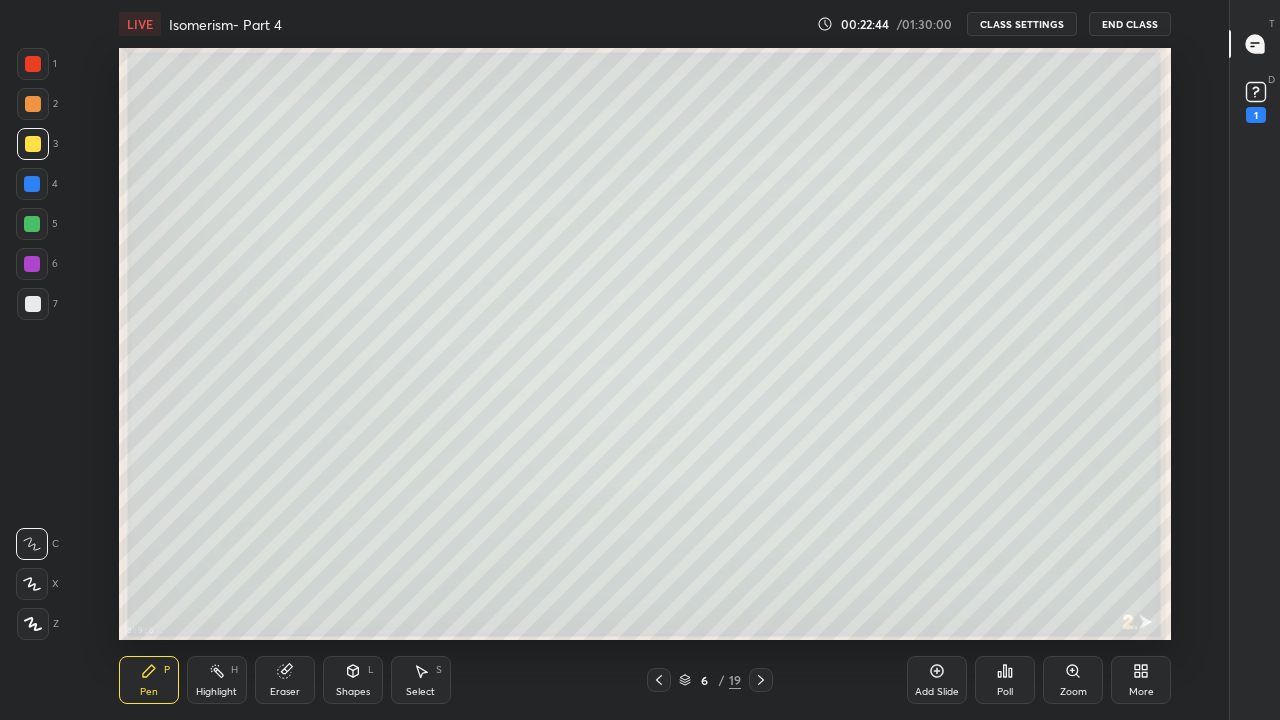 click 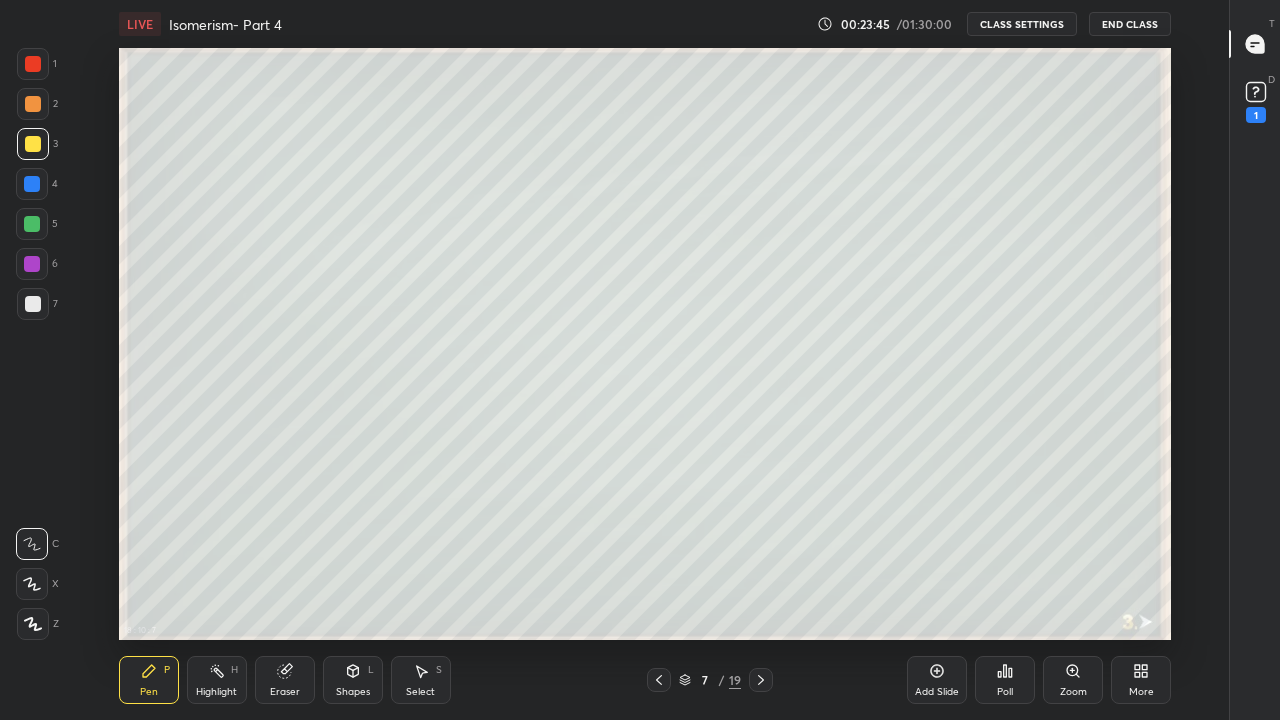 click at bounding box center [33, 304] 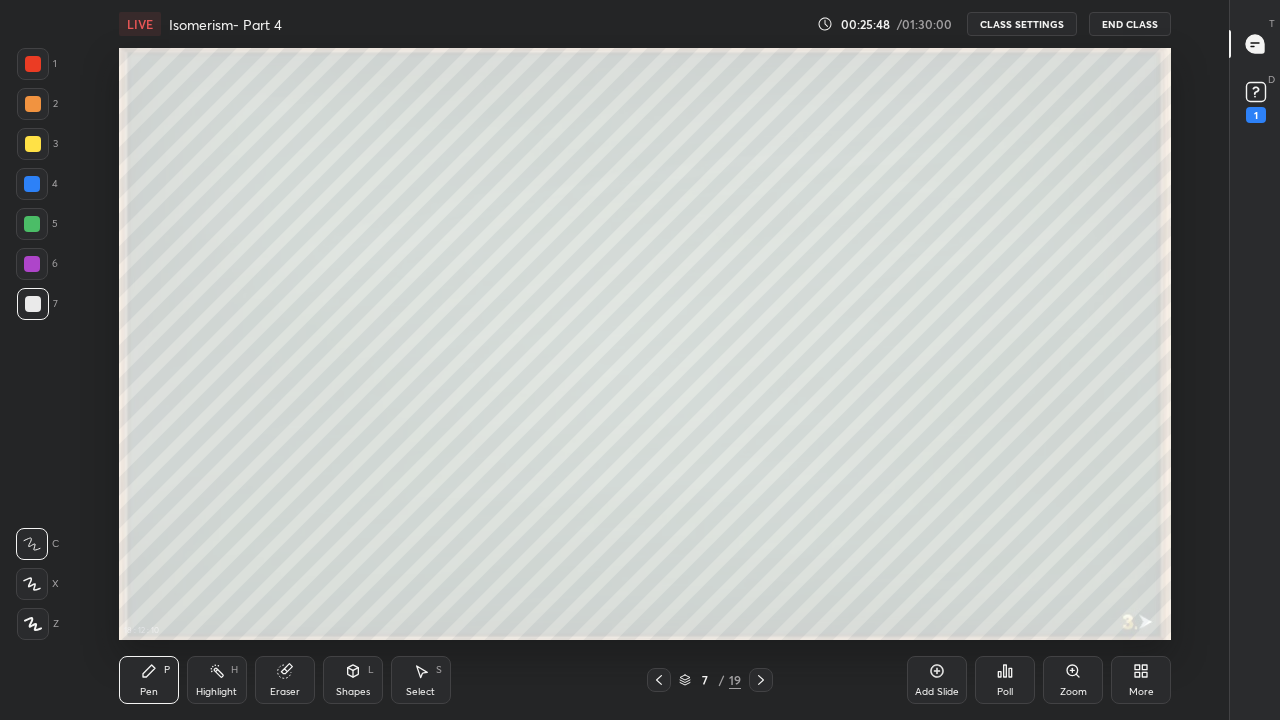 click 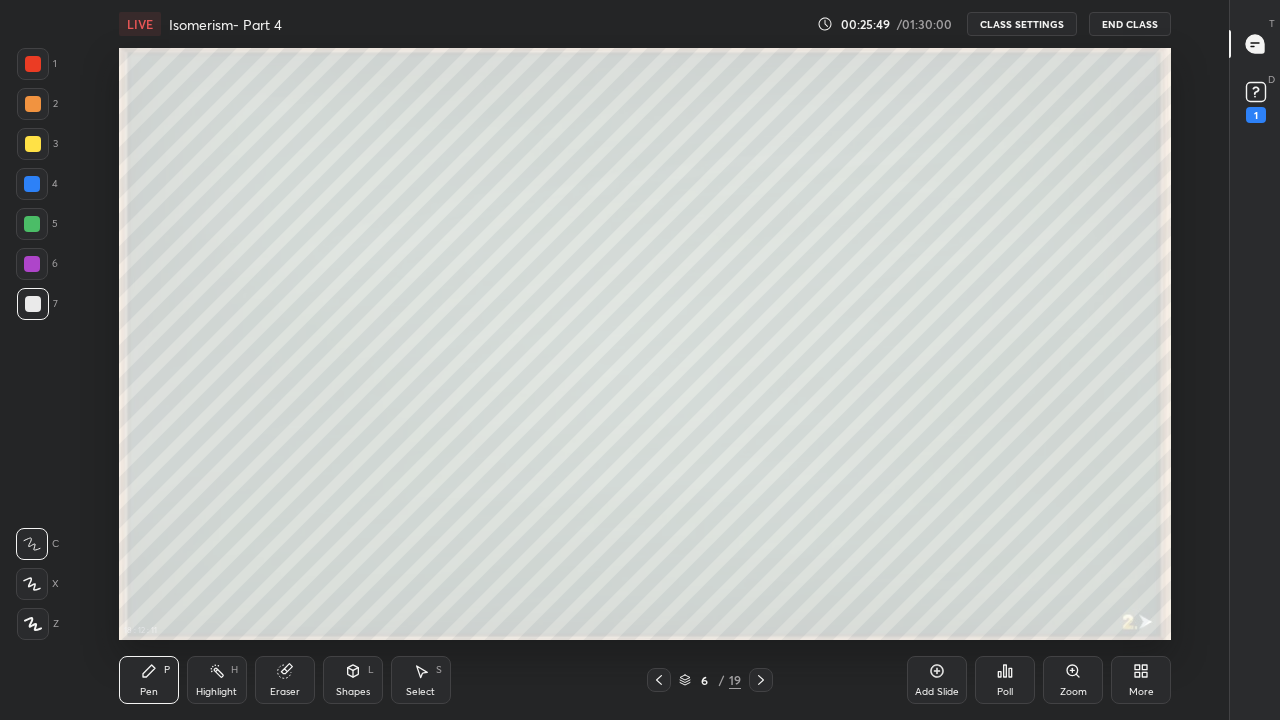 click 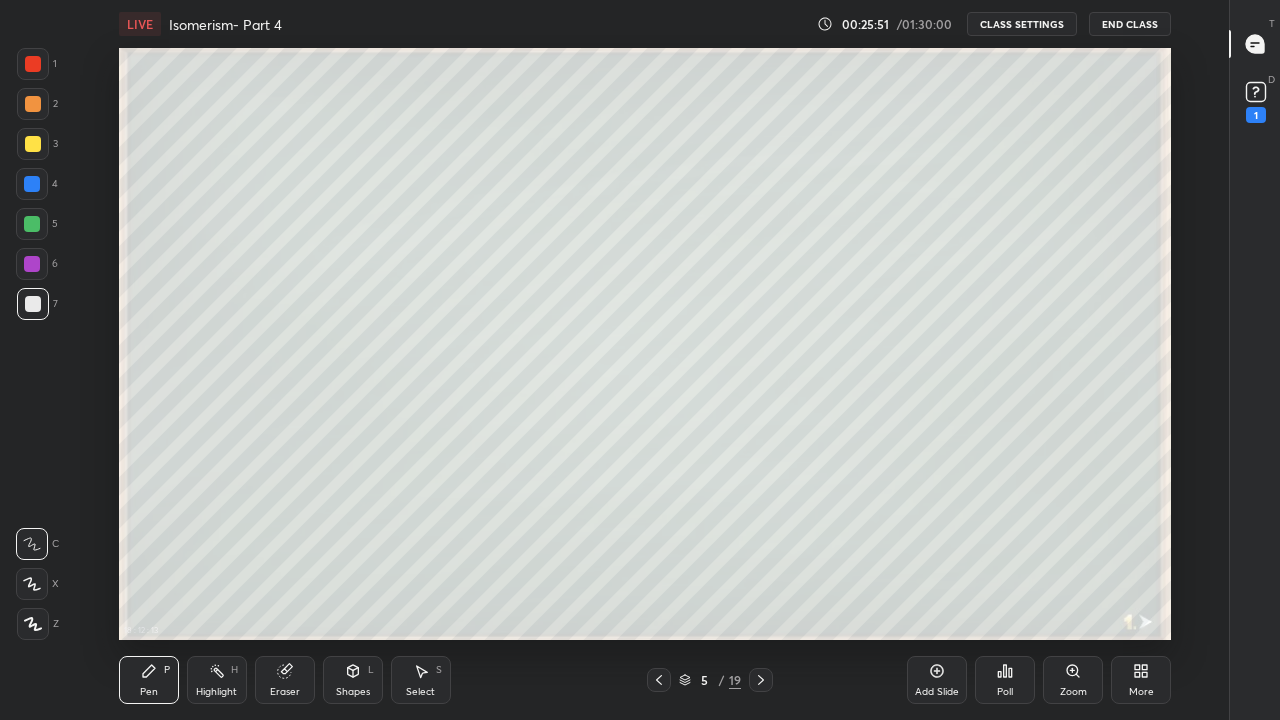 click 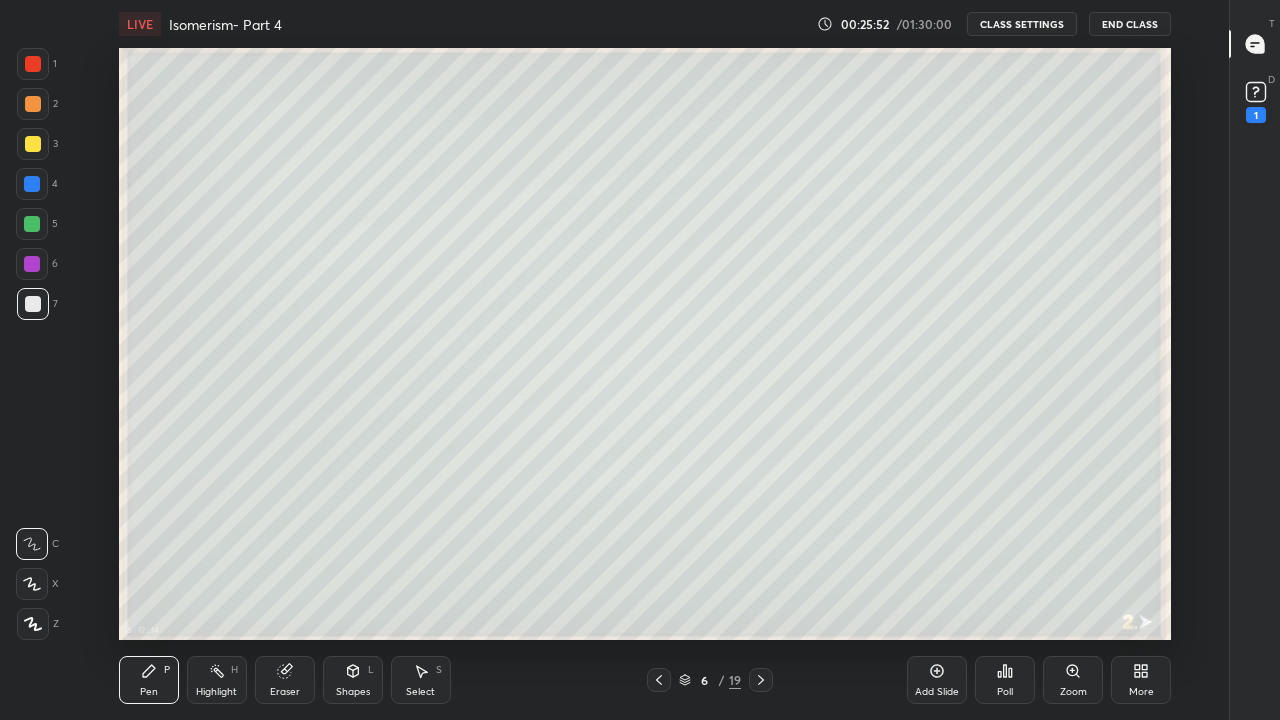 click 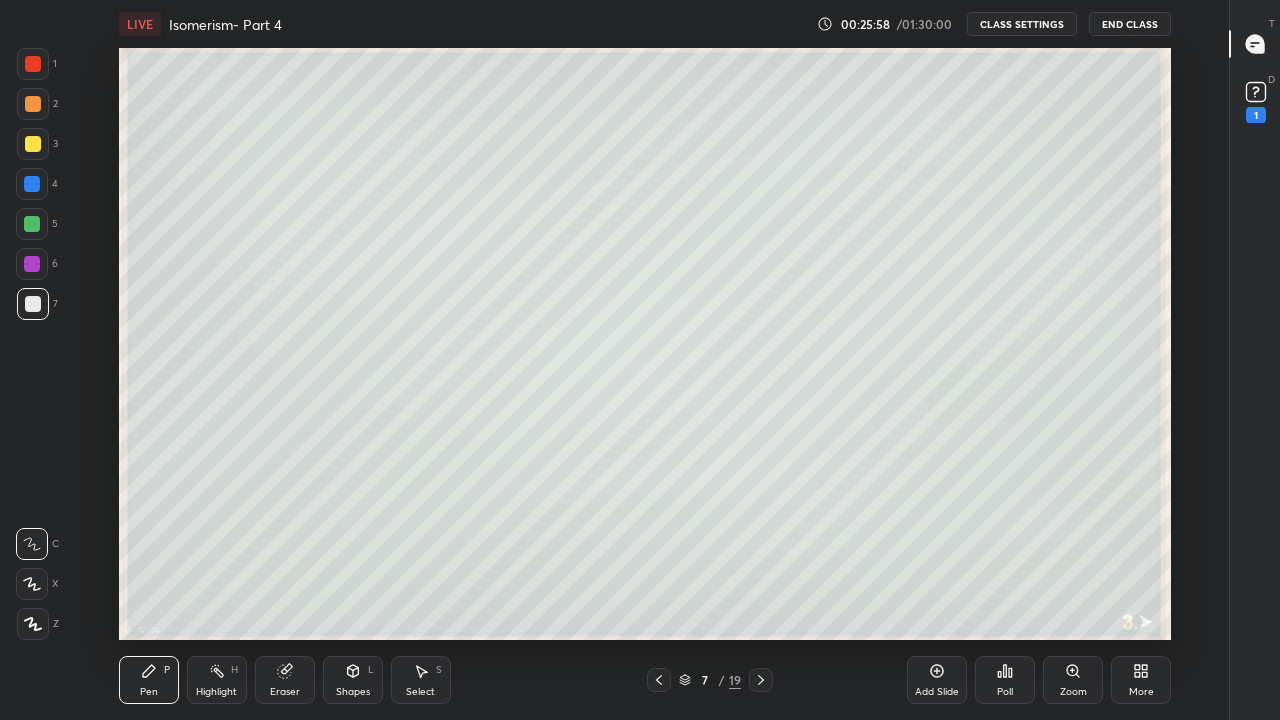click at bounding box center [33, 144] 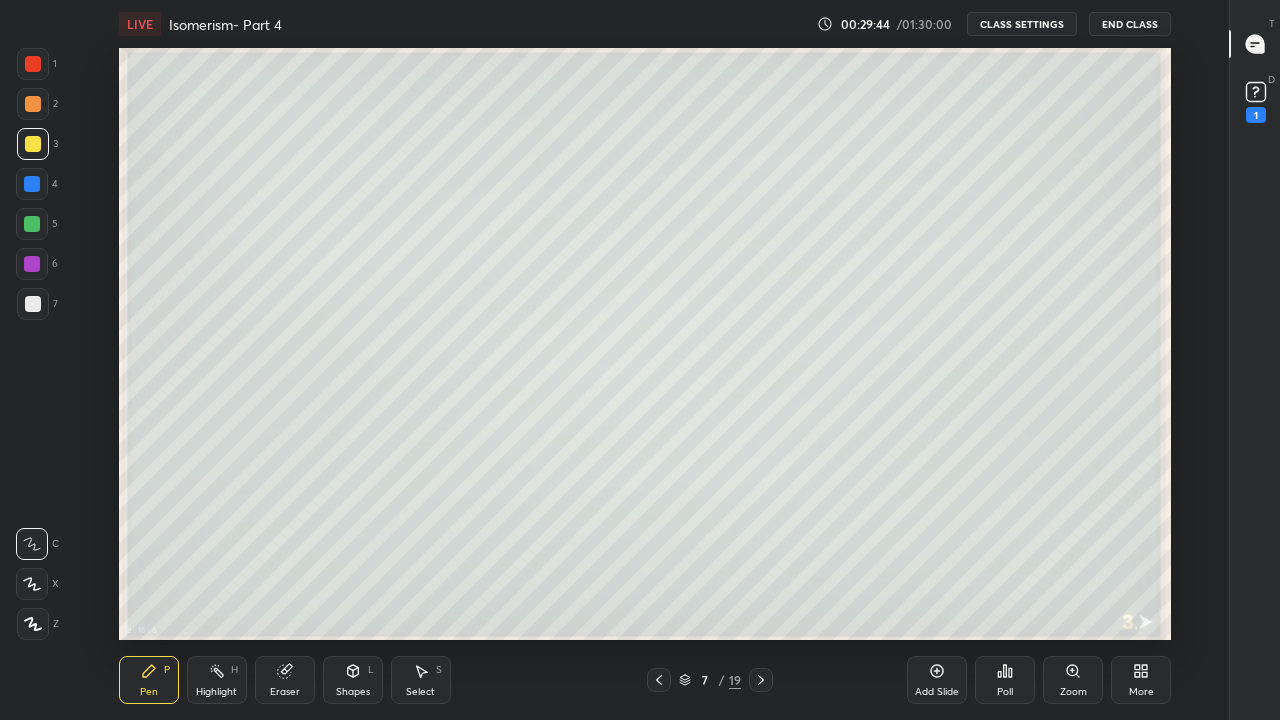 click 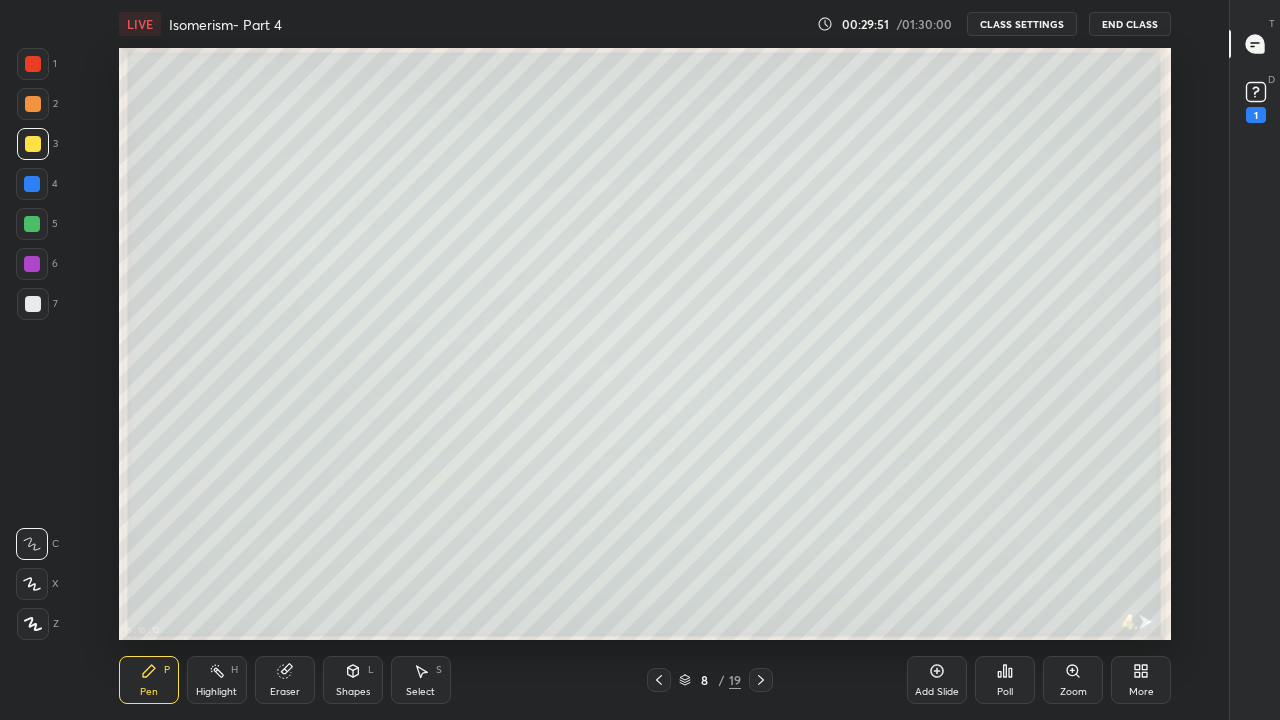 click at bounding box center [33, 304] 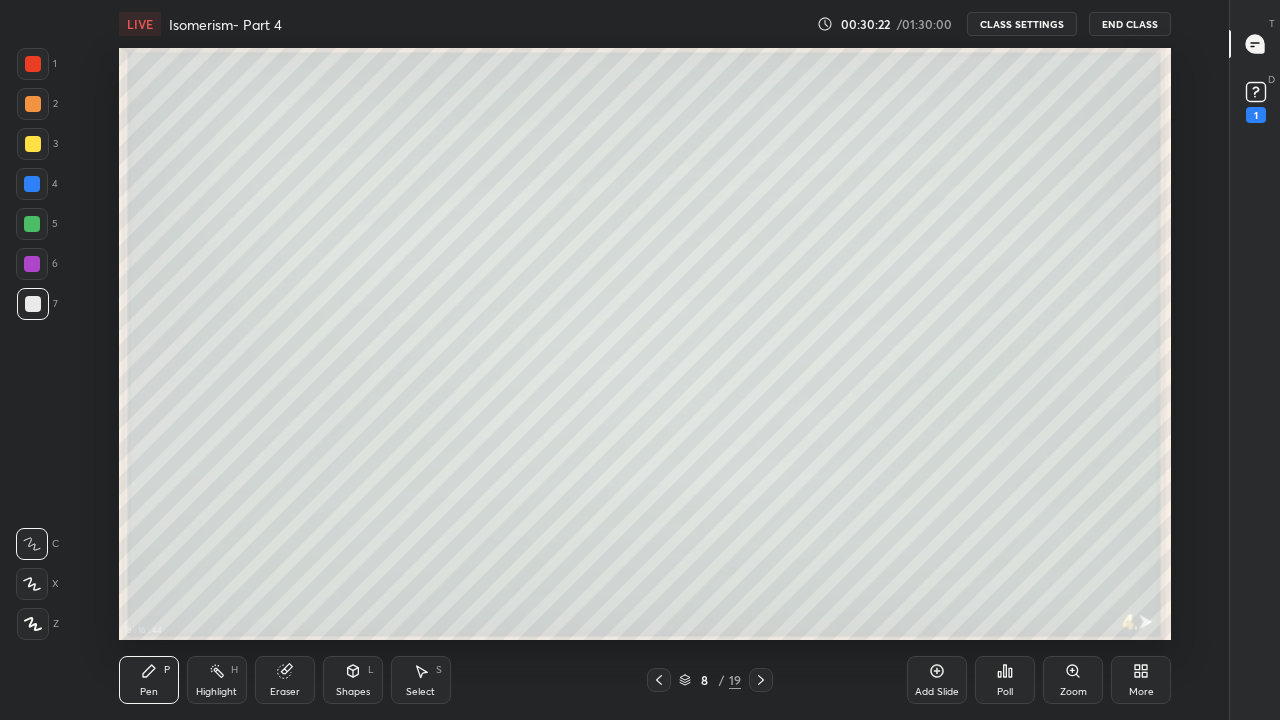 click at bounding box center (32, 224) 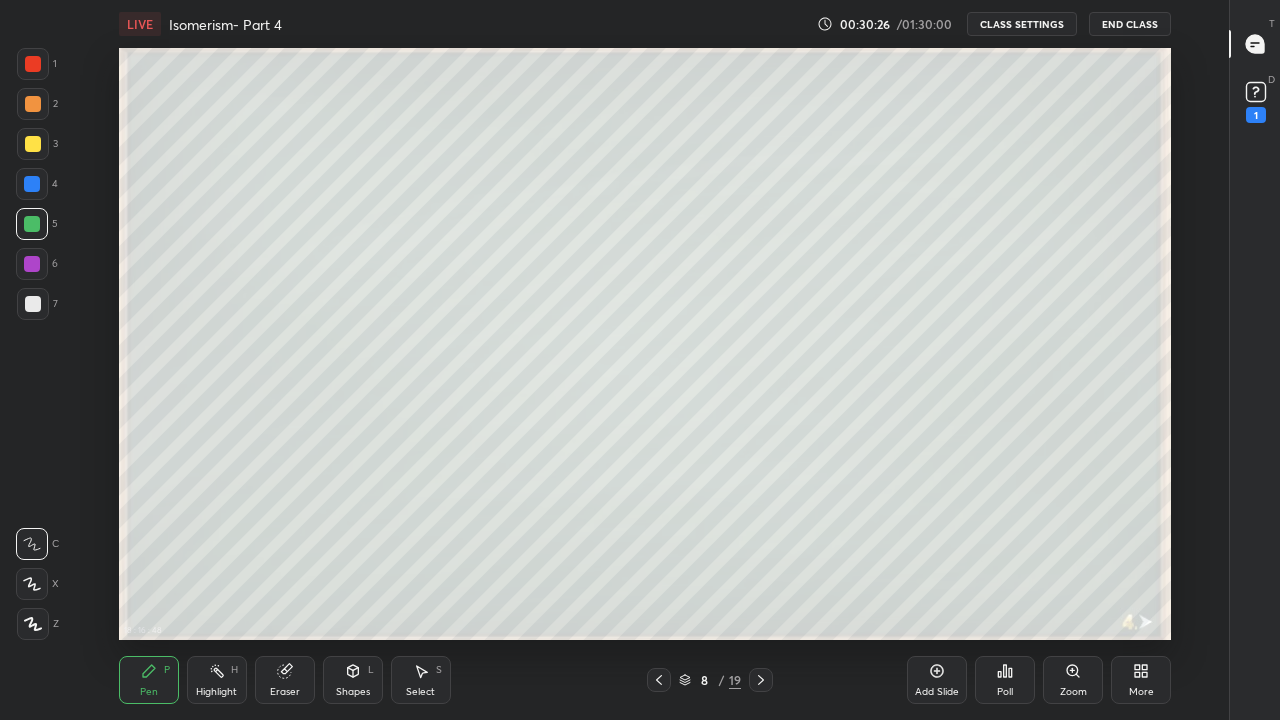 click at bounding box center [33, 64] 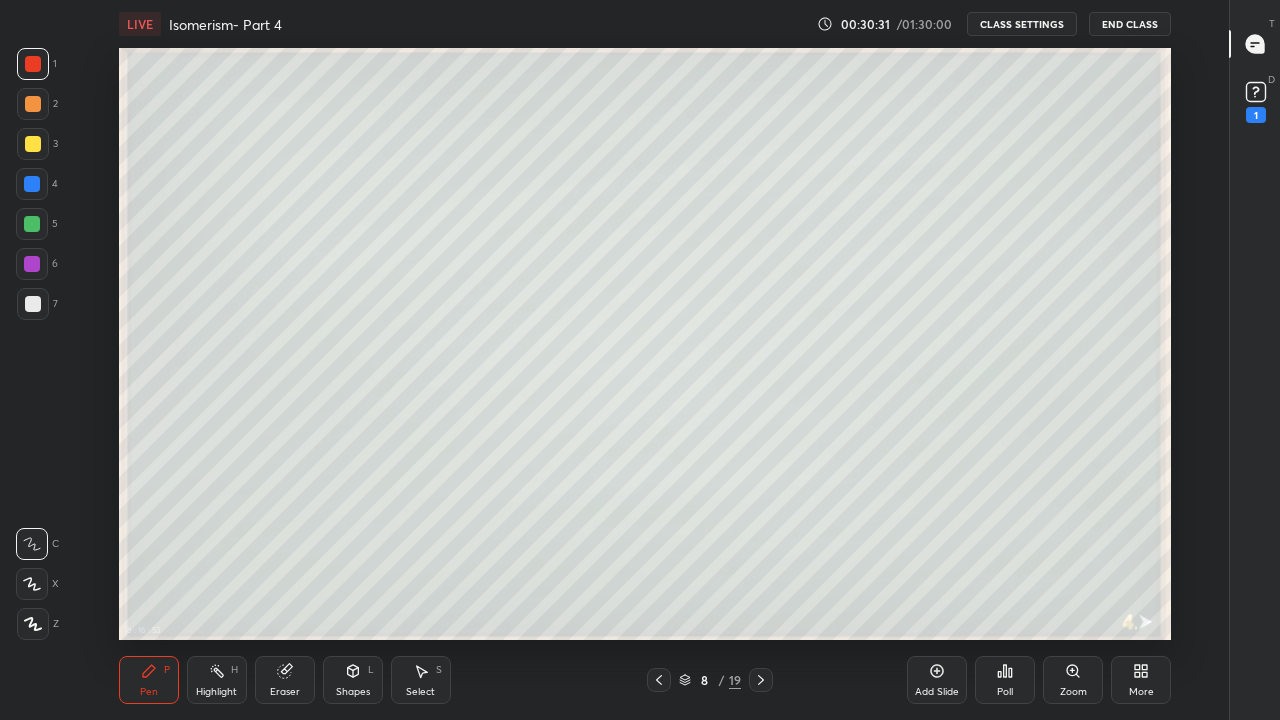 click at bounding box center (32, 224) 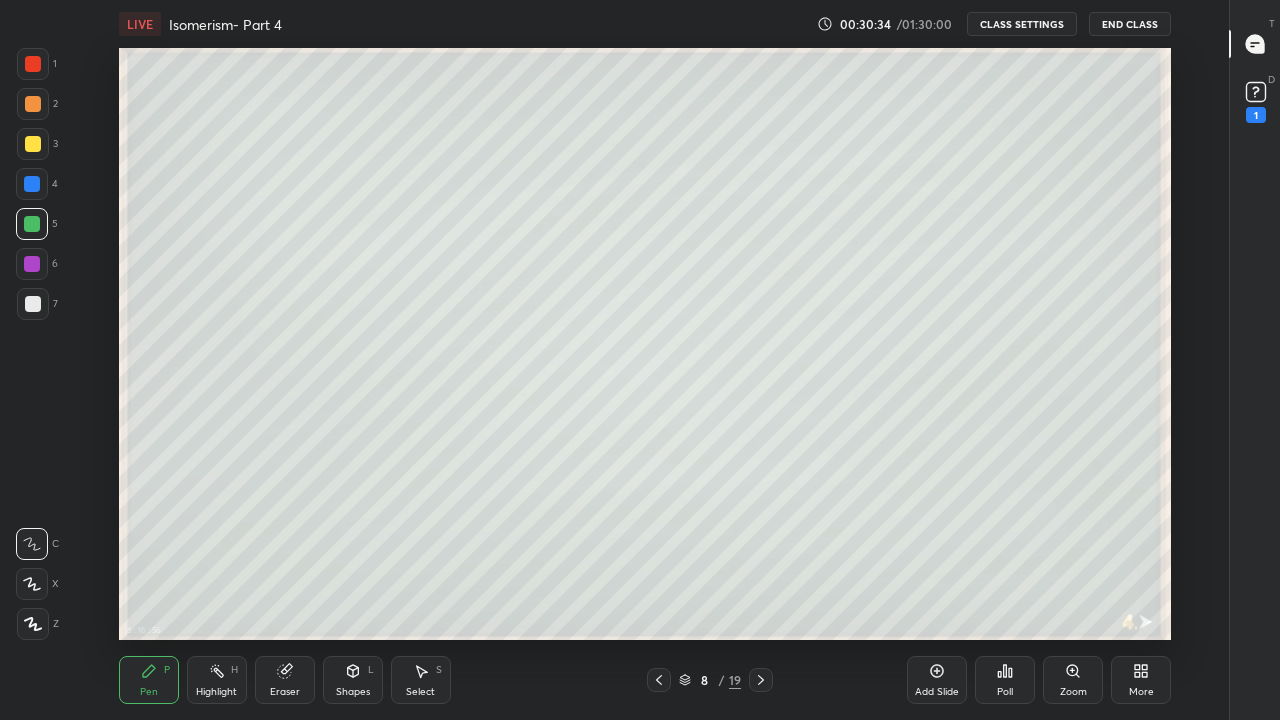 click at bounding box center (33, 64) 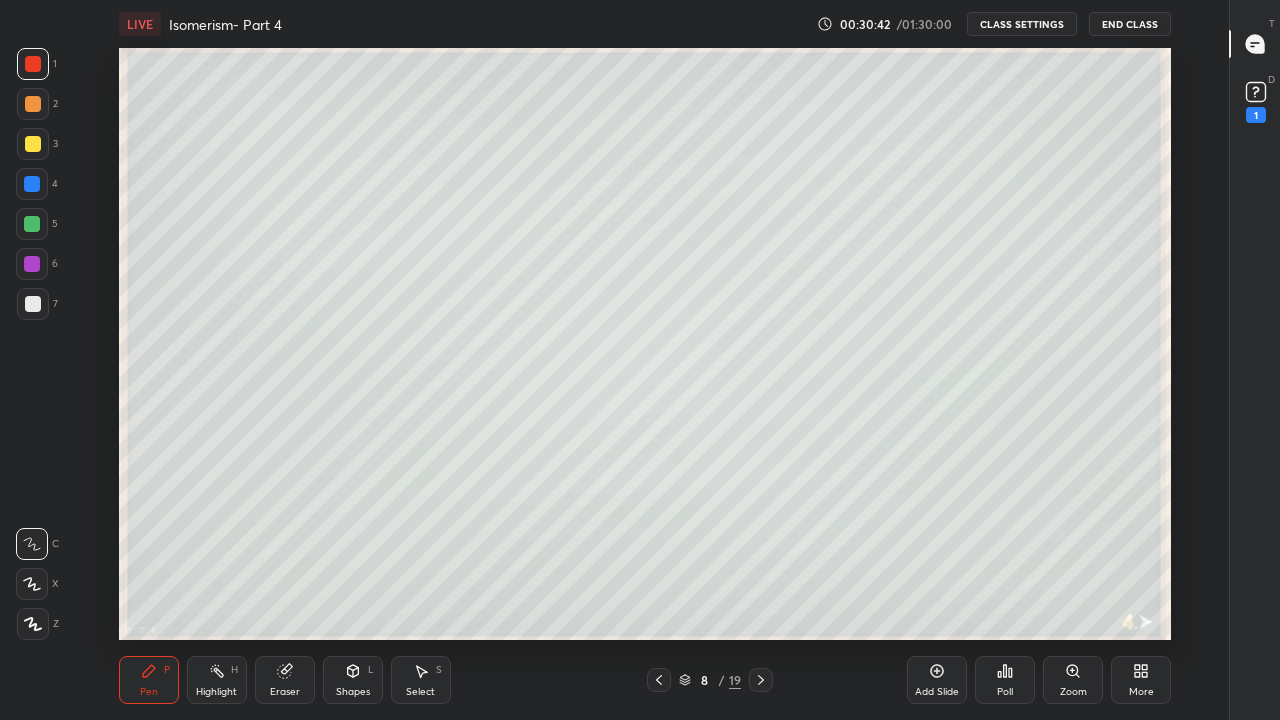 click at bounding box center [33, 304] 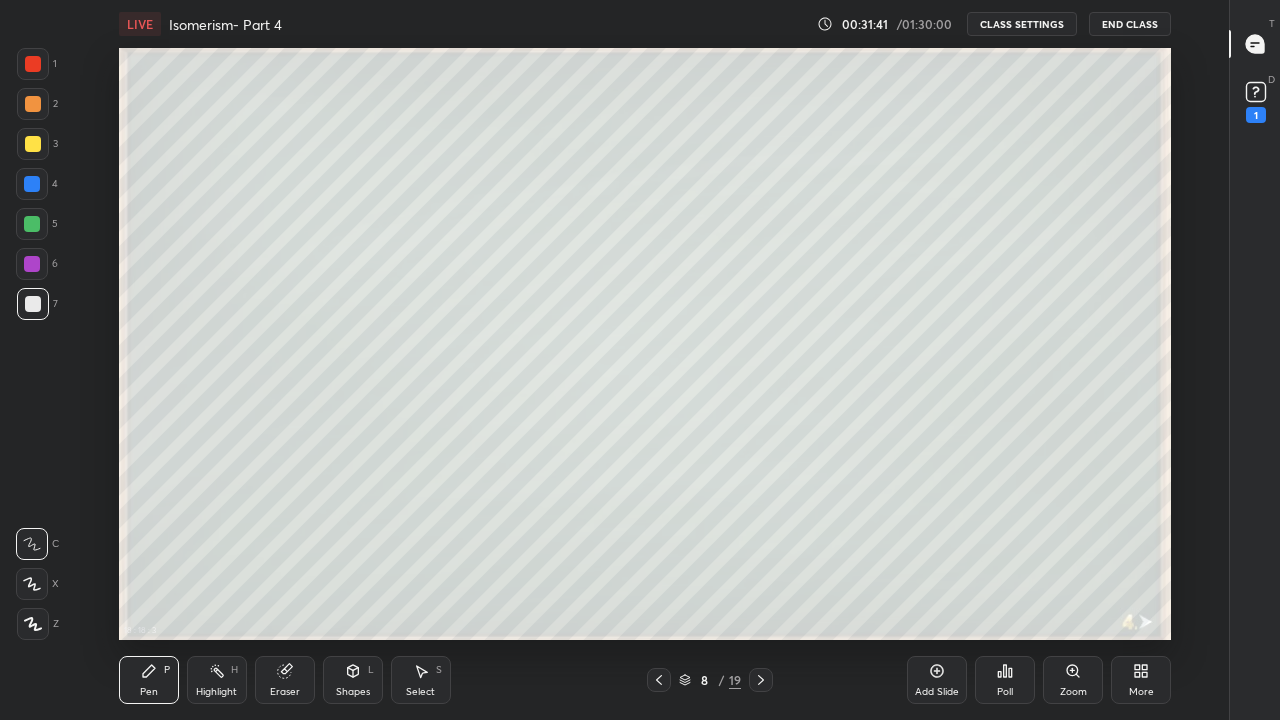 click on "Eraser" at bounding box center [285, 692] 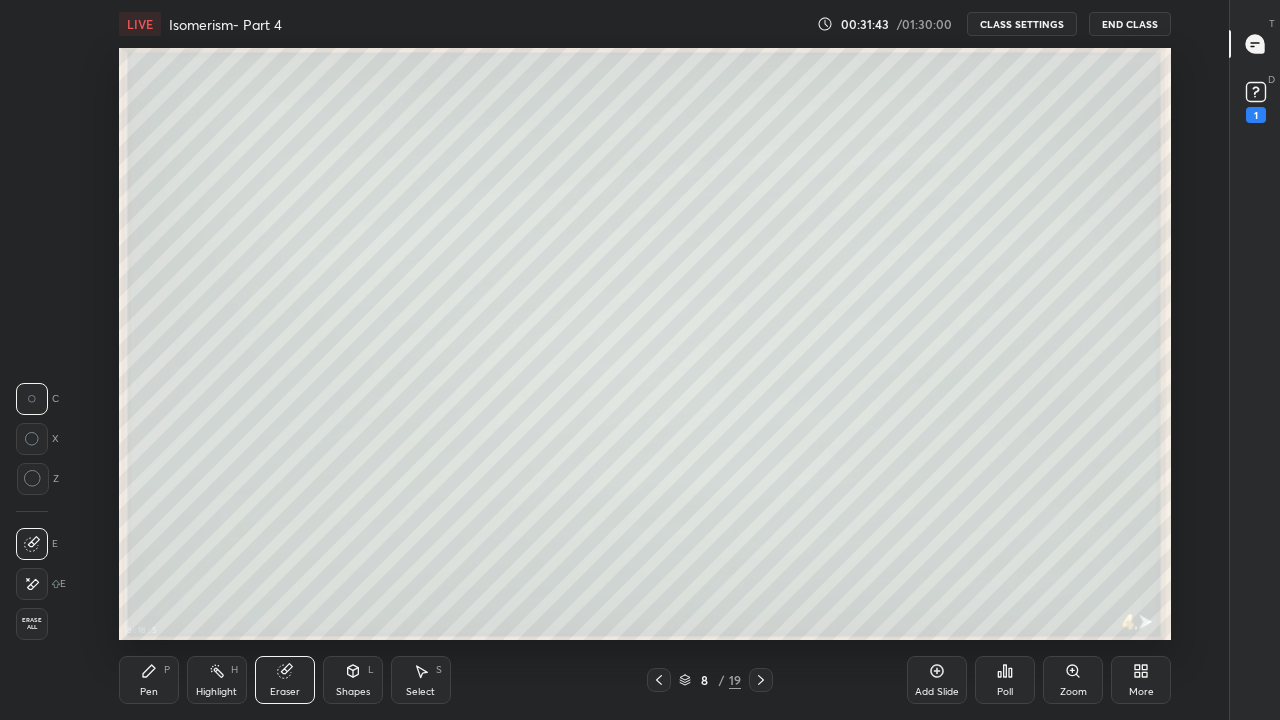 click on "Pen" at bounding box center [149, 692] 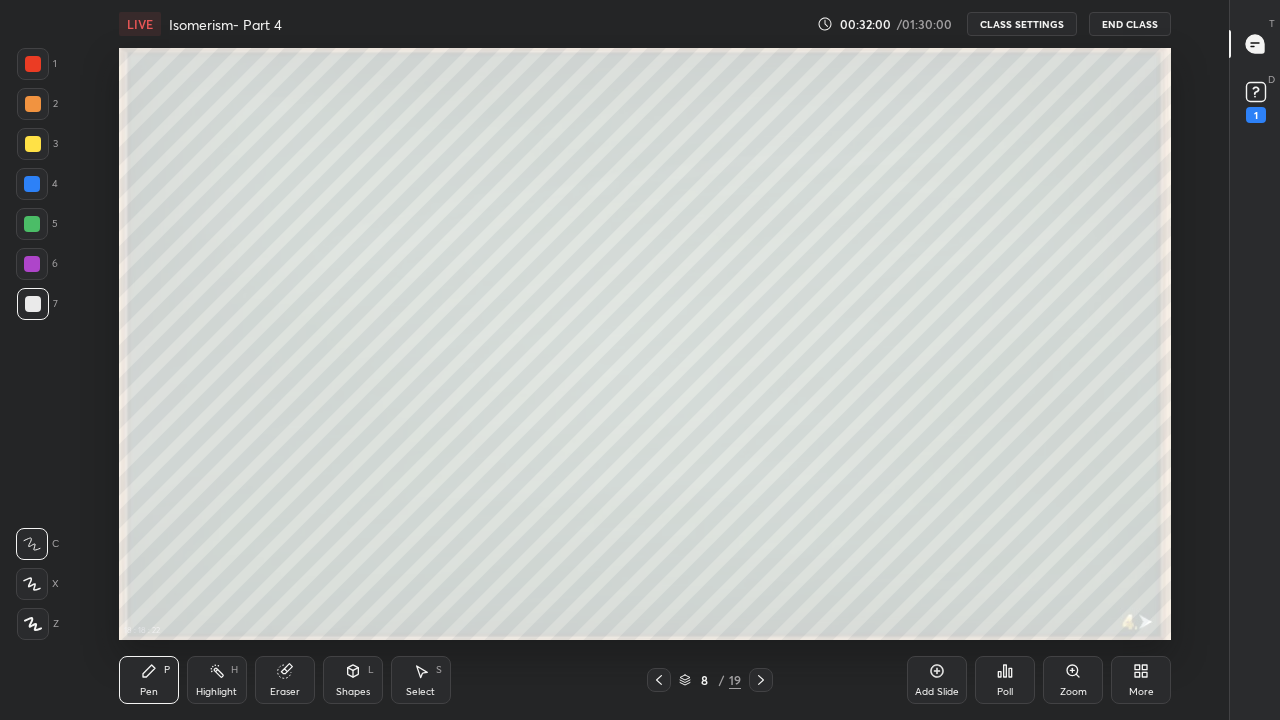 click at bounding box center (33, 144) 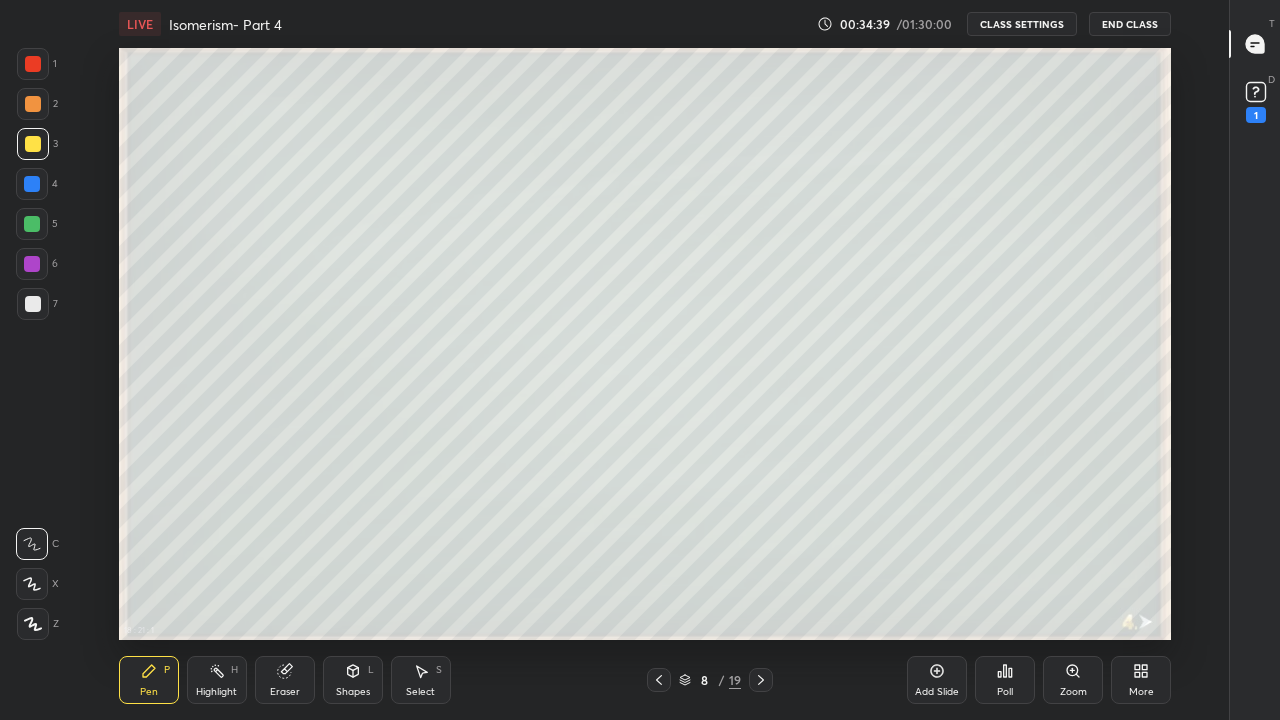 click 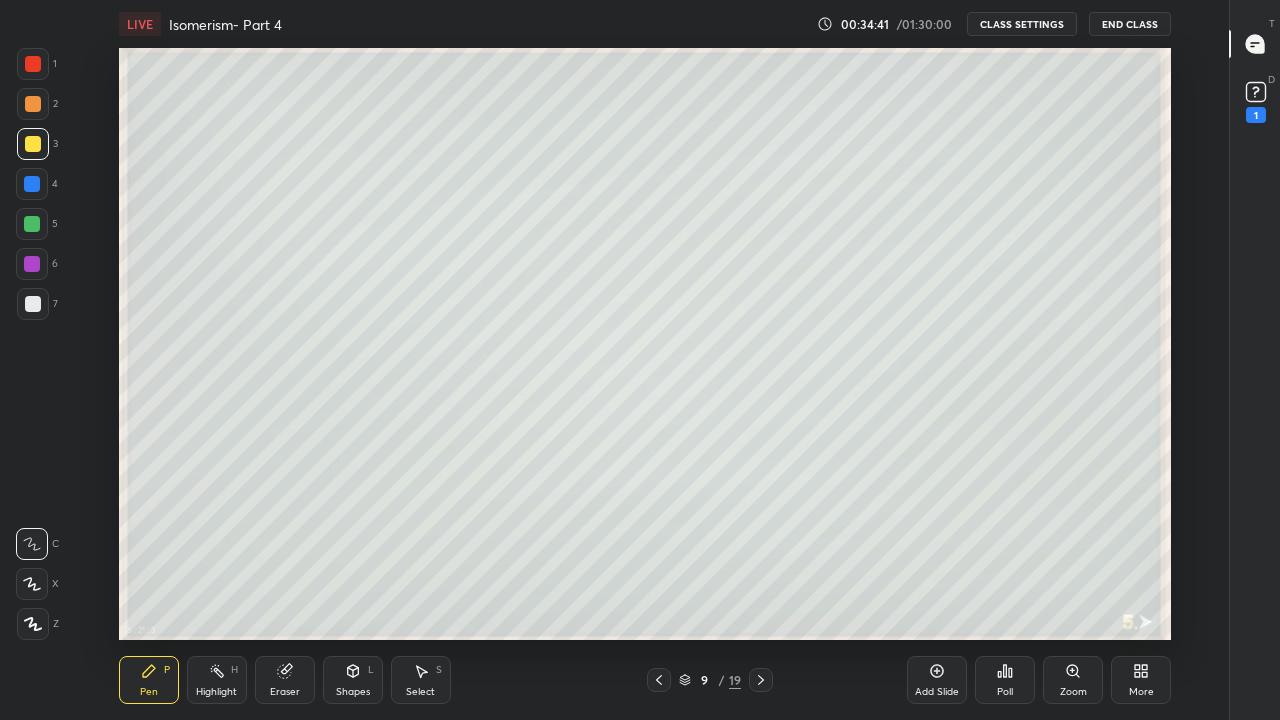 click at bounding box center [33, 144] 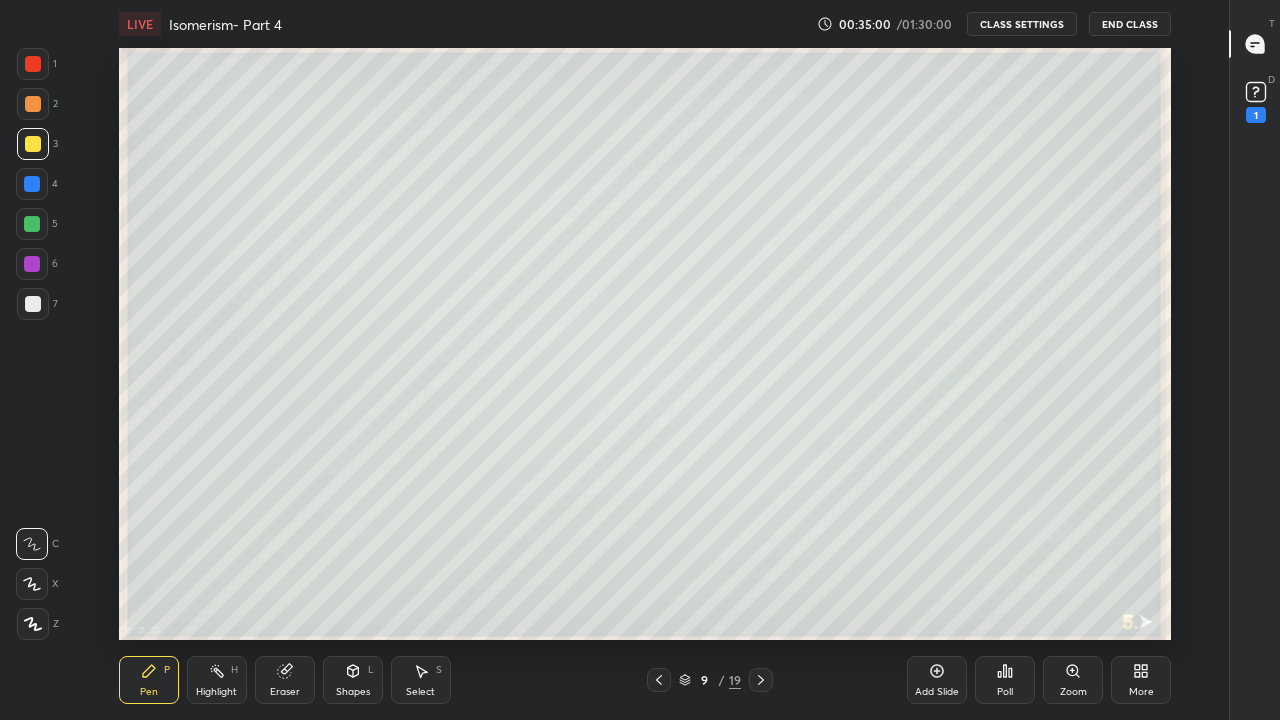 click at bounding box center [33, 304] 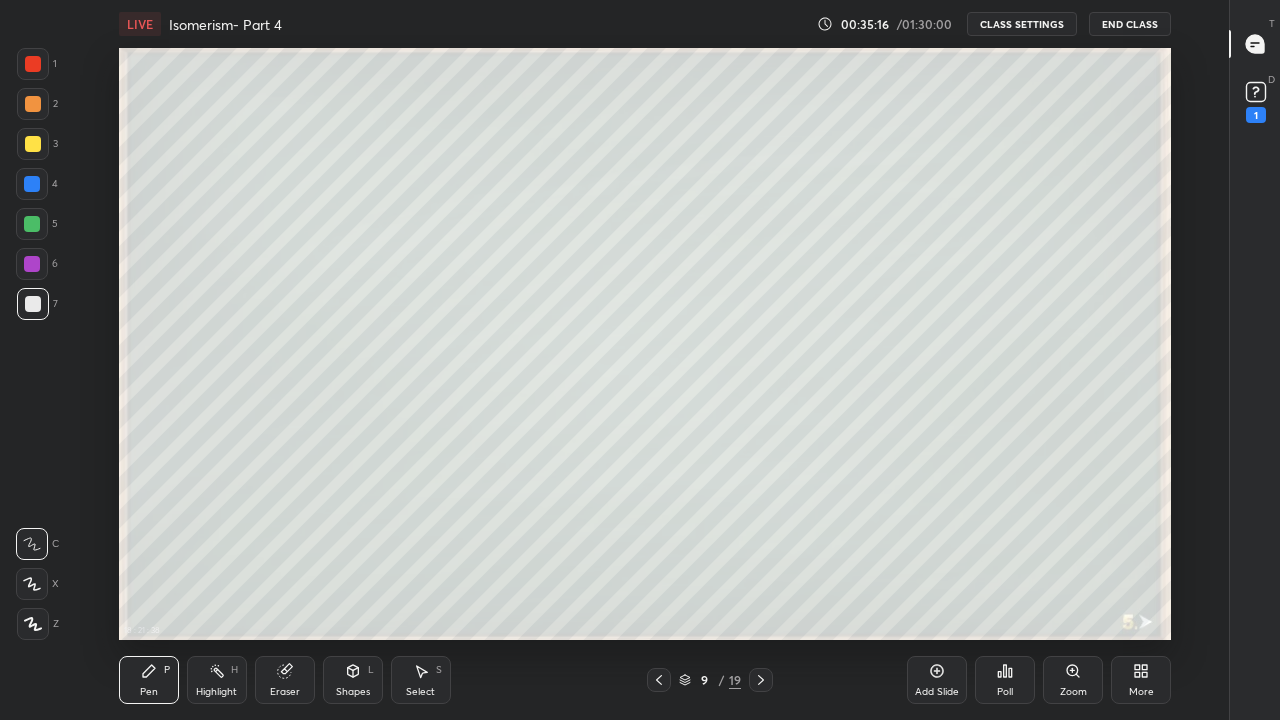 click 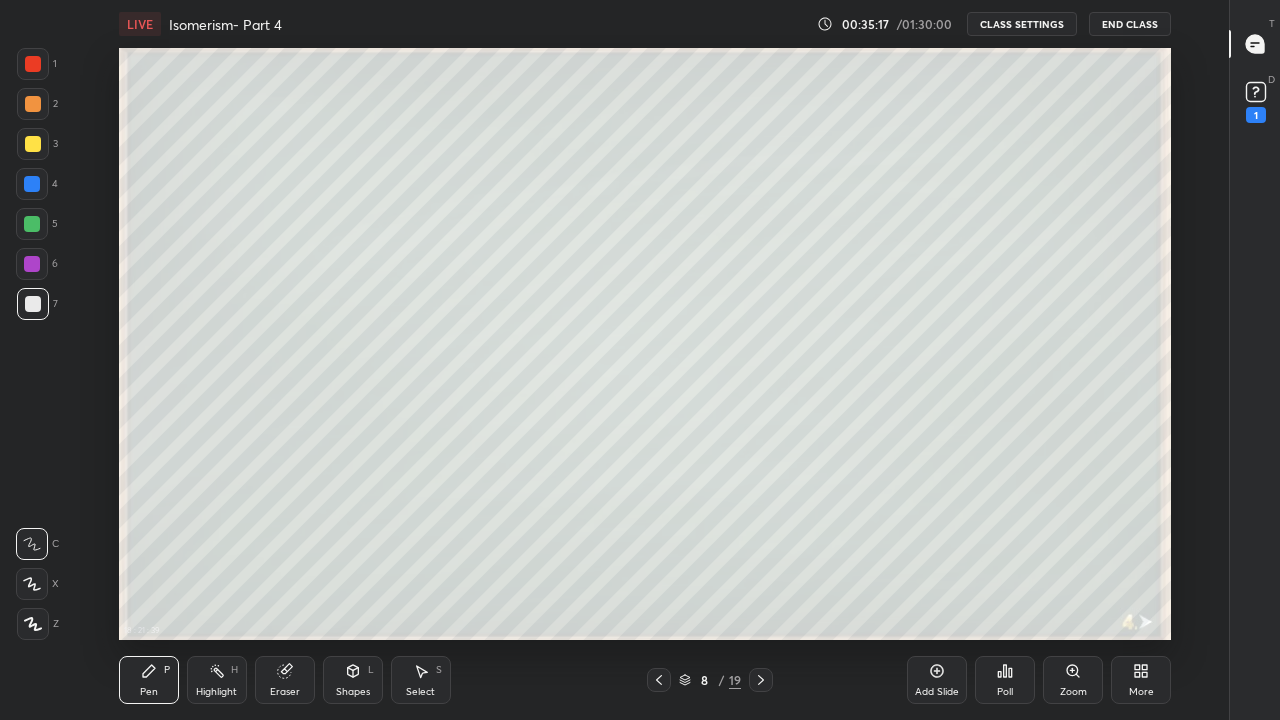 click 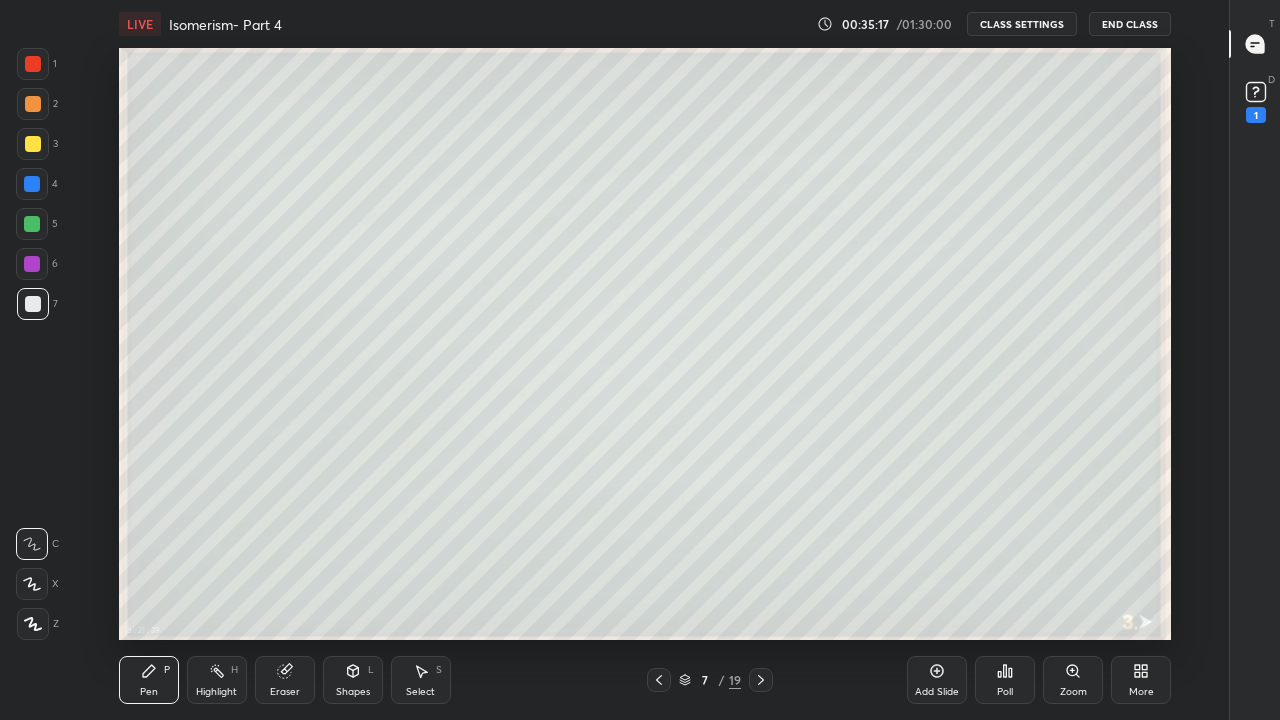click 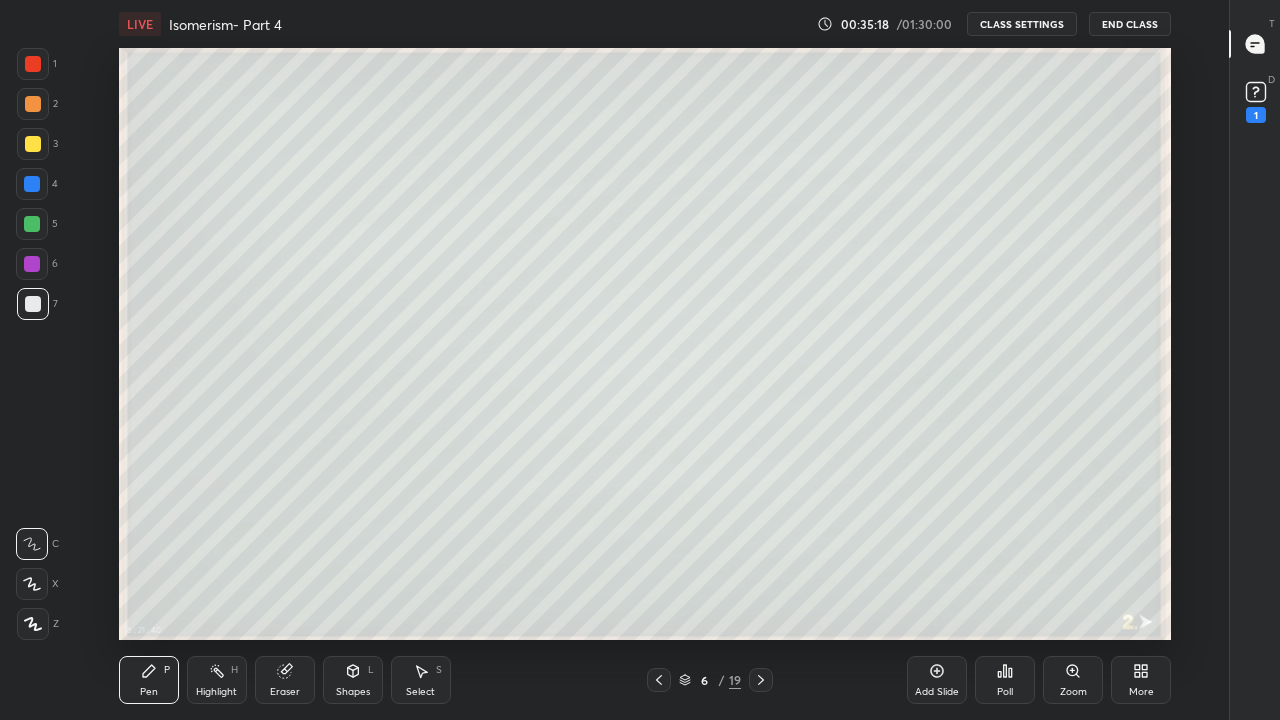 click 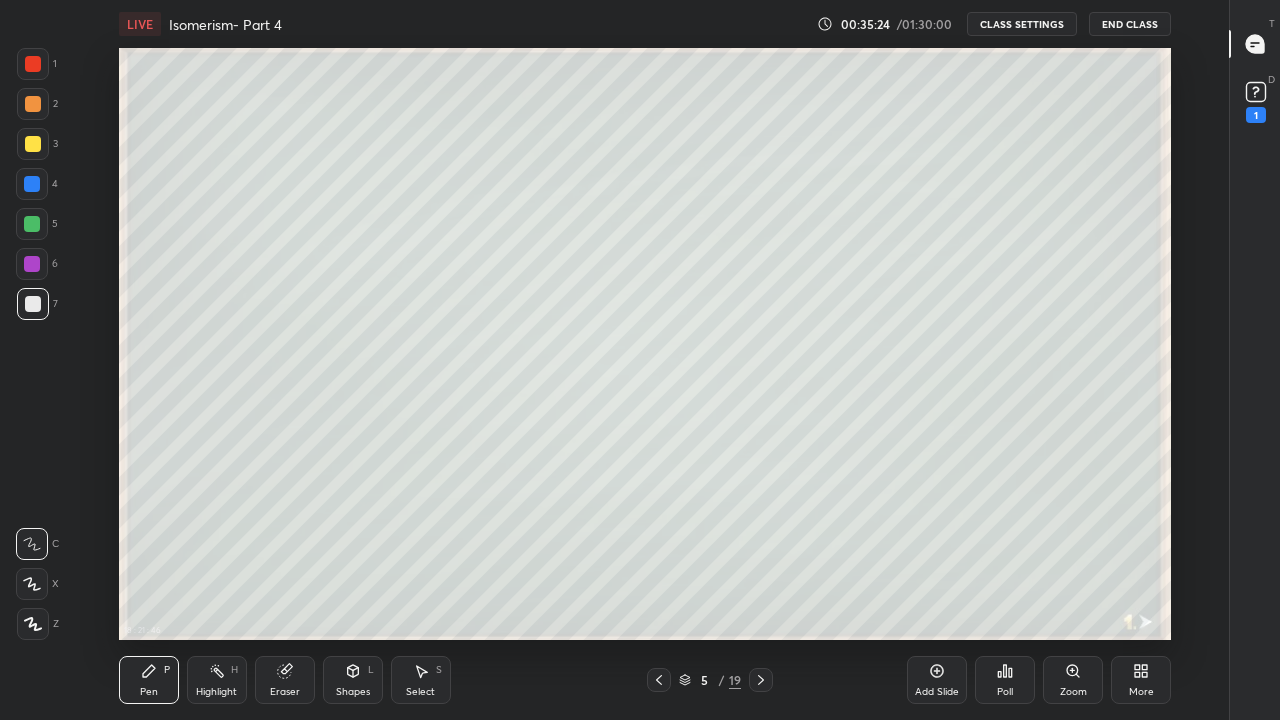 click 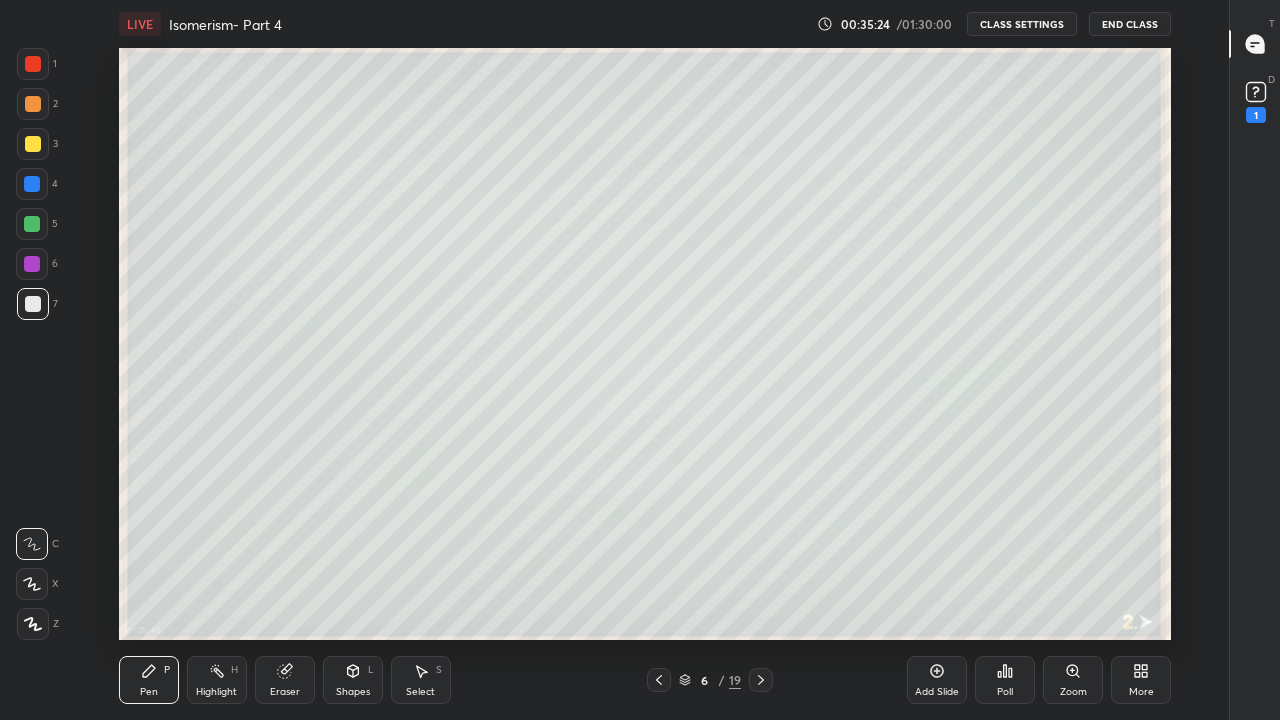 click 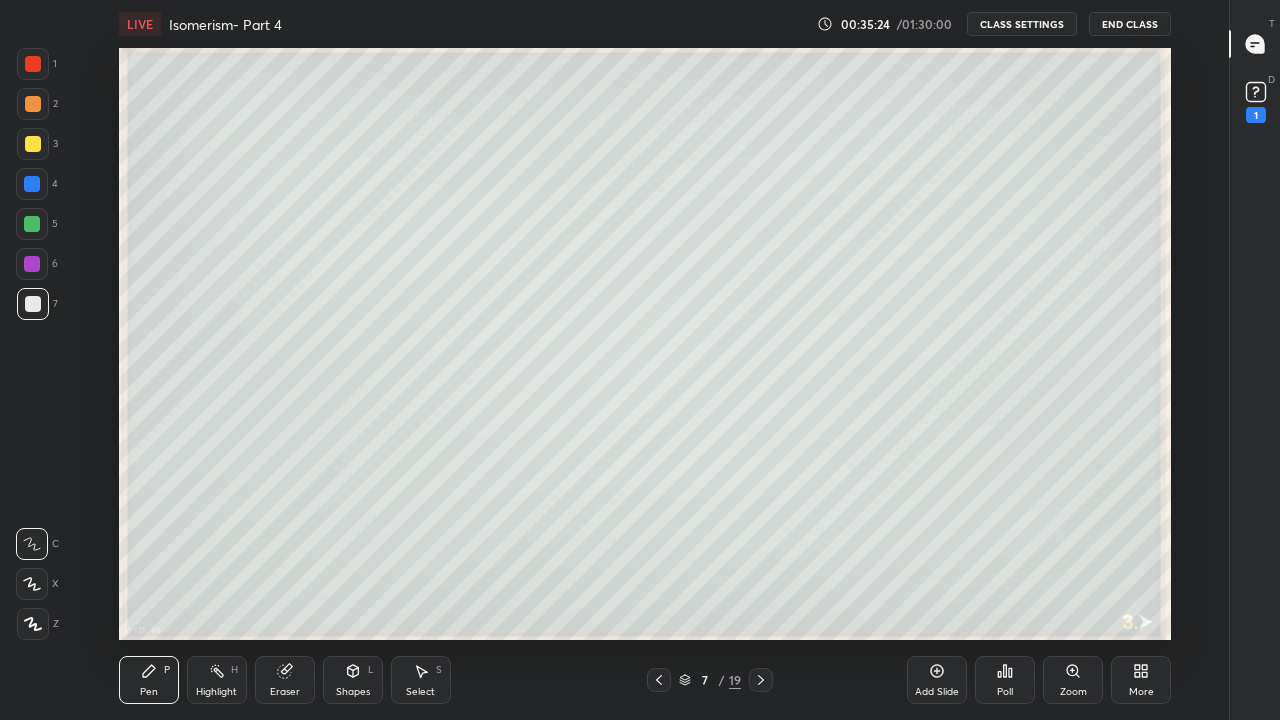 click 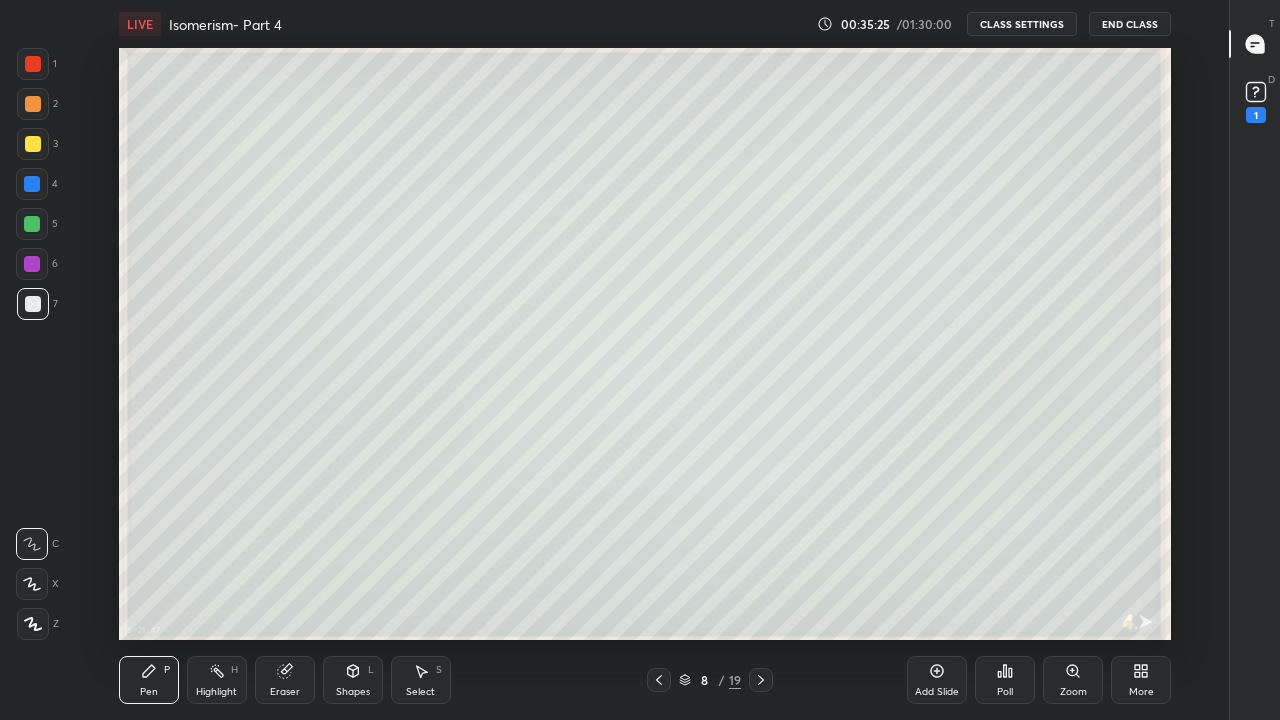 click 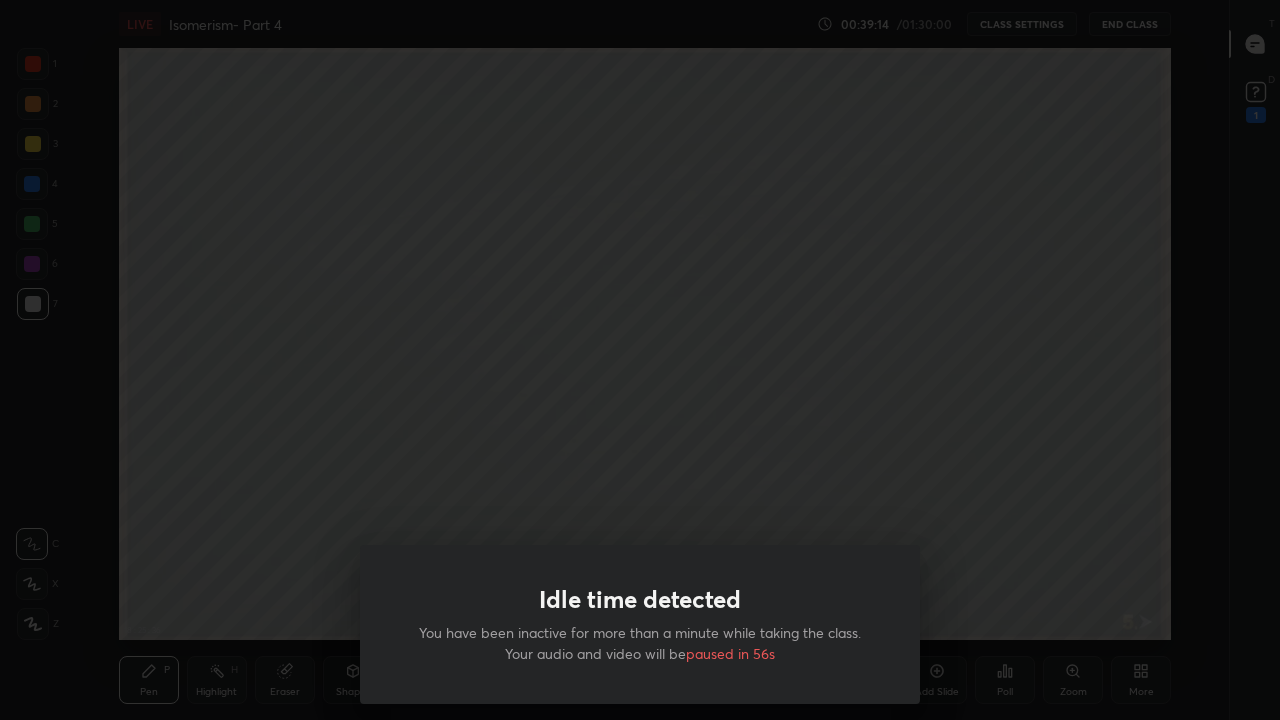 click on "Idle time detected You have been inactive for more than a minute while taking the class. Your audio and video will be  paused in 56s" at bounding box center (640, 360) 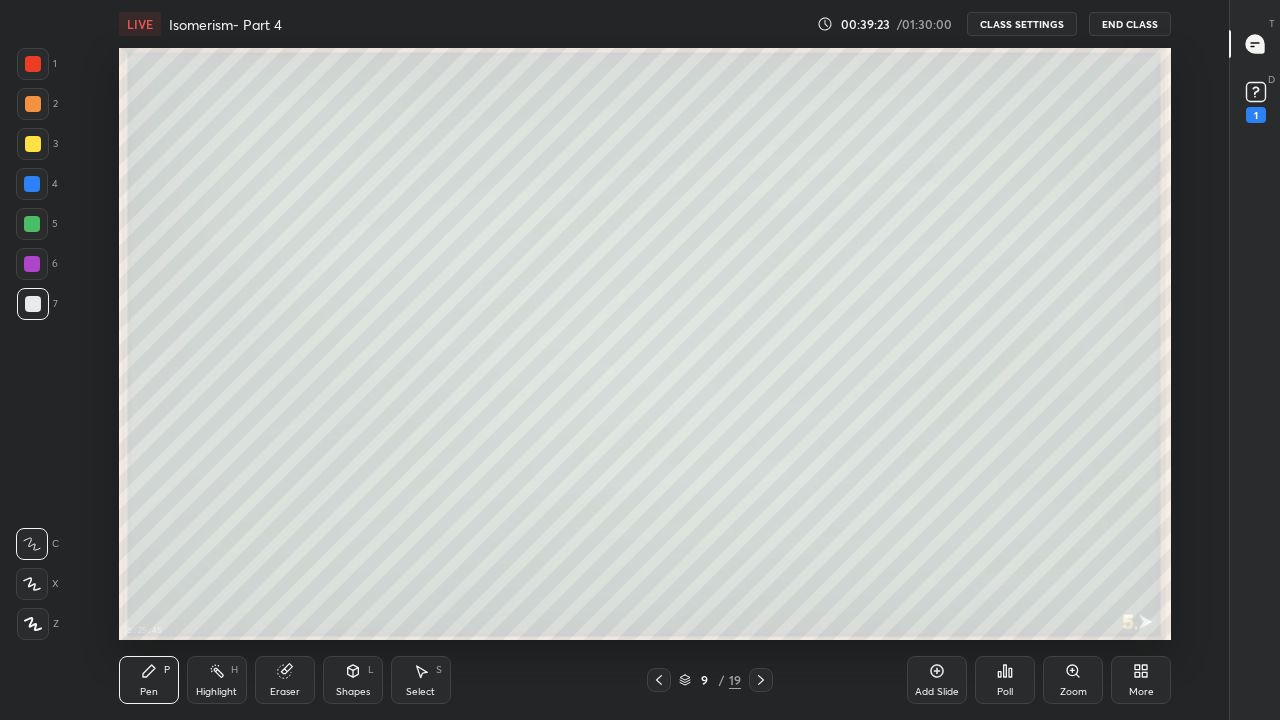 click 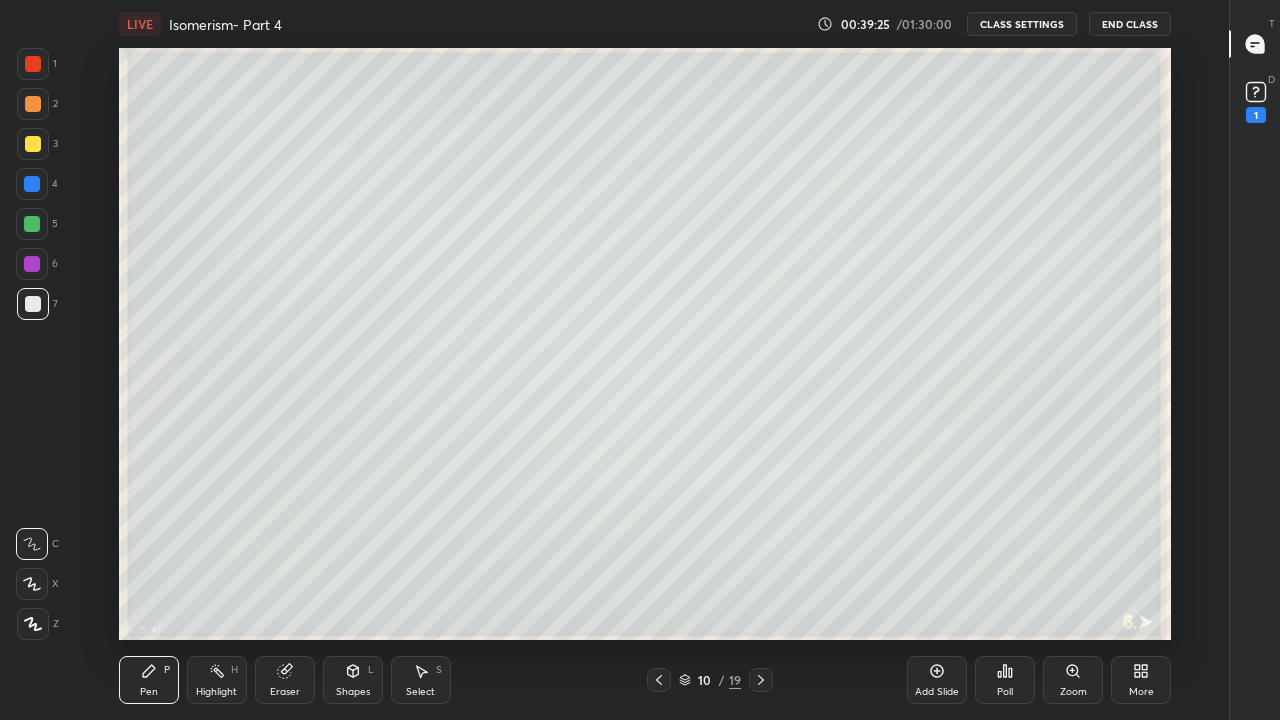 click at bounding box center [33, 304] 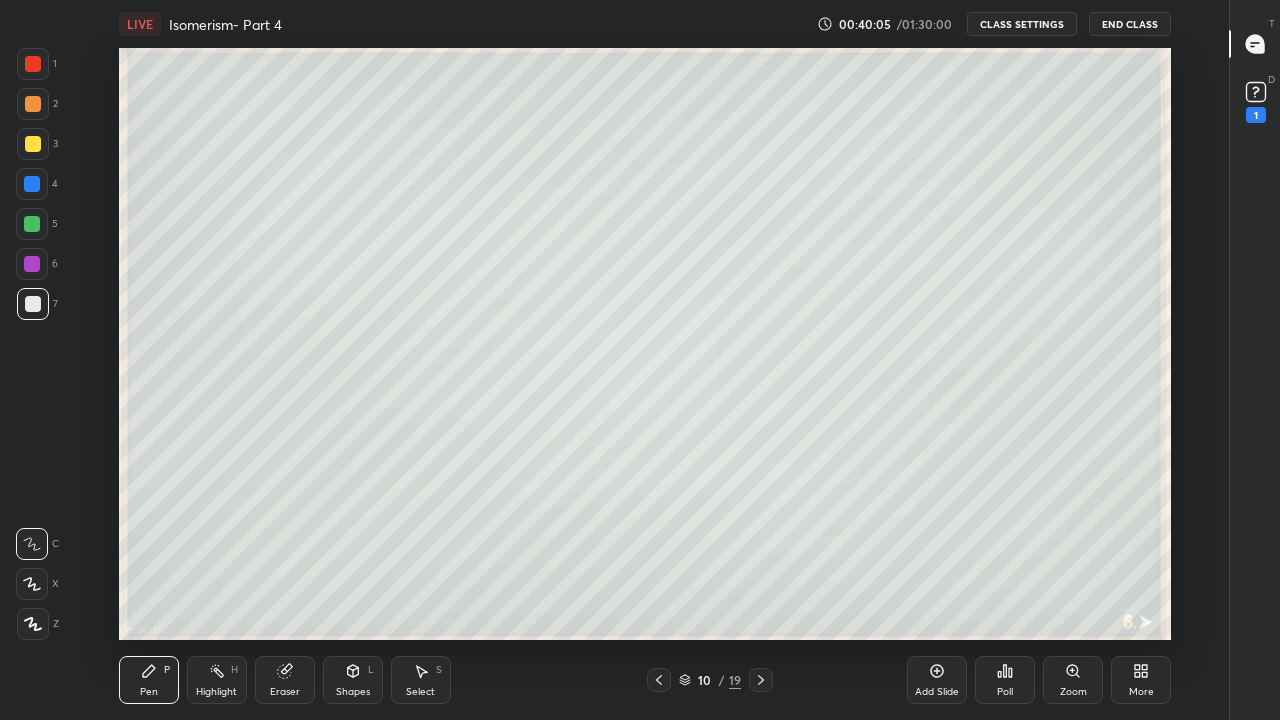 click 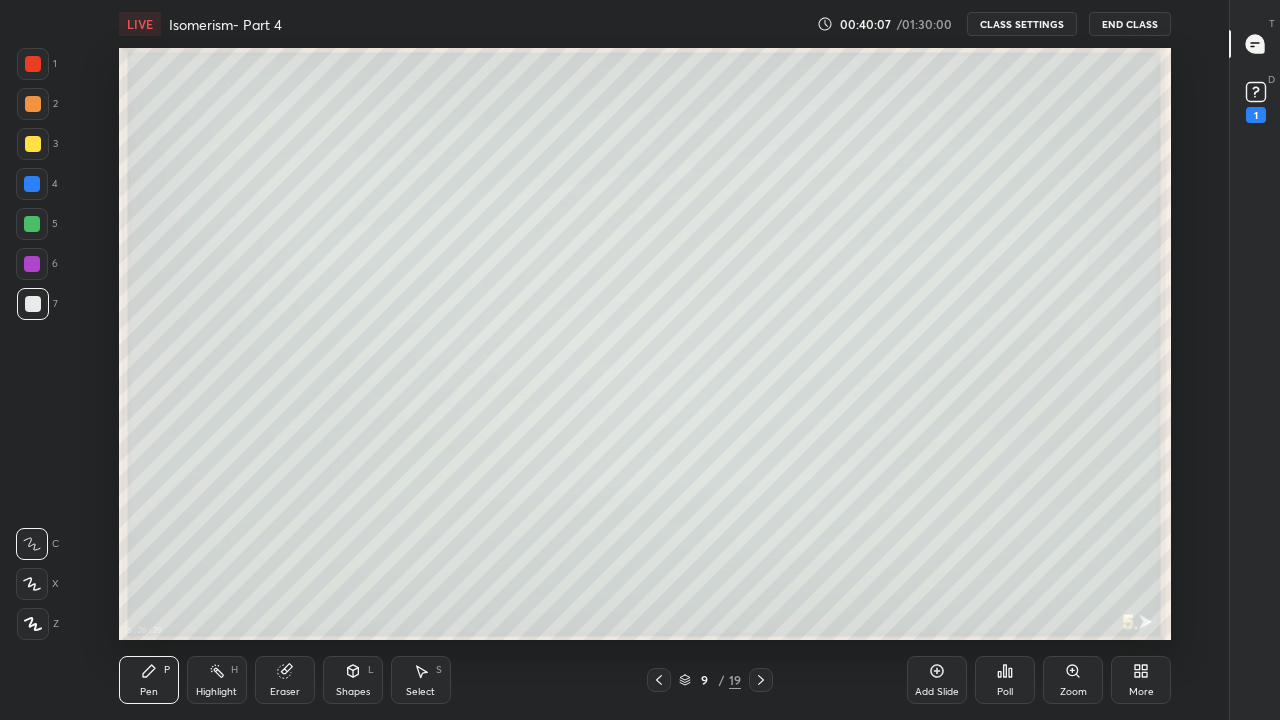 click 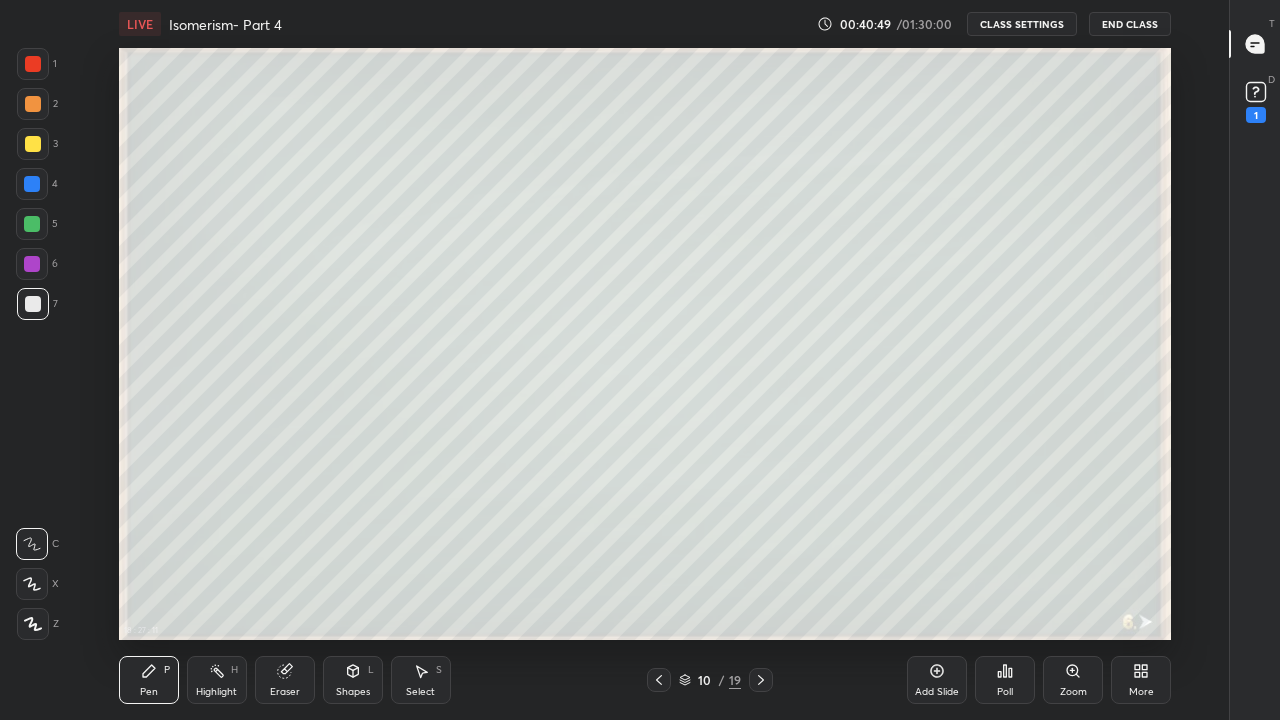click at bounding box center [33, 304] 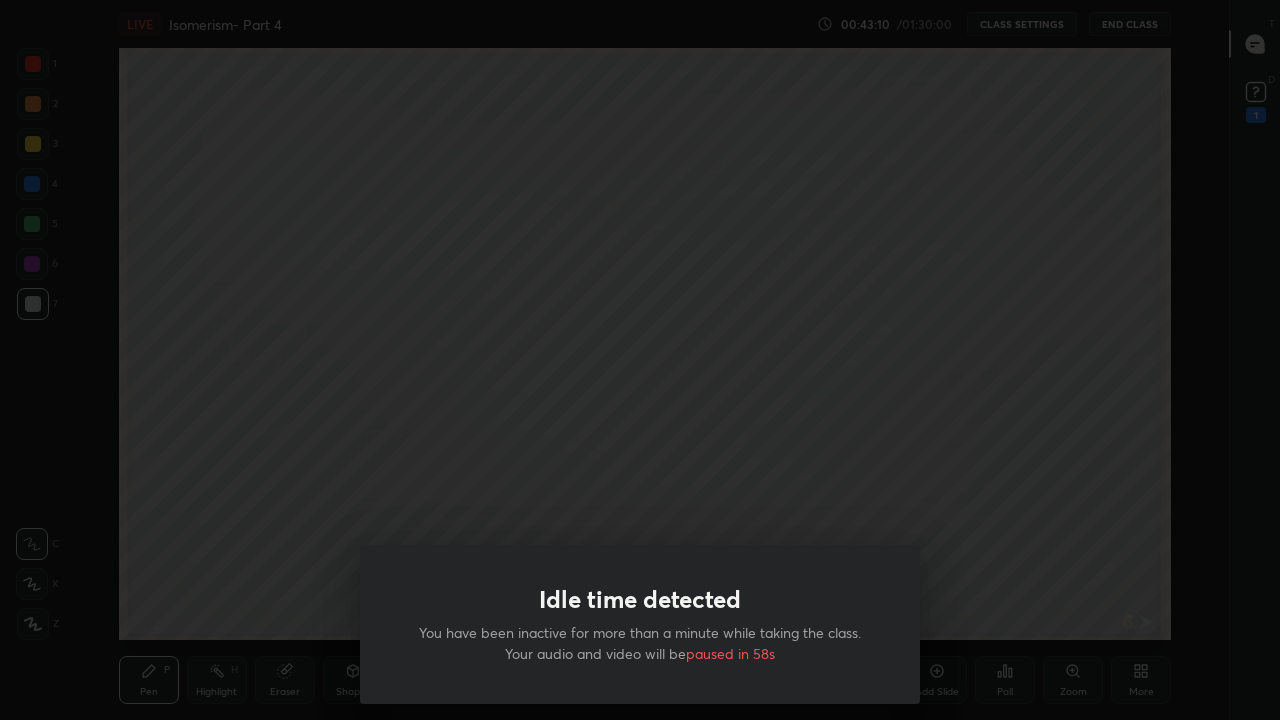 click on "Idle time detected You have been inactive for more than a minute while taking the class. Your audio and video will be  paused in 58s" at bounding box center [640, 360] 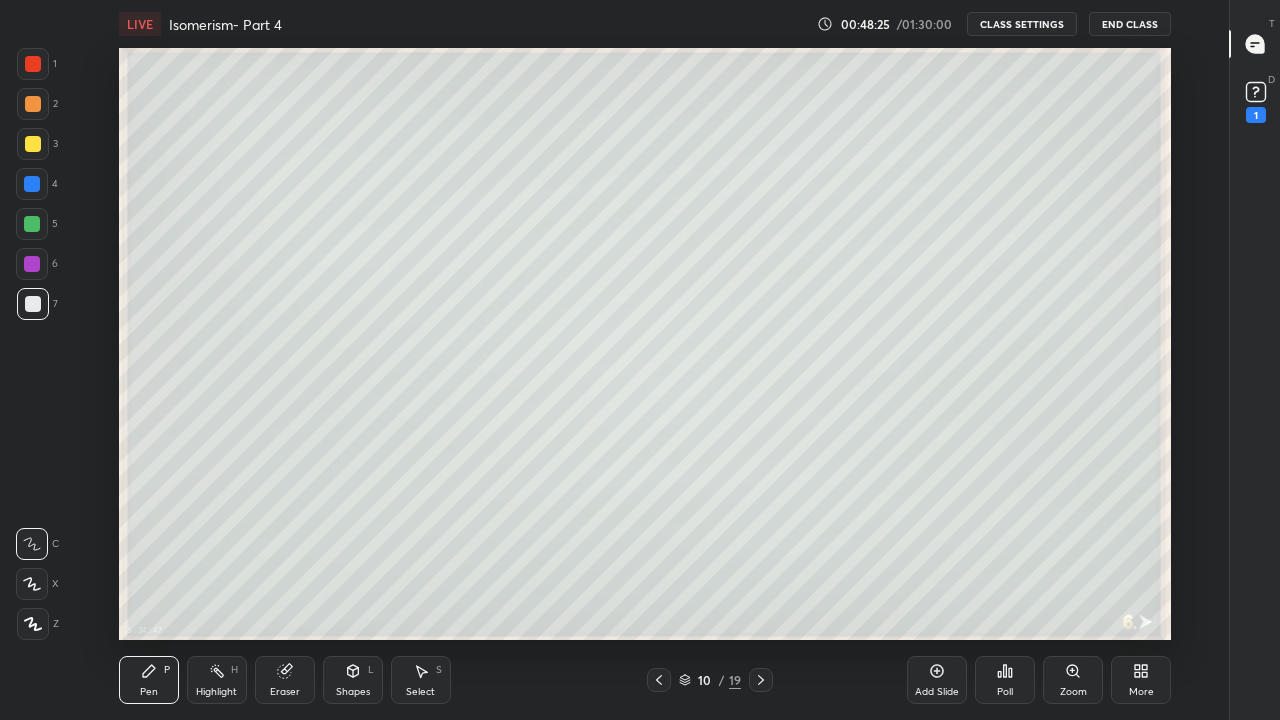 click at bounding box center (761, 680) 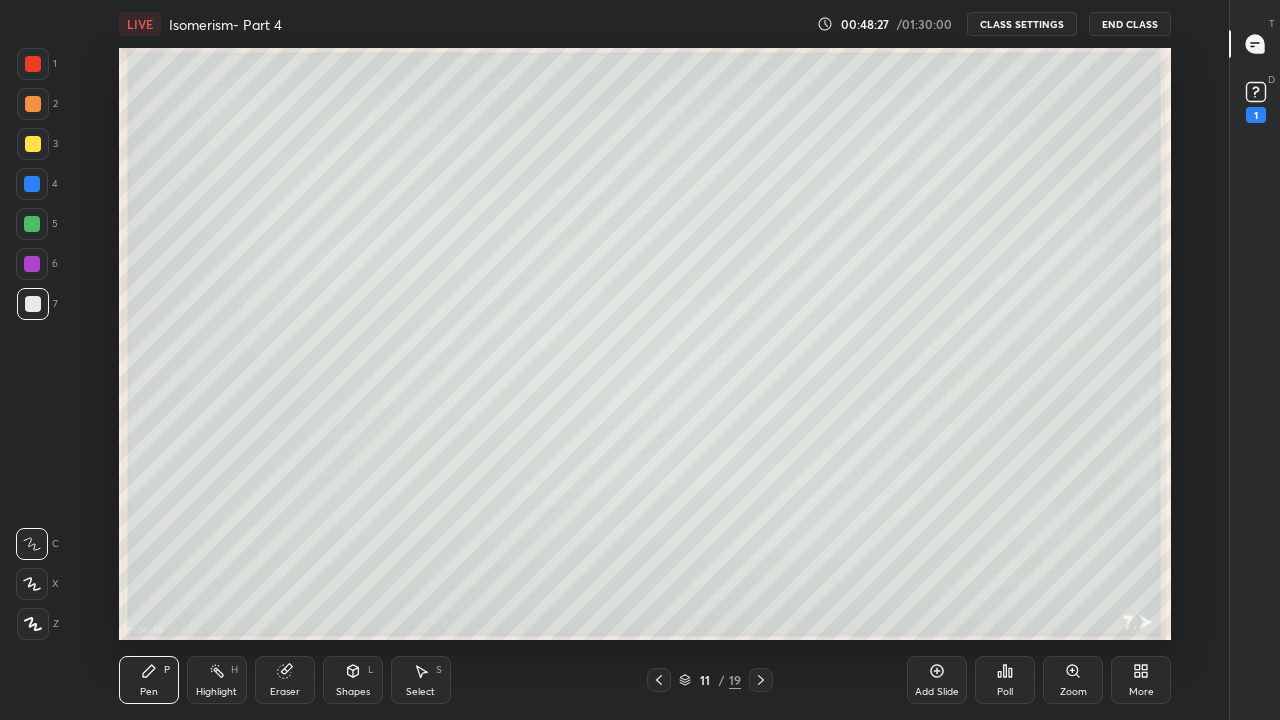 click at bounding box center (33, 144) 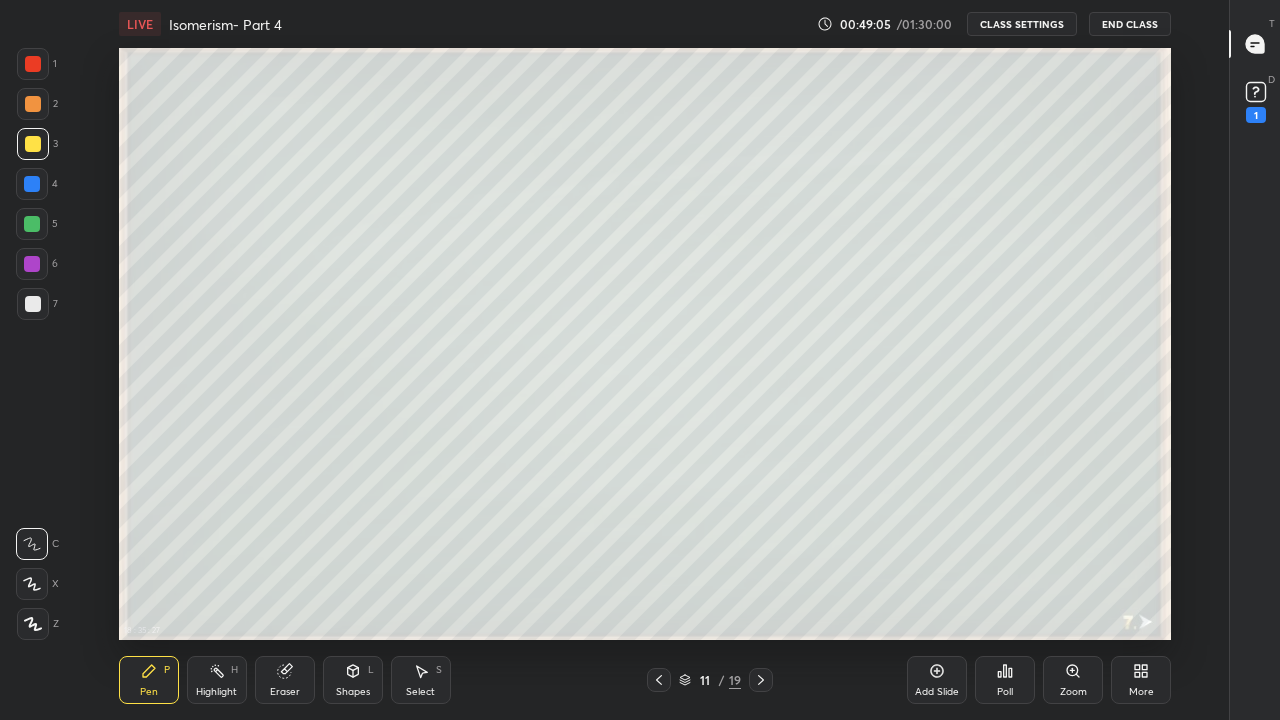 click at bounding box center (33, 304) 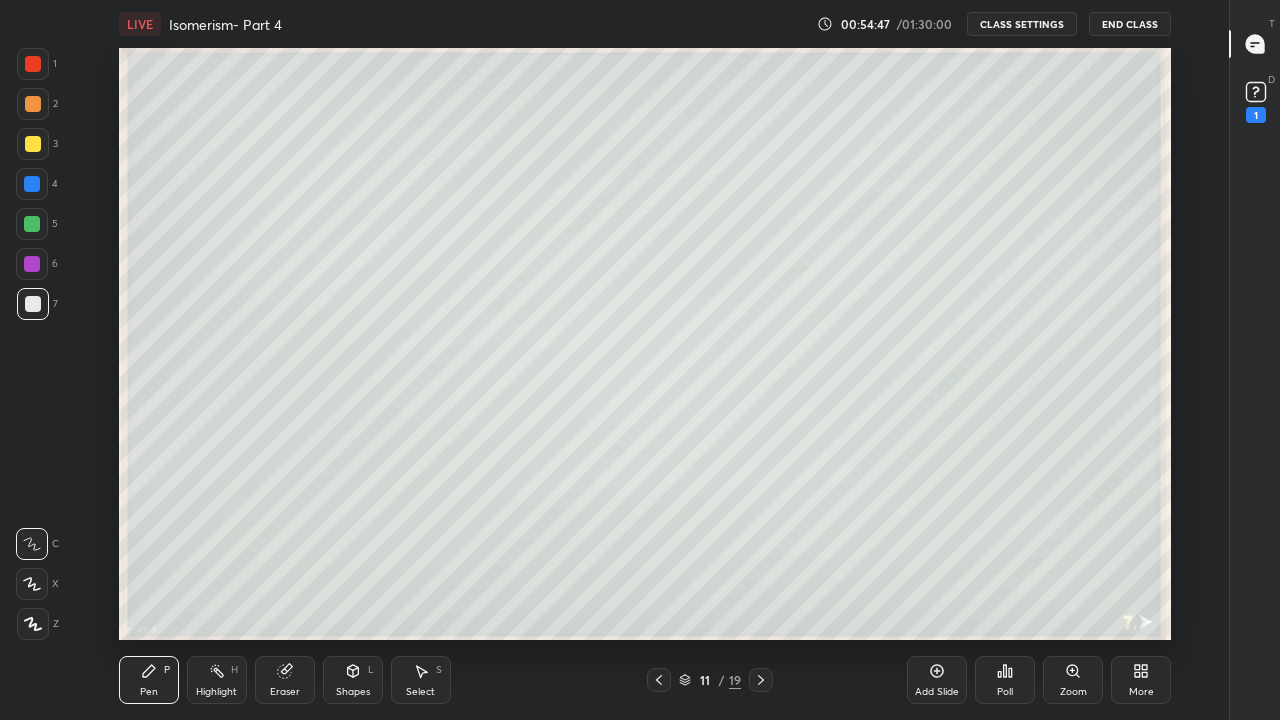 click 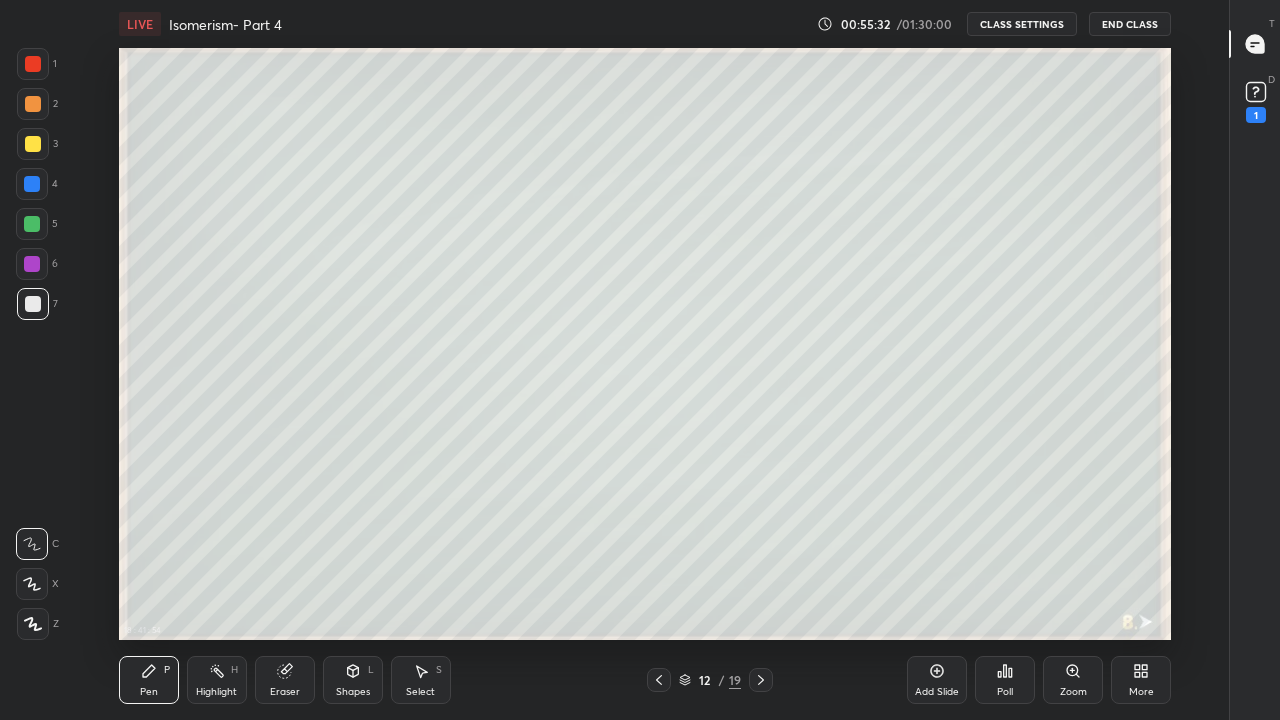 click 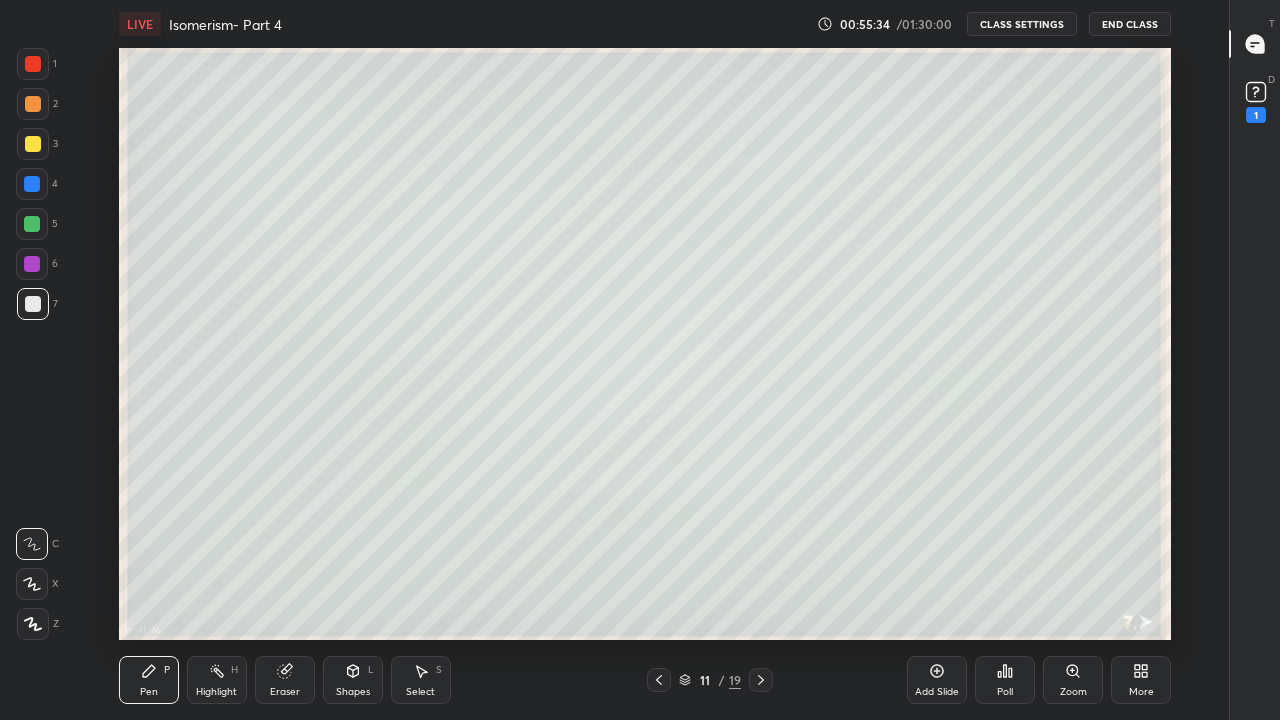 click 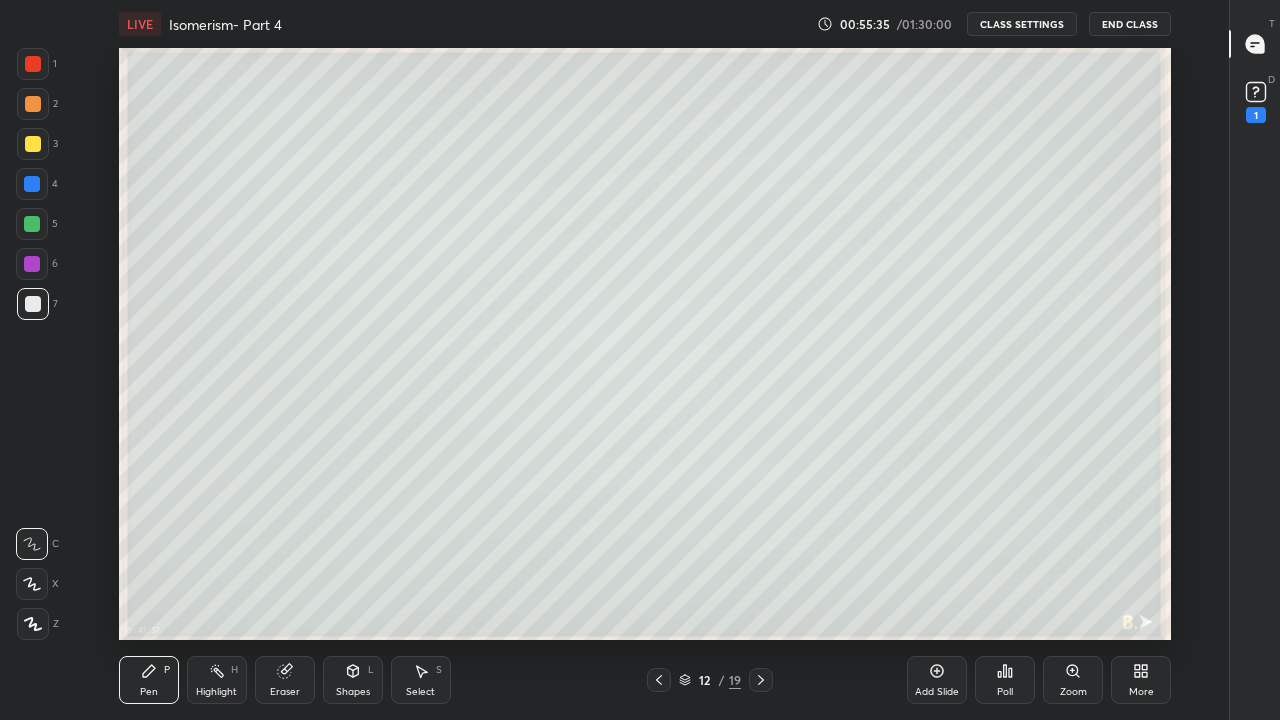 click at bounding box center (33, 144) 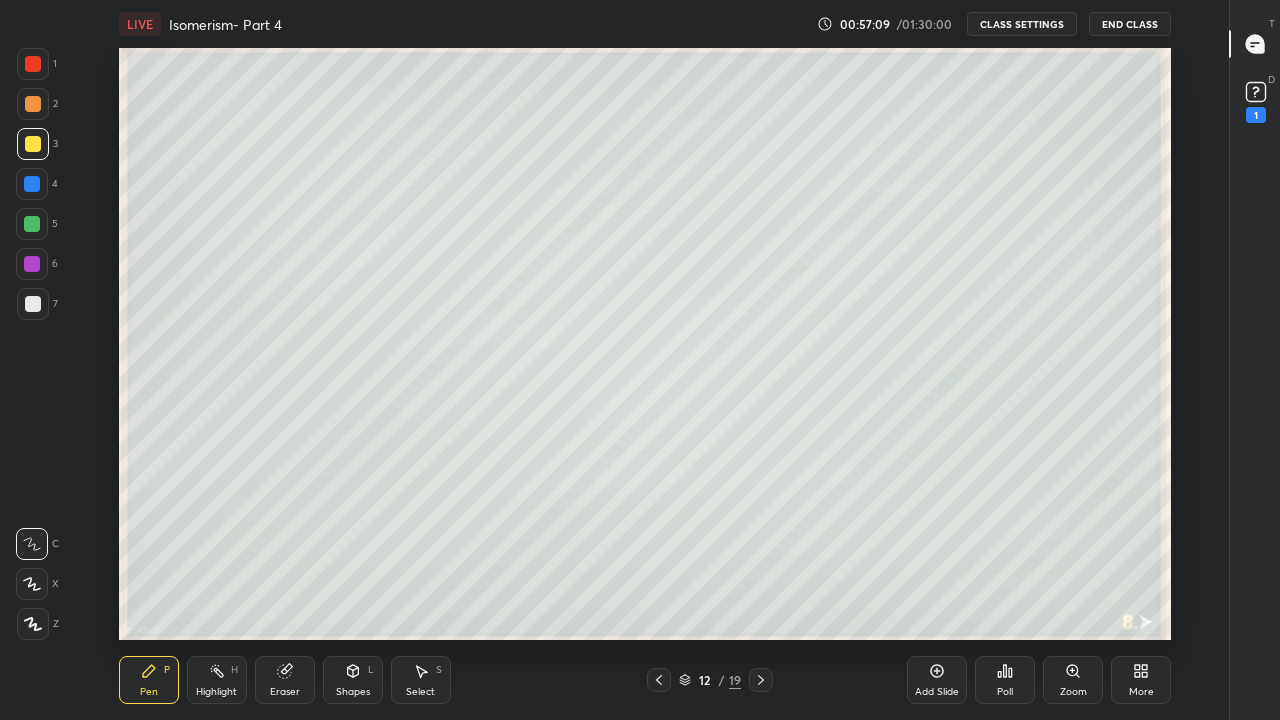 click at bounding box center (33, 304) 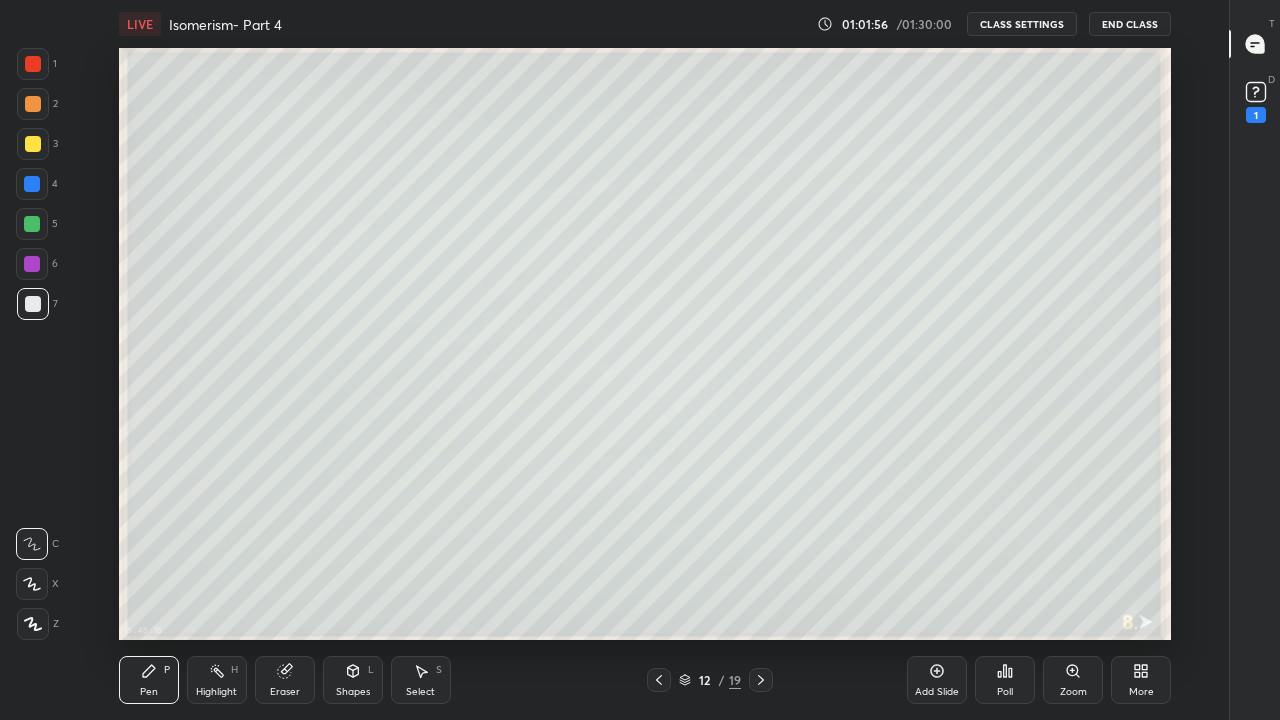 click on "Eraser" at bounding box center (285, 692) 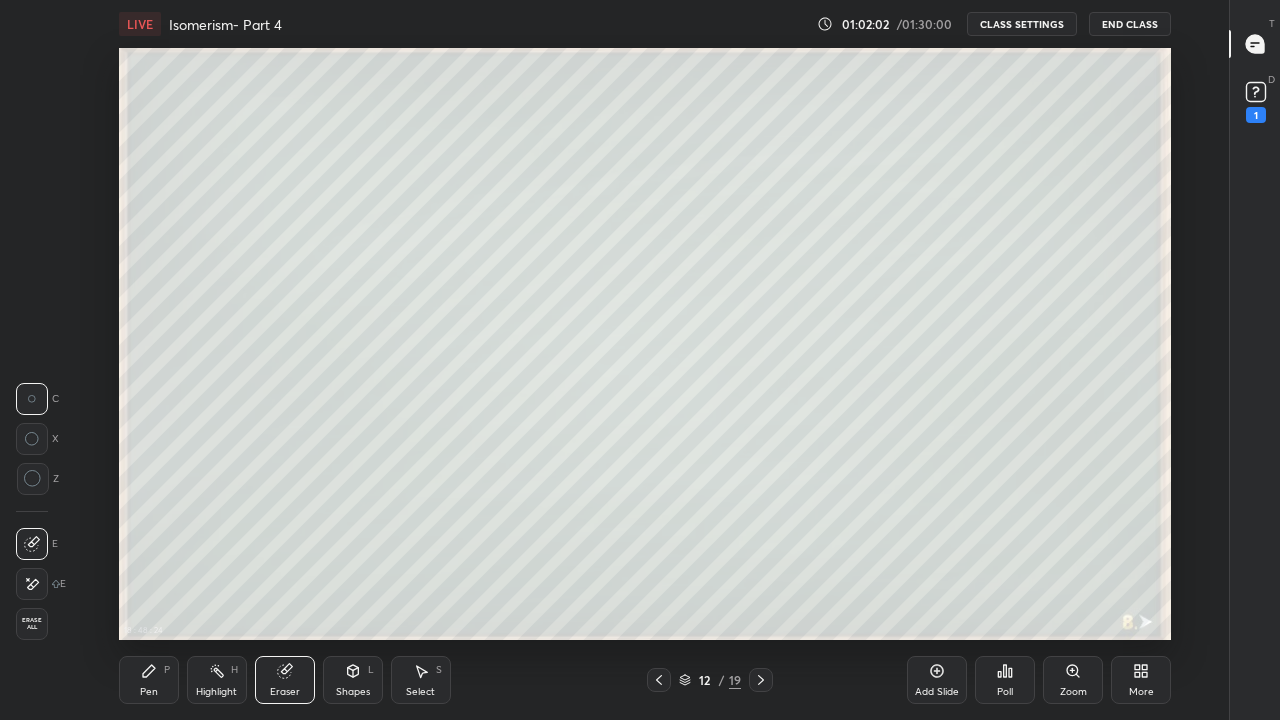 click on "Pen" at bounding box center [149, 692] 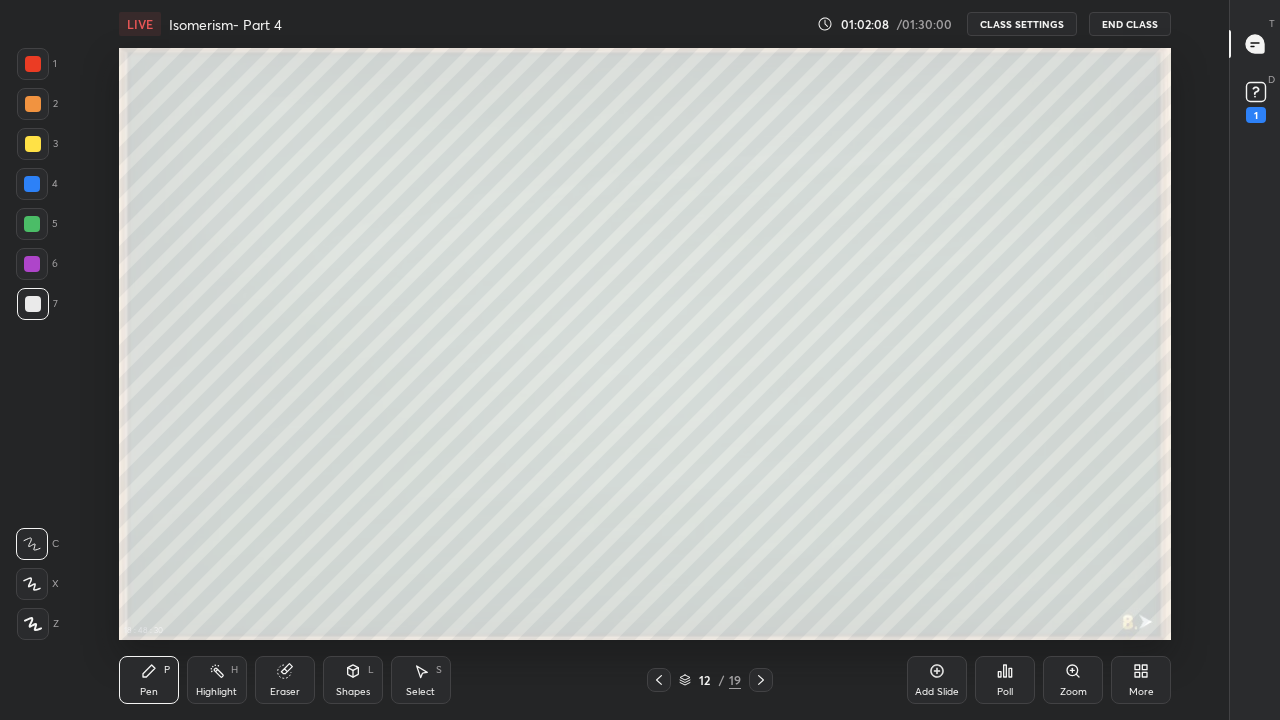 click at bounding box center (33, 144) 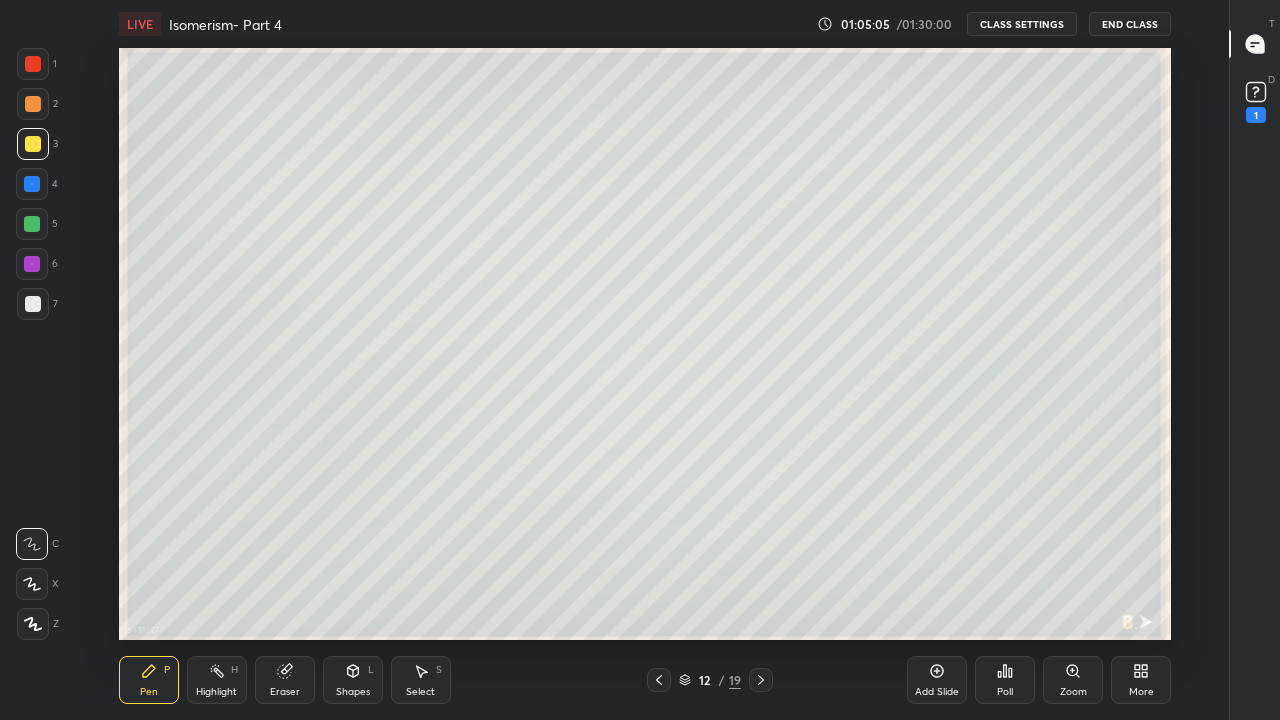 click 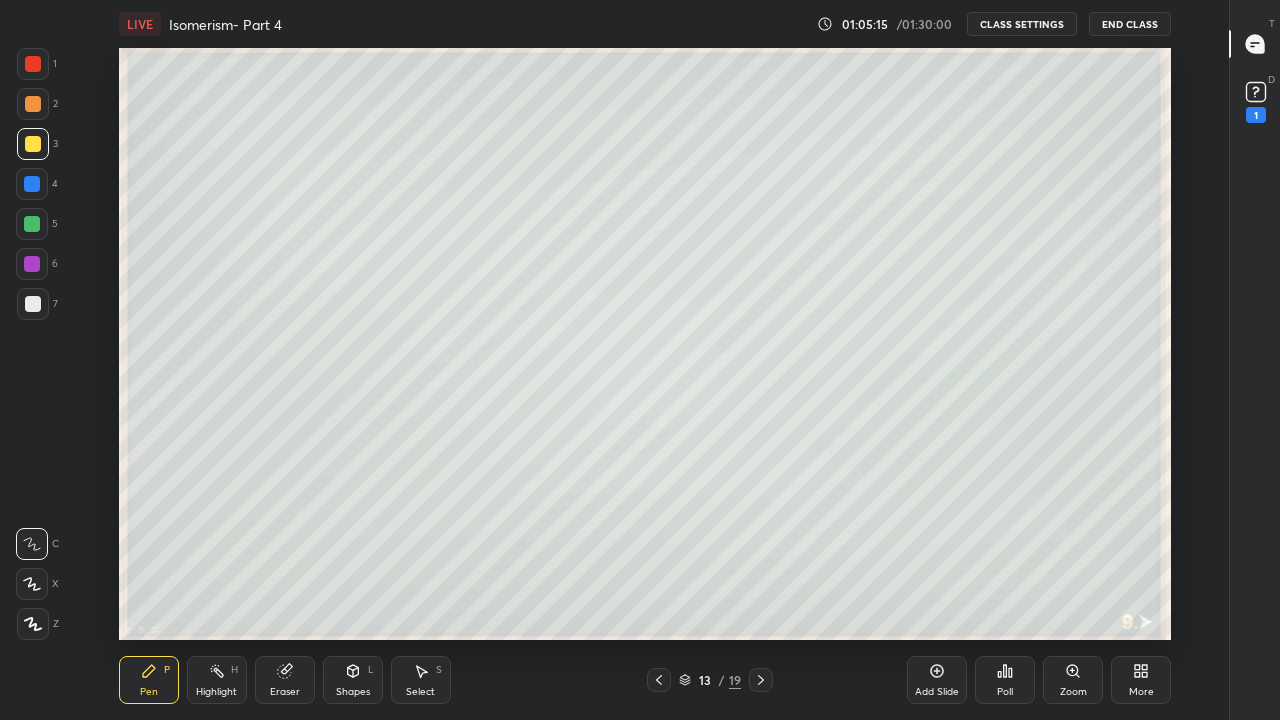 click at bounding box center (659, 680) 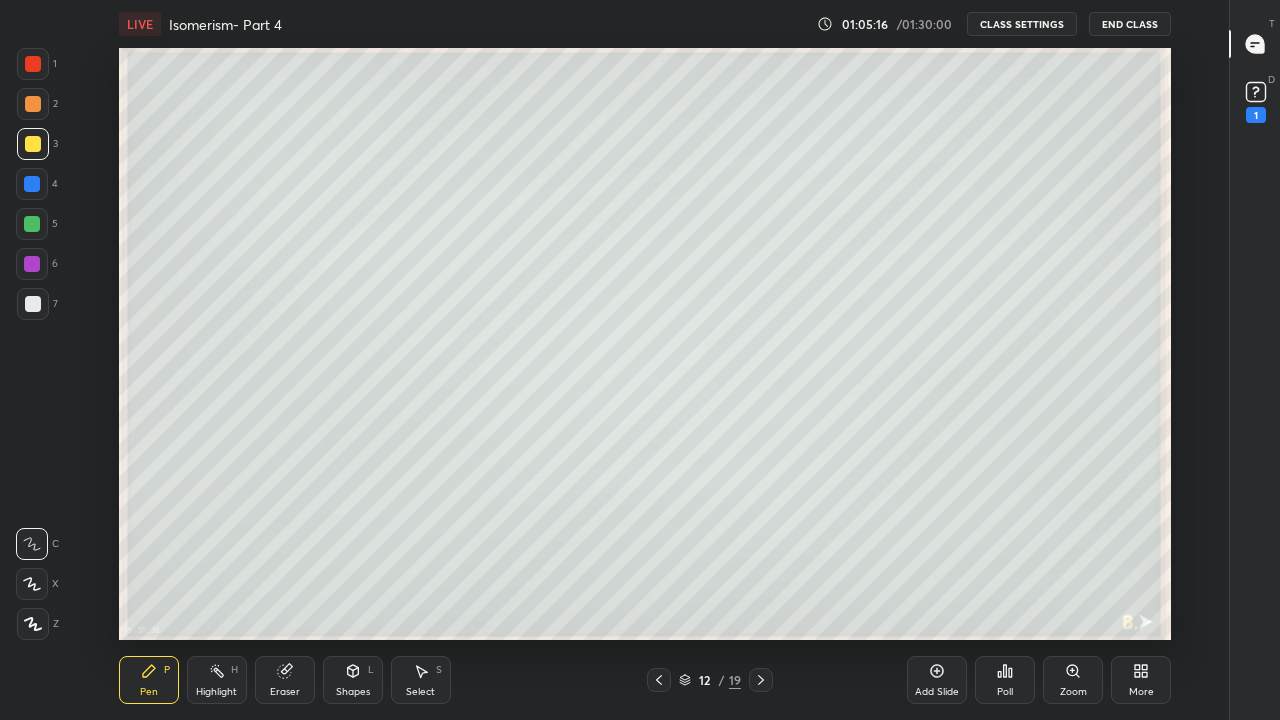 click 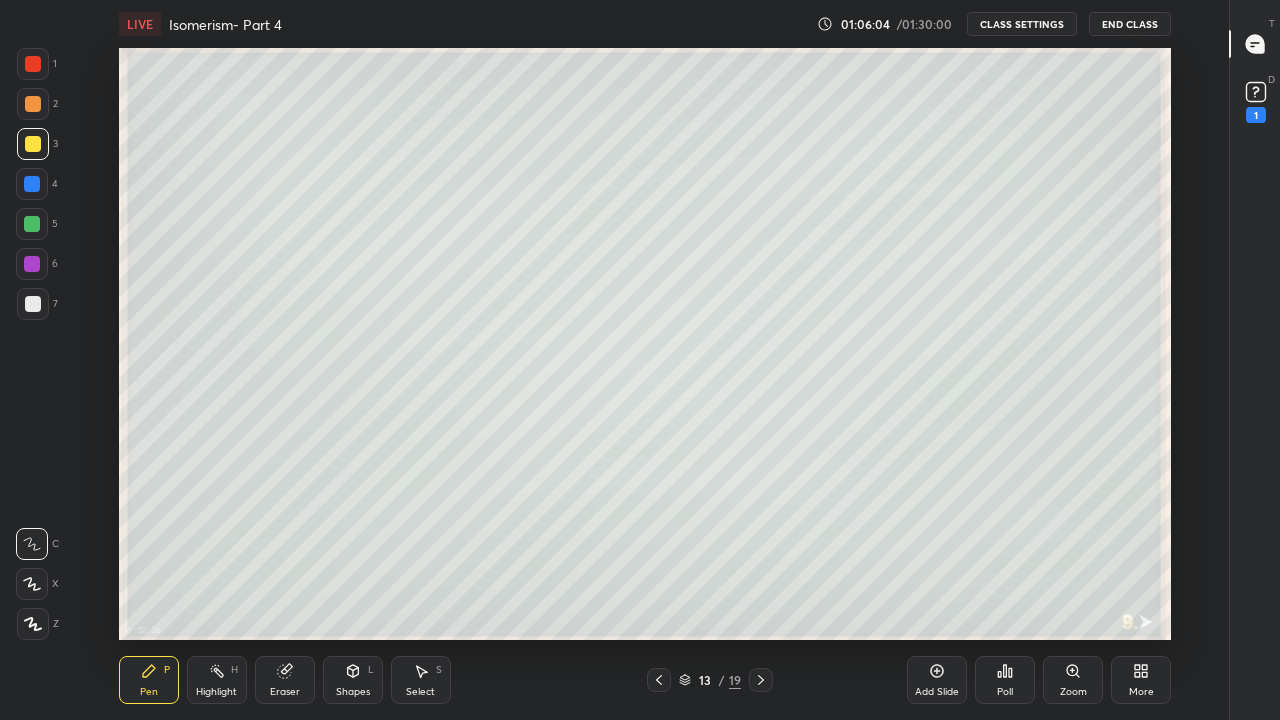 click at bounding box center [33, 304] 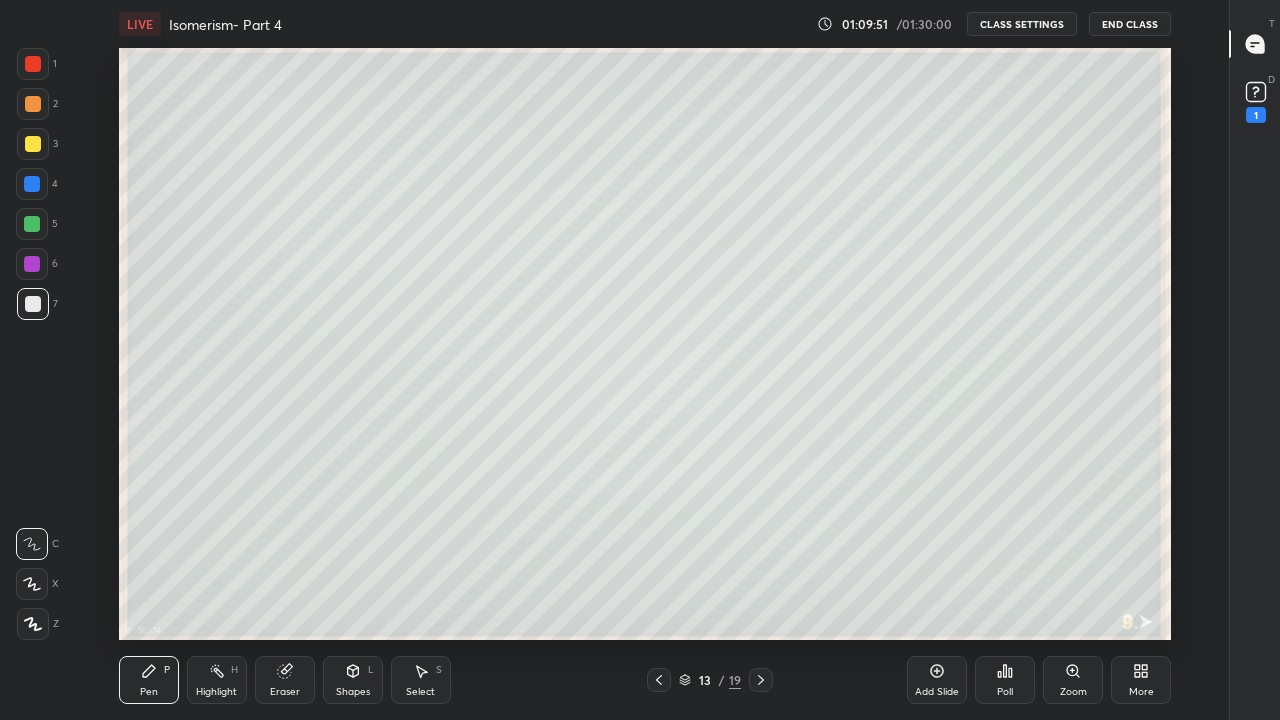 click on "T Messages (T) D Doubts (D) 1" at bounding box center (1255, 360) 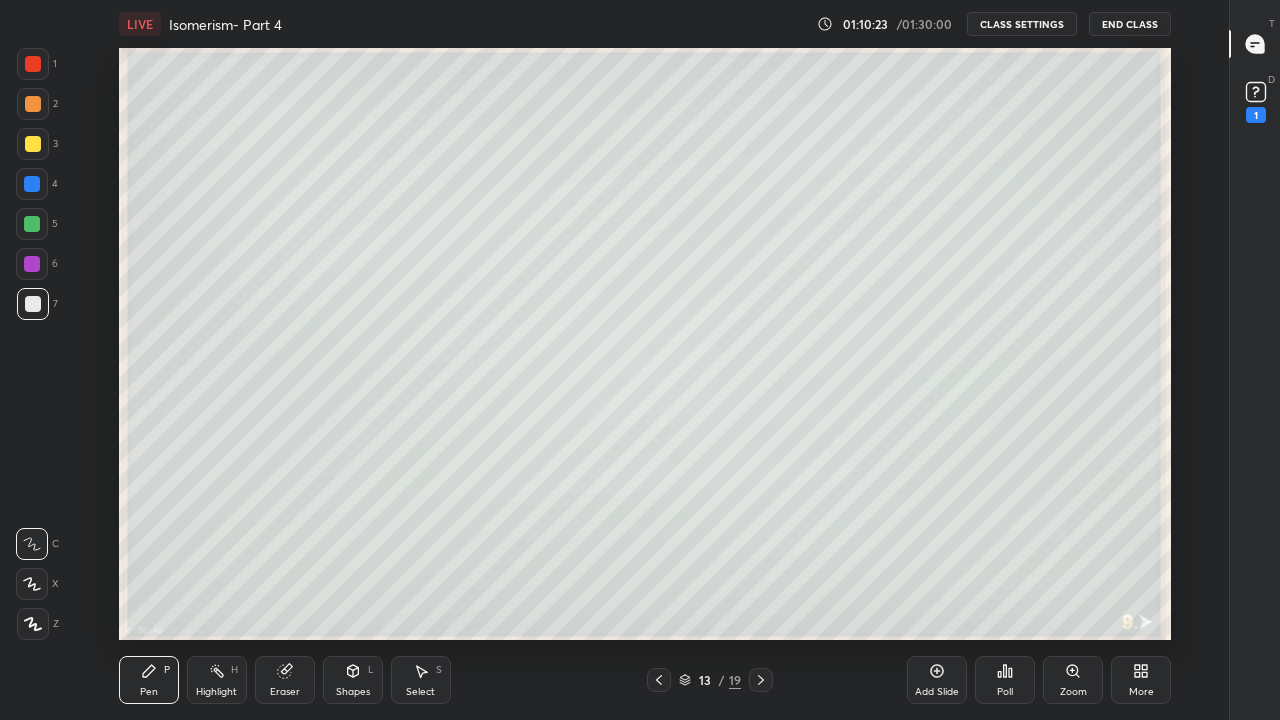 click at bounding box center [33, 144] 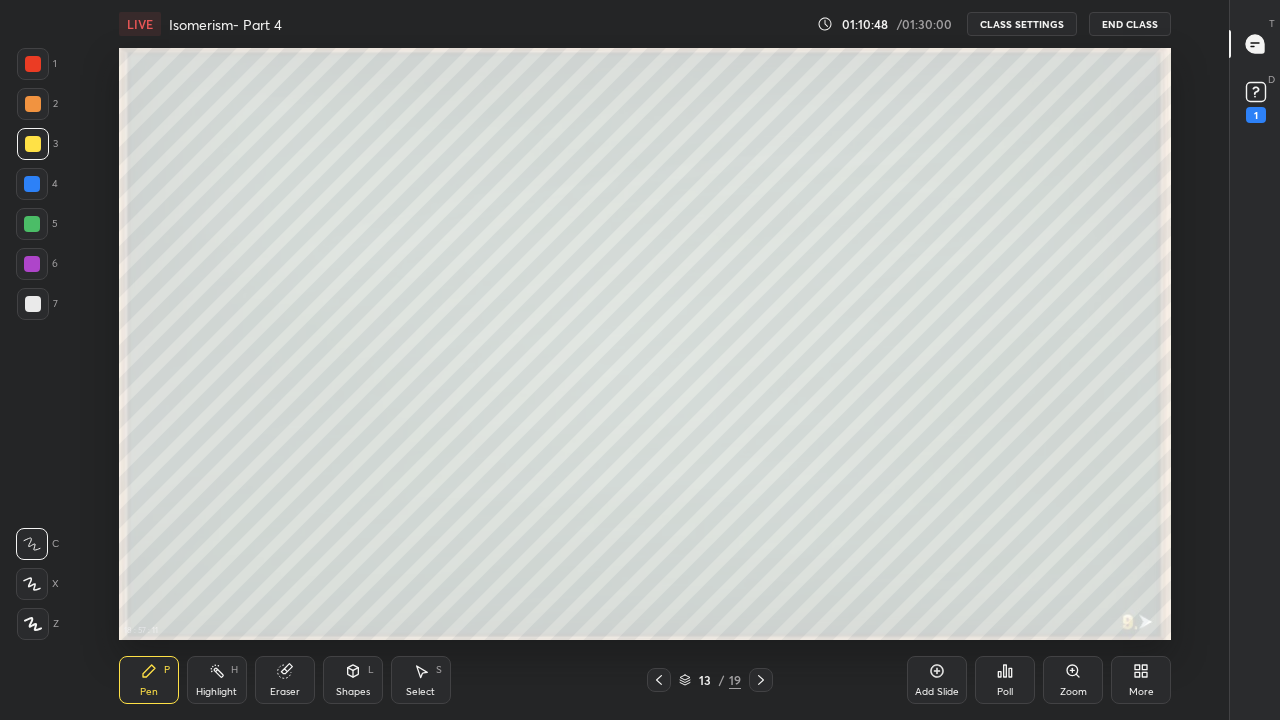 click at bounding box center [33, 304] 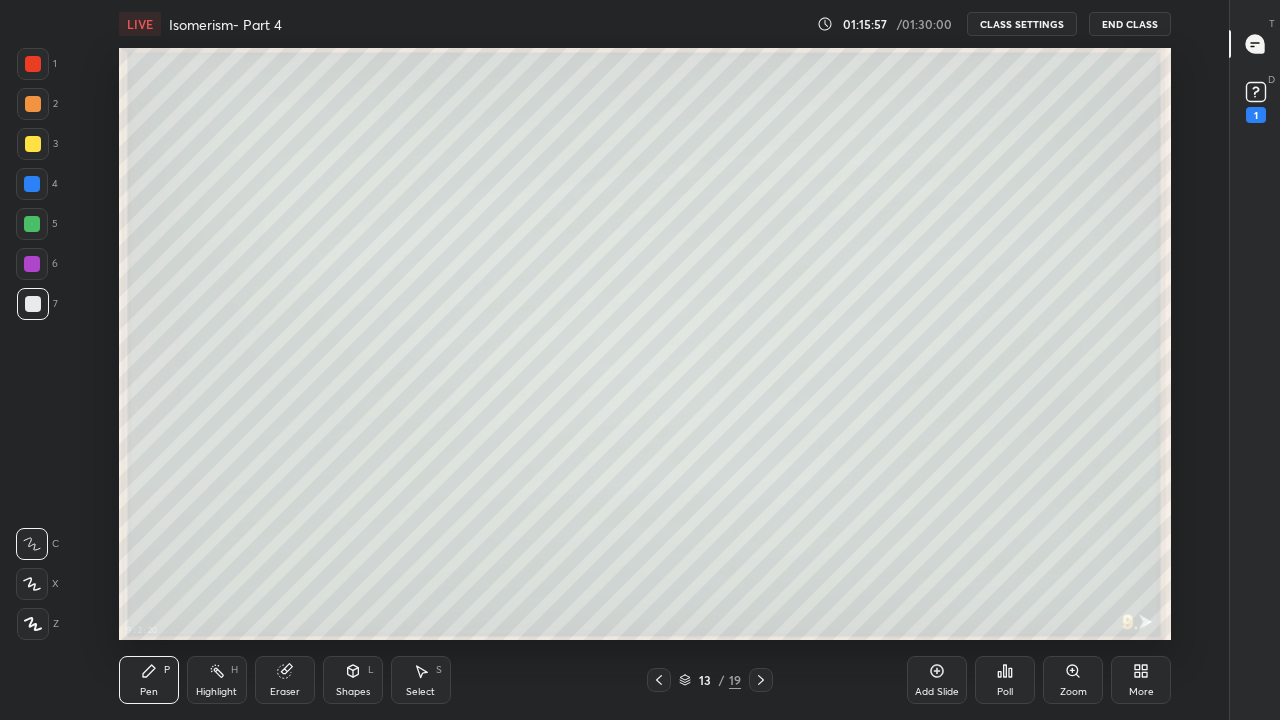 click 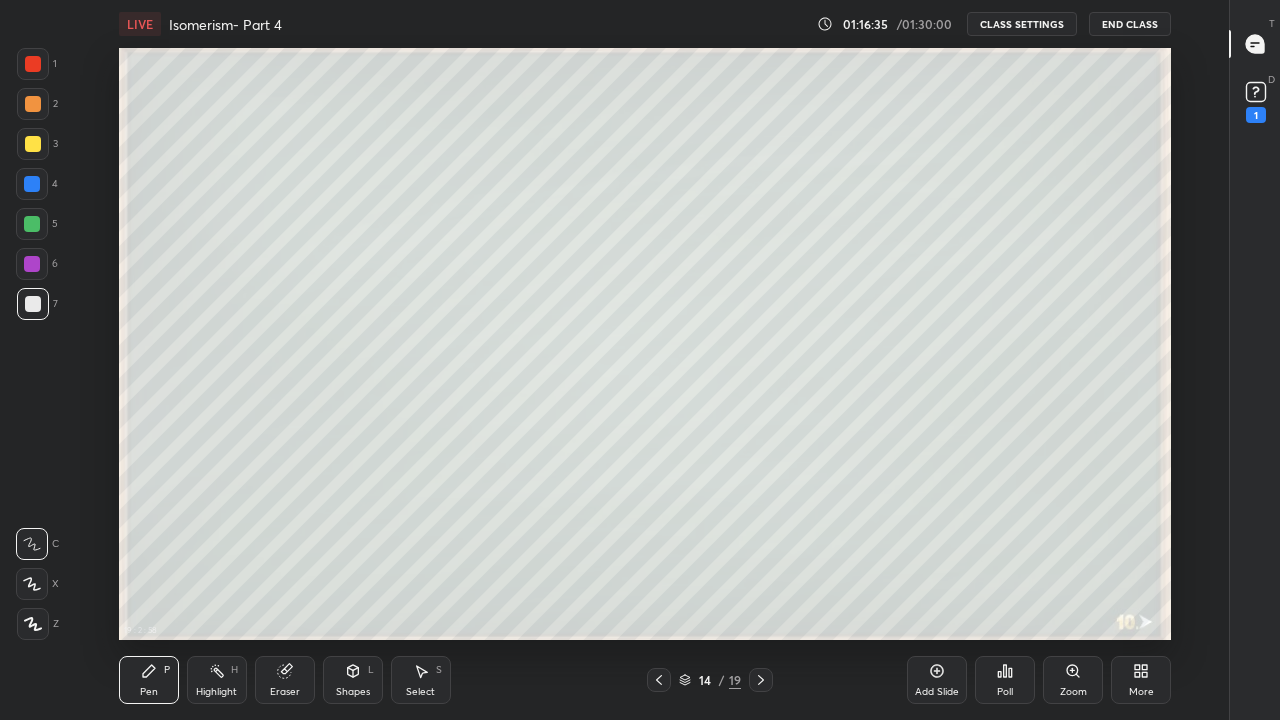 click at bounding box center [32, 224] 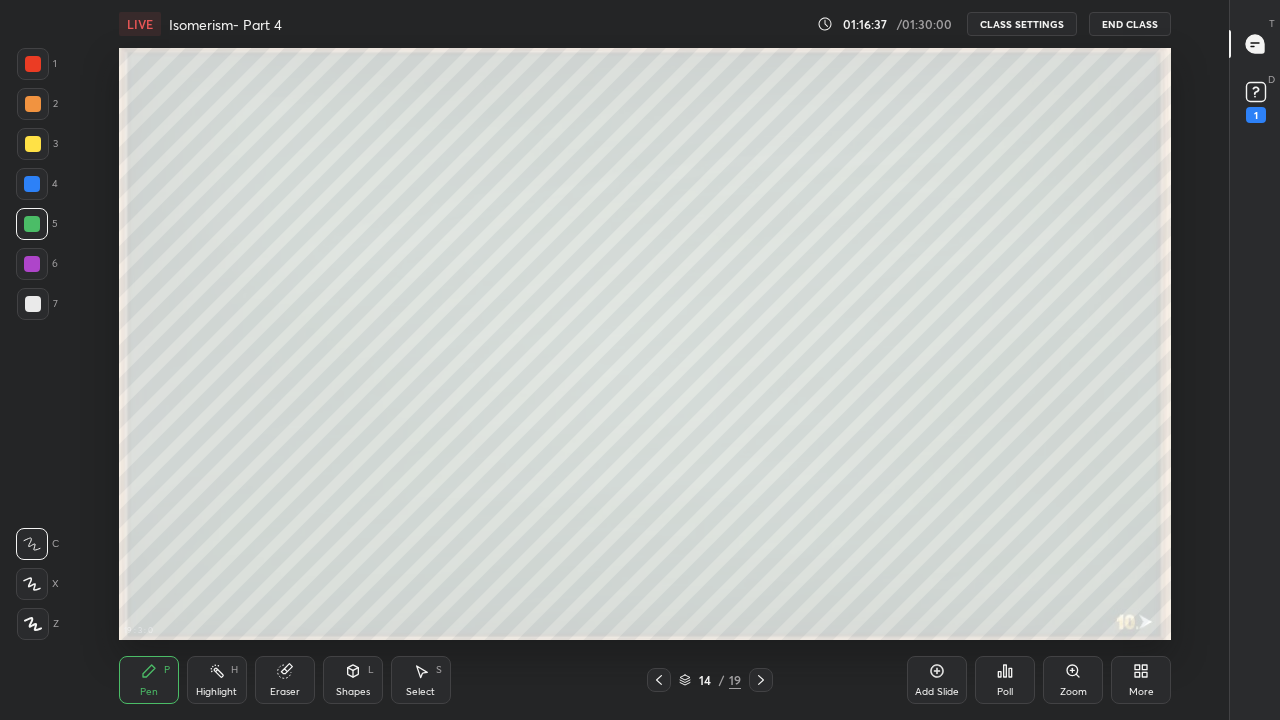 click at bounding box center [33, 144] 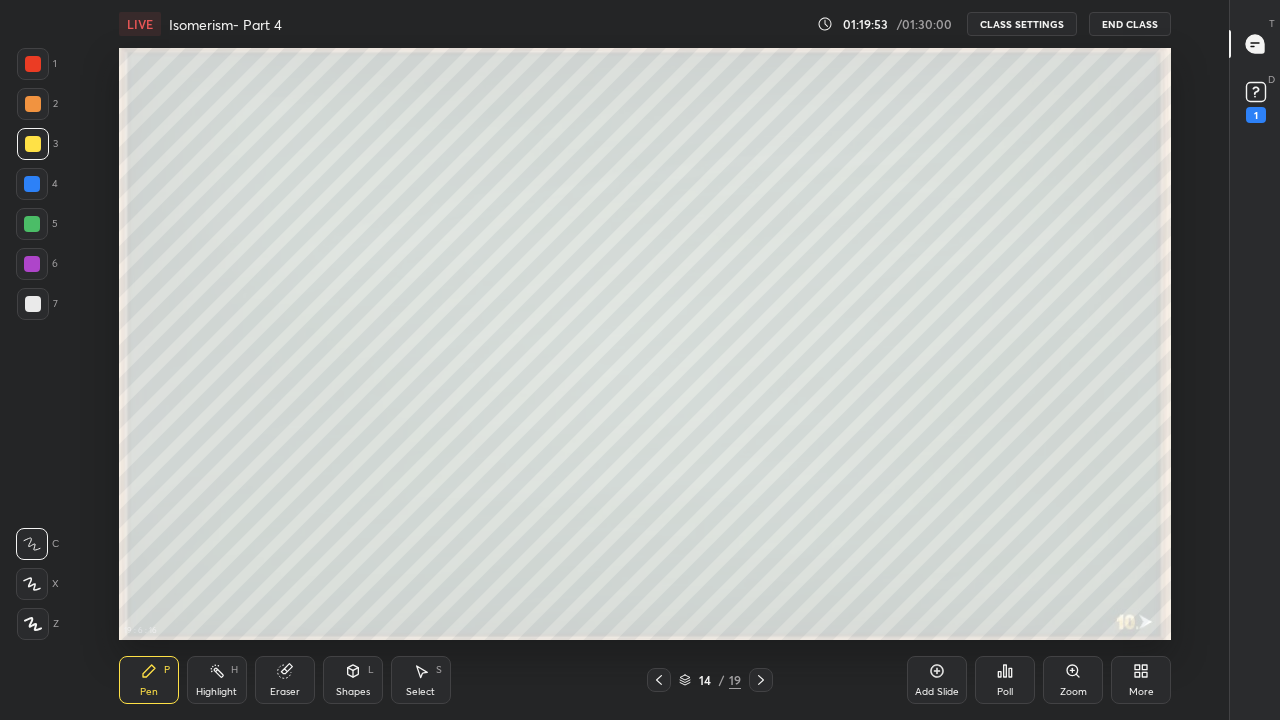 click 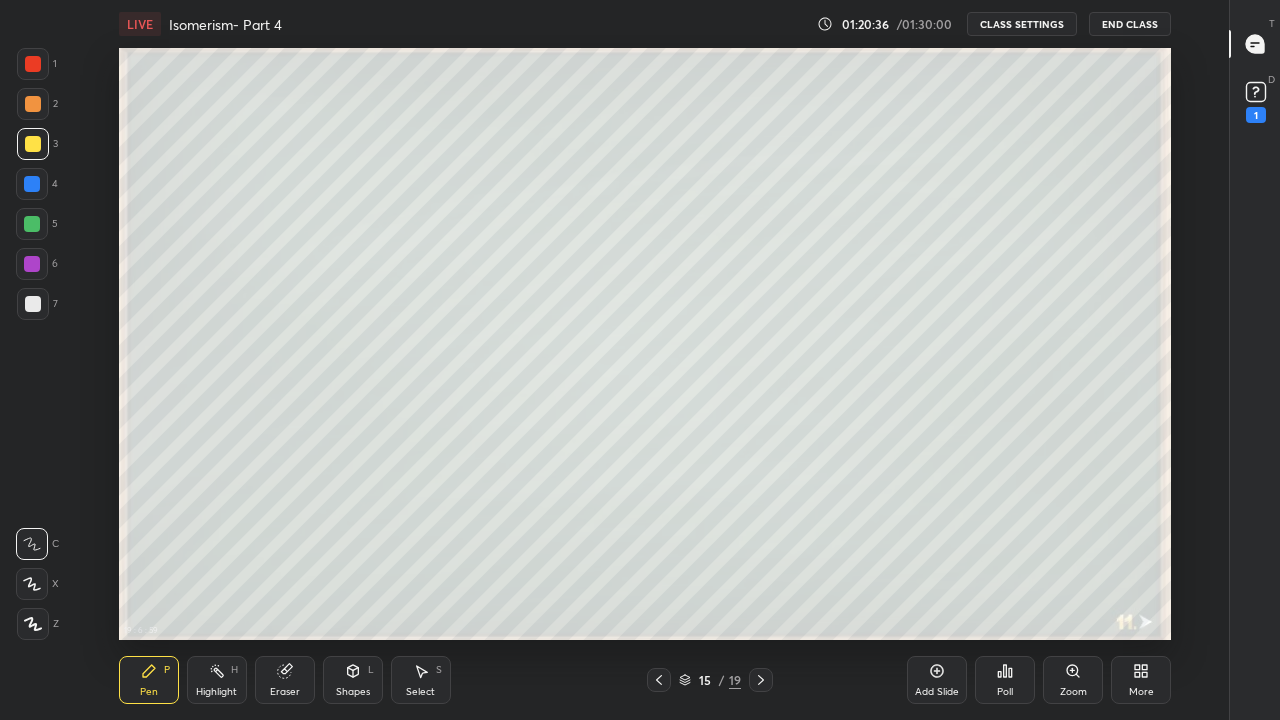 click on "Eraser" at bounding box center [285, 680] 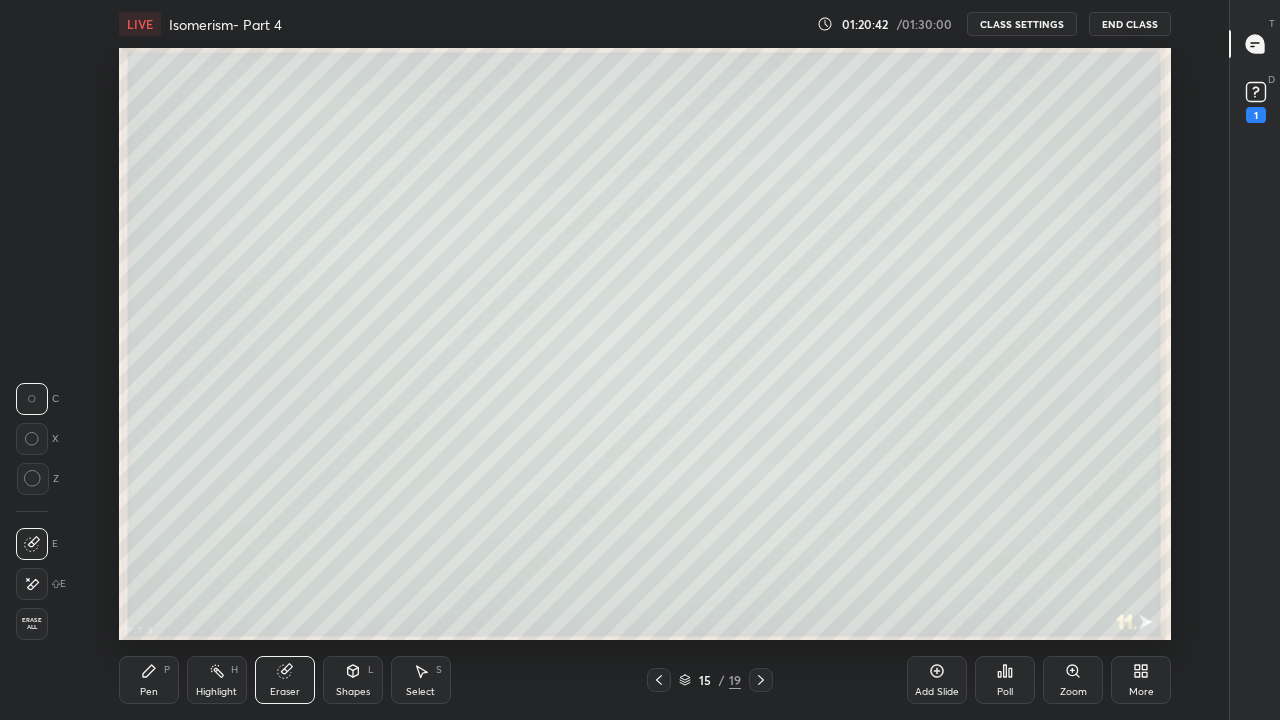 click on "Pen" at bounding box center [149, 692] 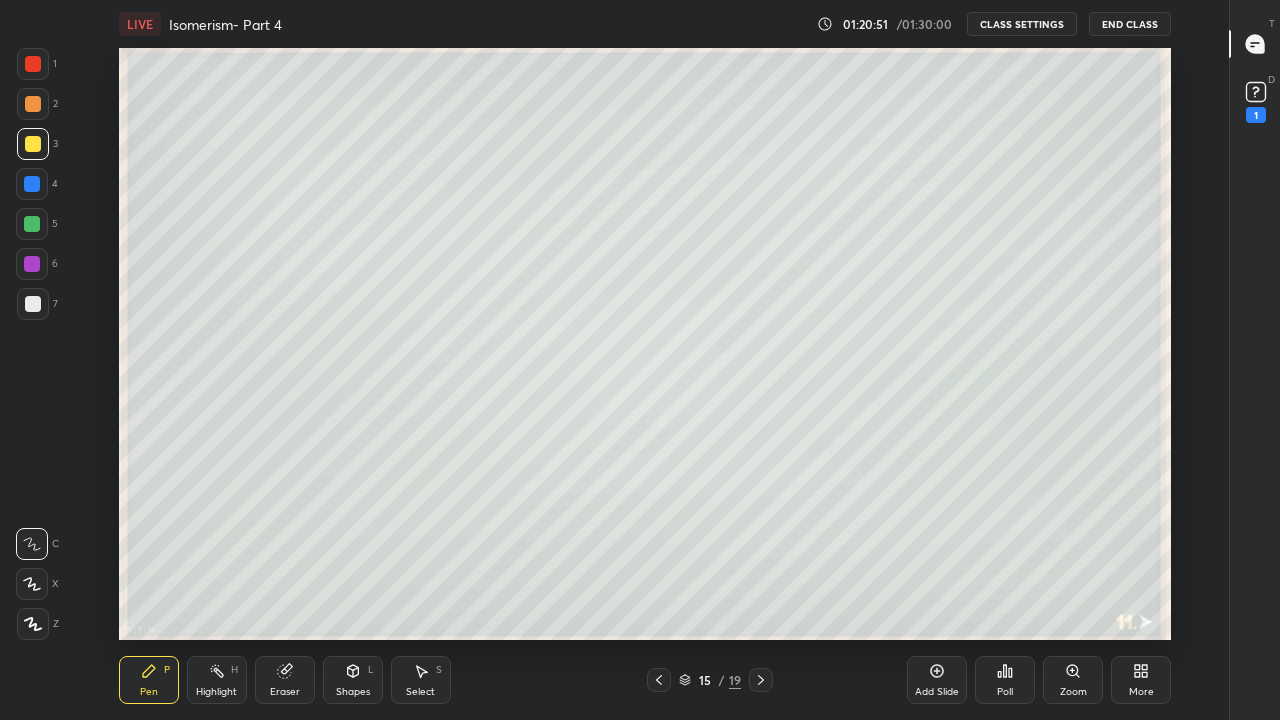click on "Eraser" at bounding box center (285, 680) 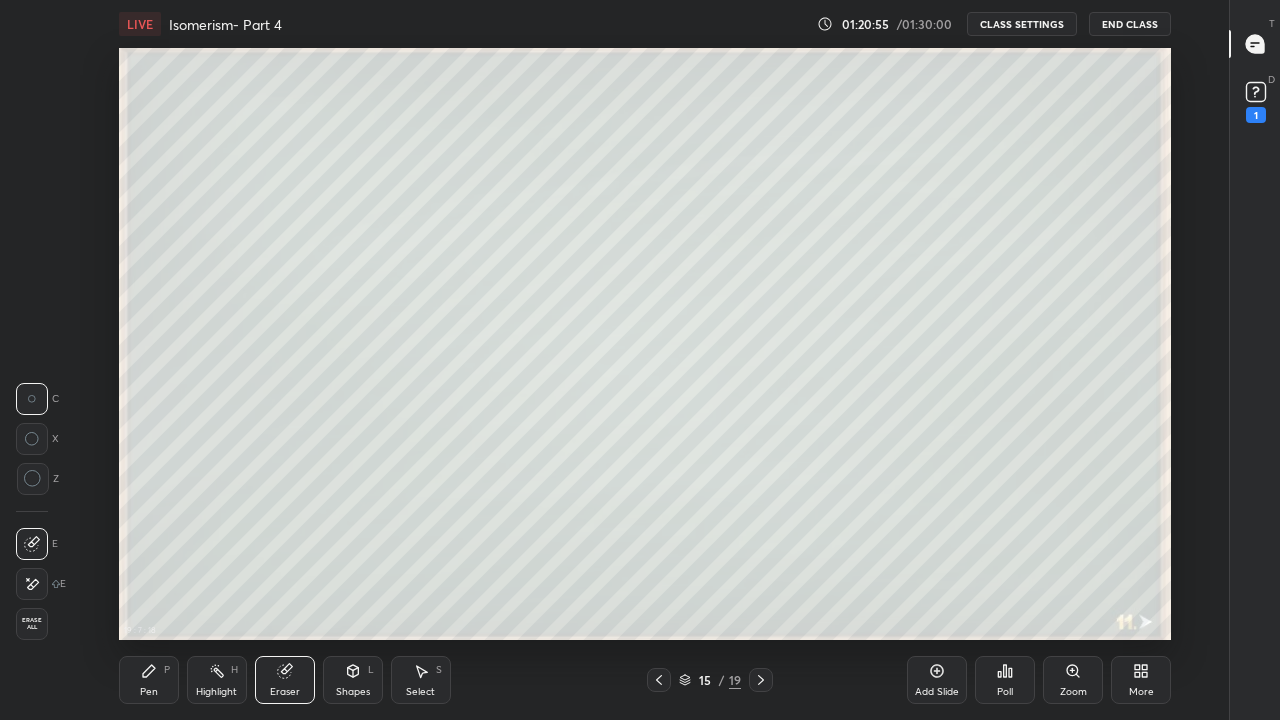 click on "Pen P" at bounding box center [149, 680] 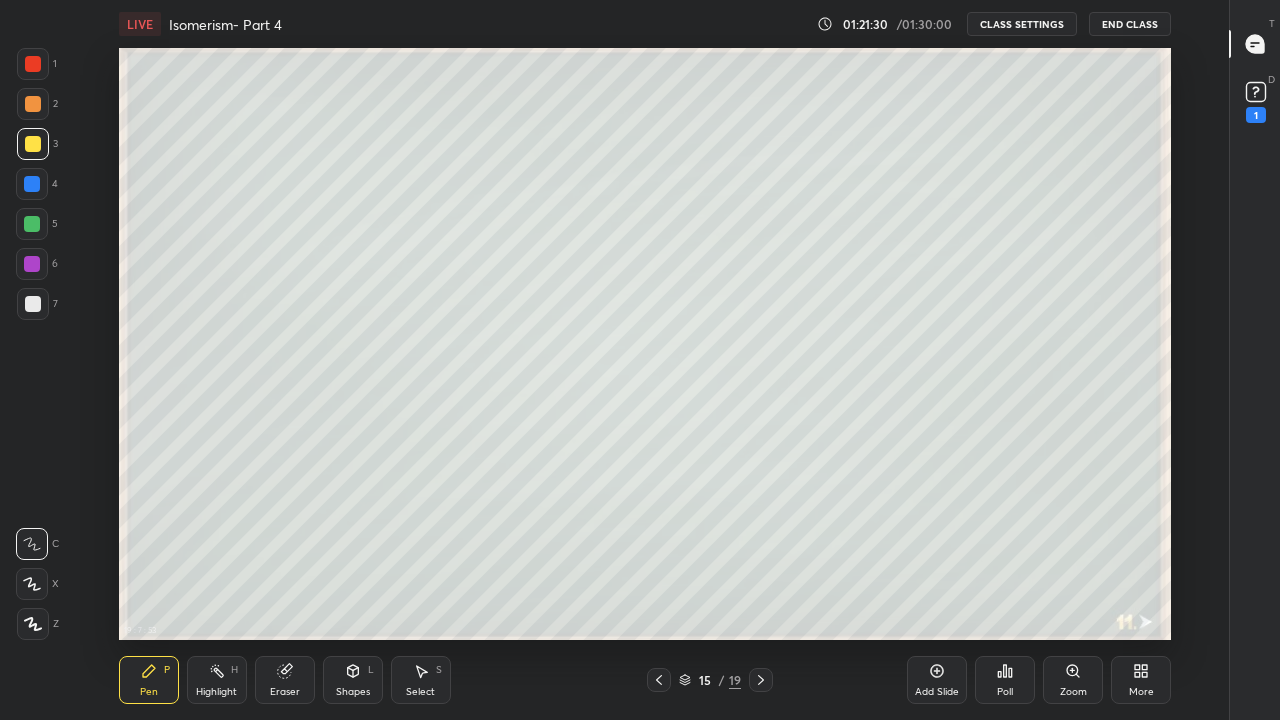click at bounding box center [33, 304] 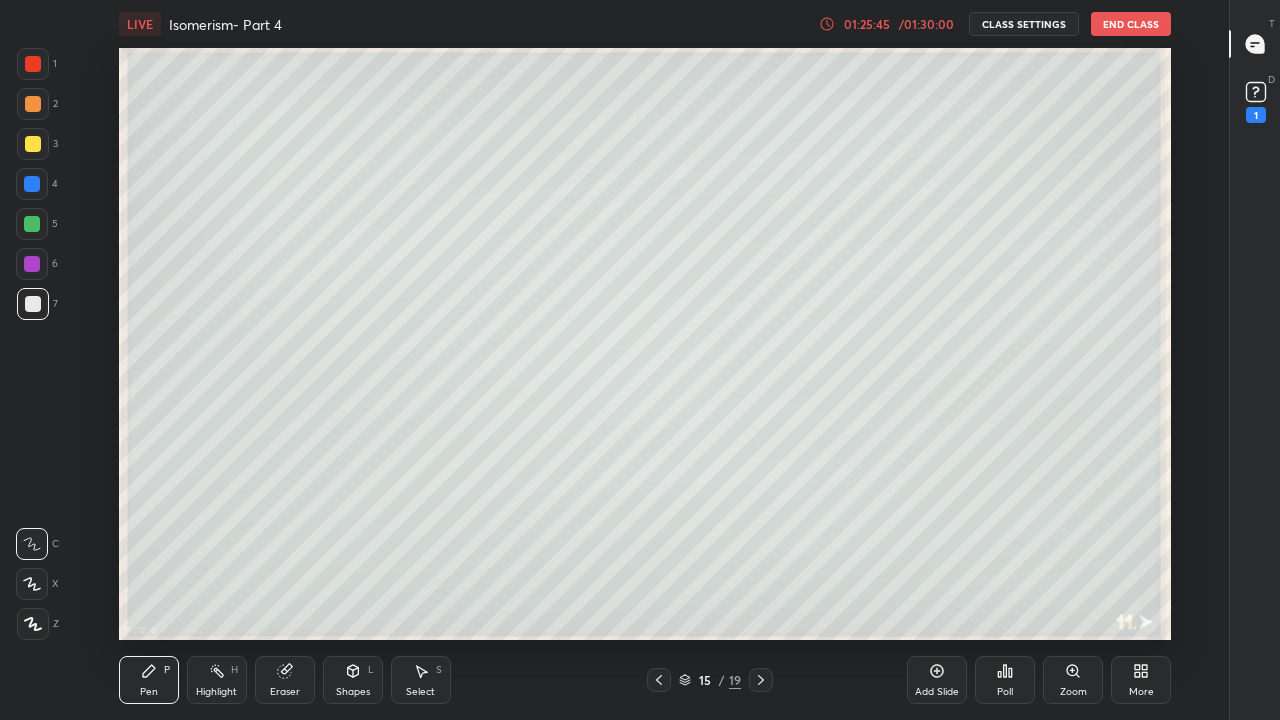 click 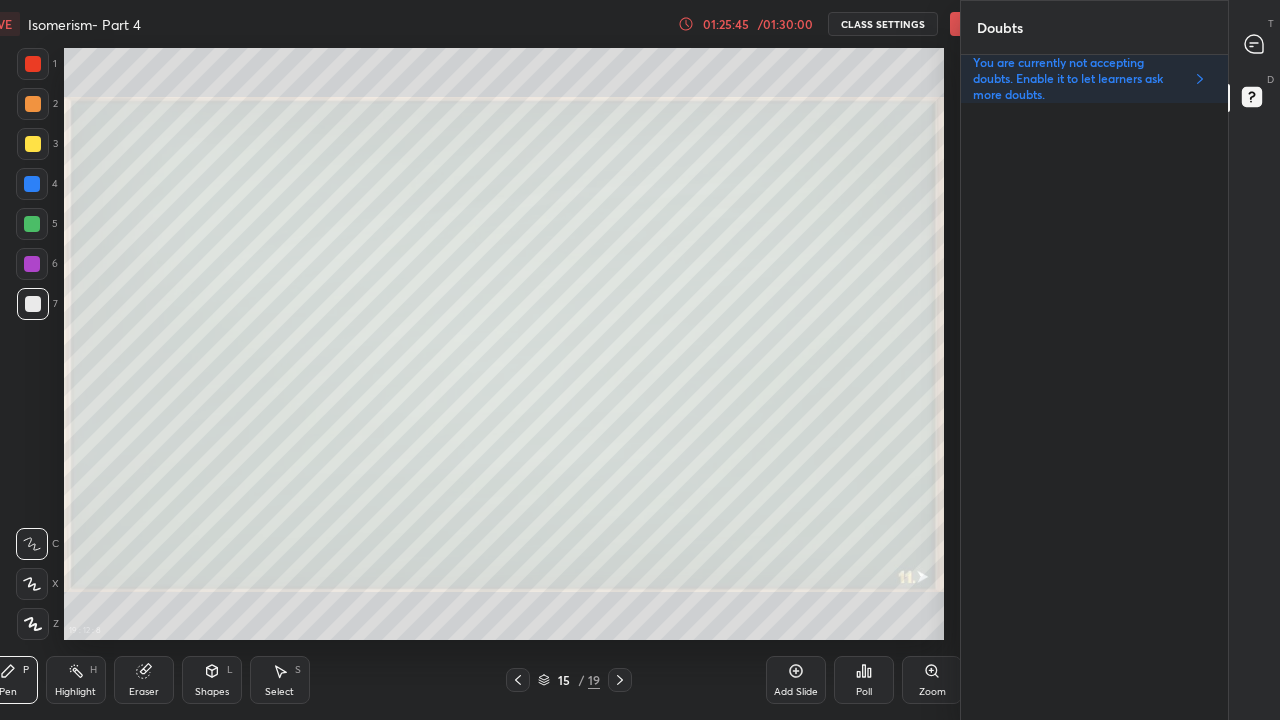 scroll, scrollTop: 592, scrollLeft: 1096, axis: both 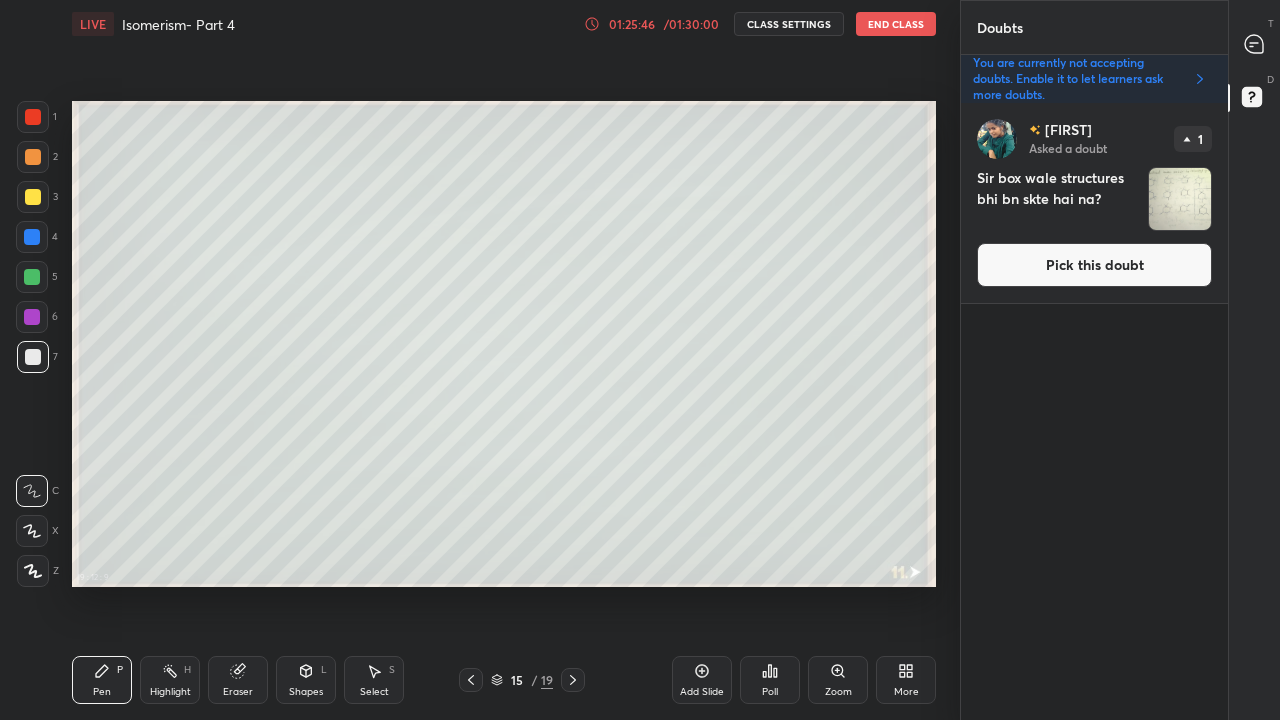 click on "Pick this doubt" at bounding box center [1094, 265] 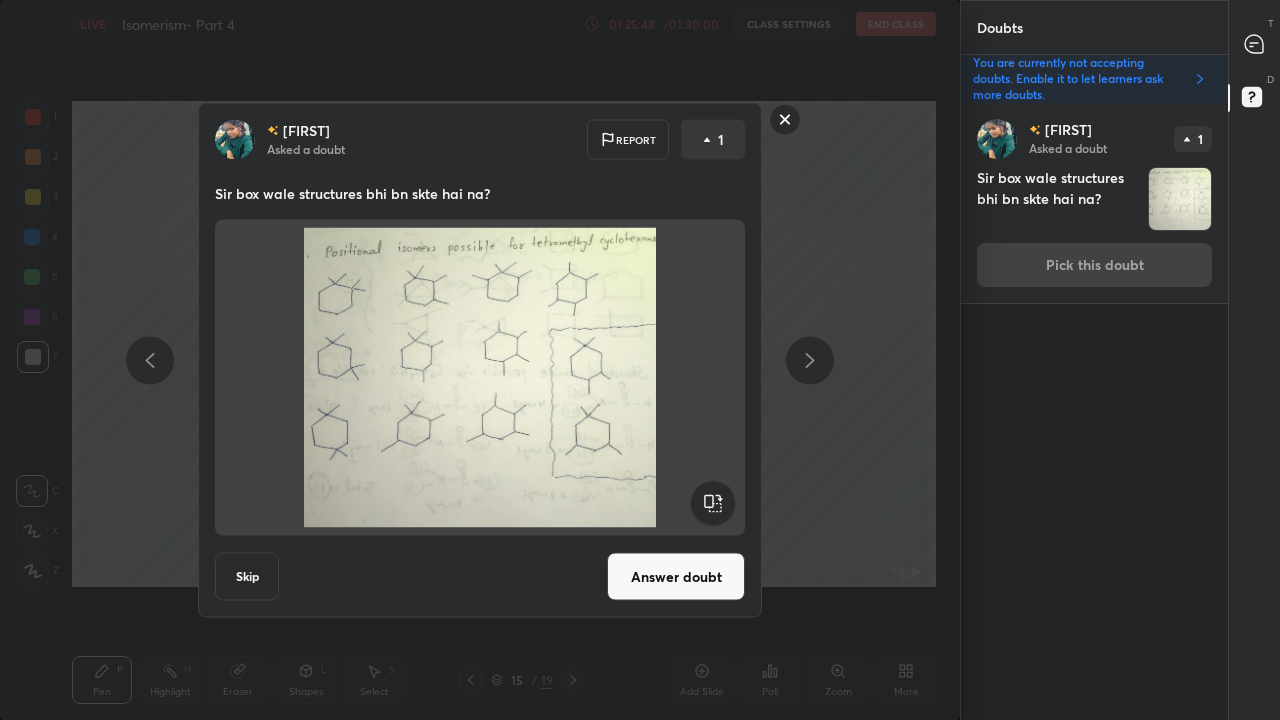 click on "Answer doubt" at bounding box center (676, 577) 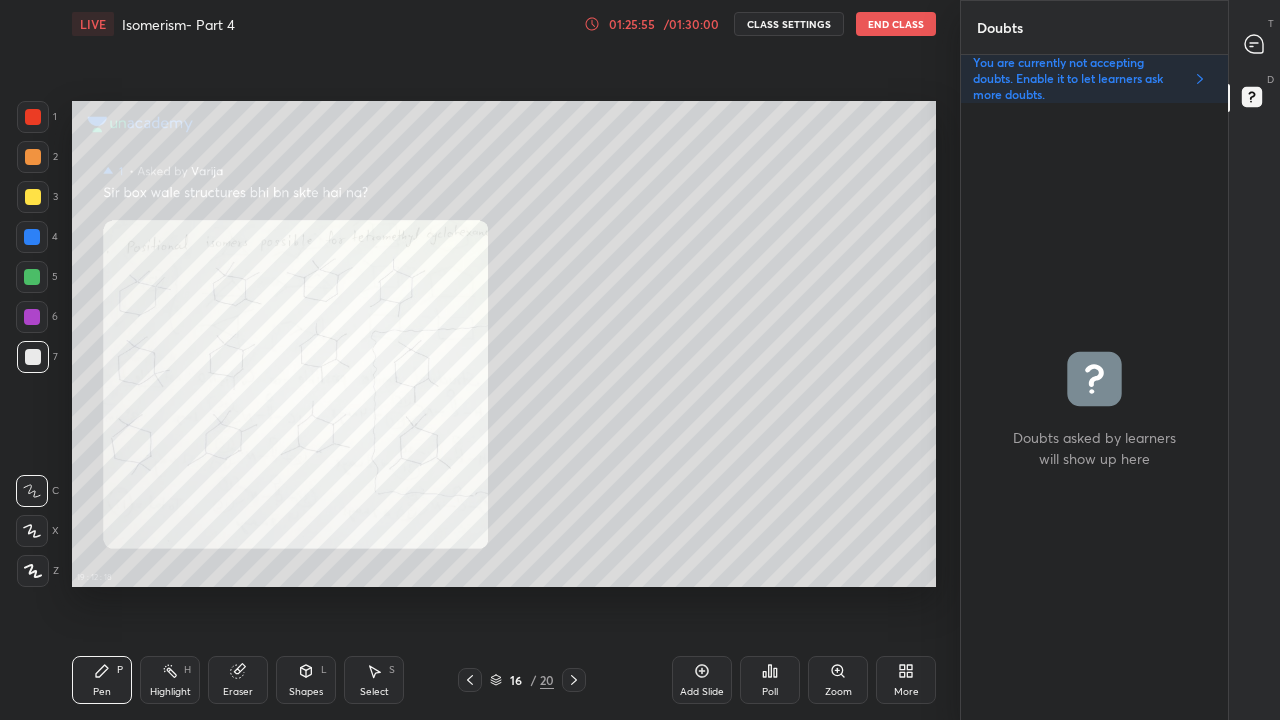 click 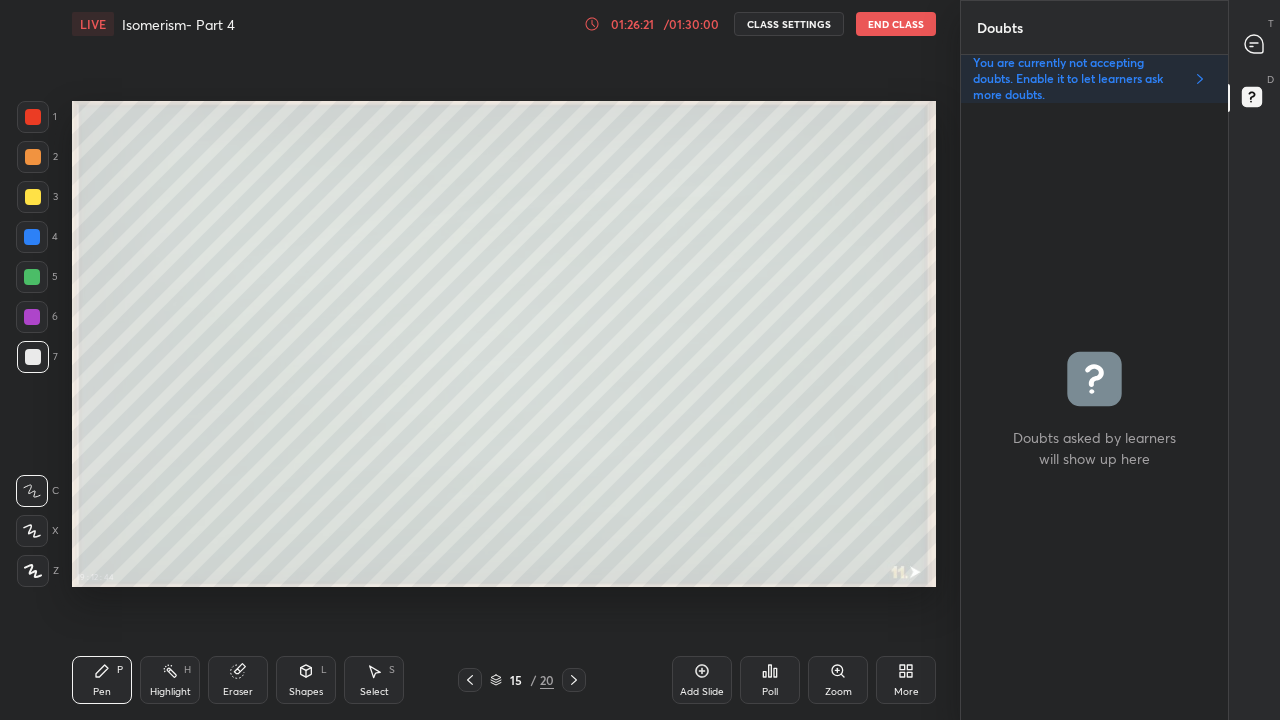 click on "CLASS SETTINGS" at bounding box center [789, 24] 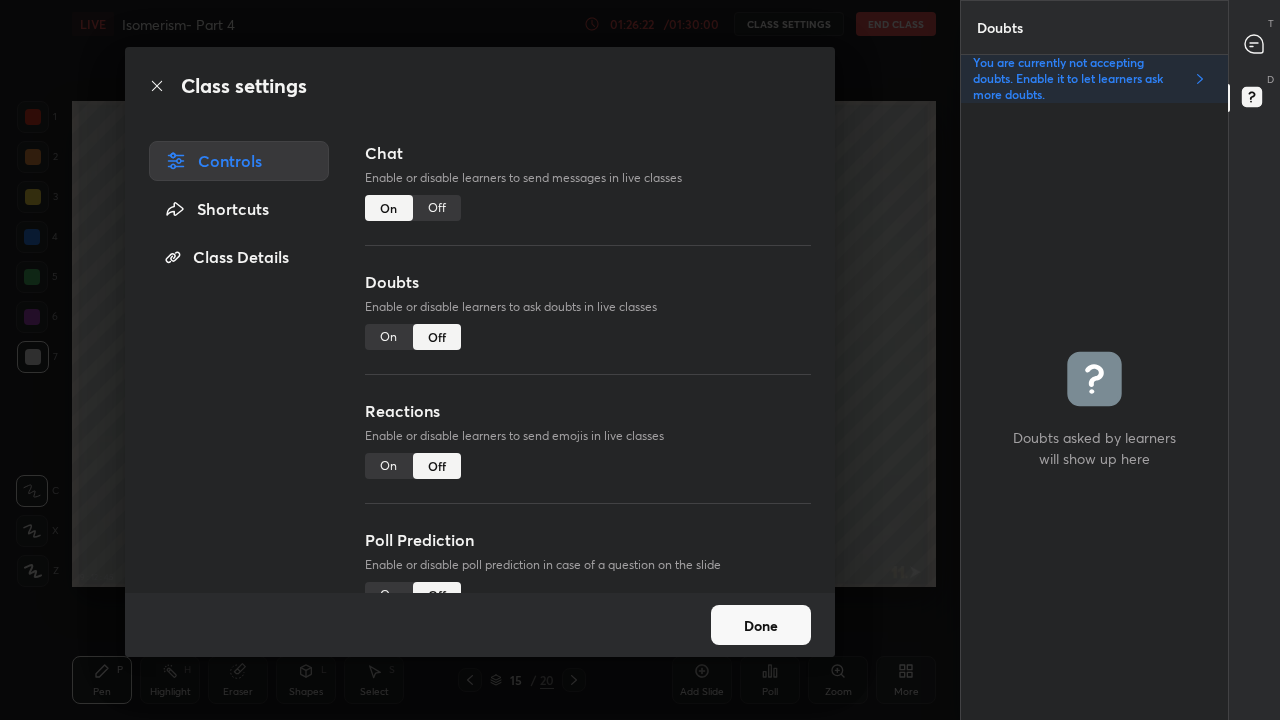 click on "On" at bounding box center [389, 337] 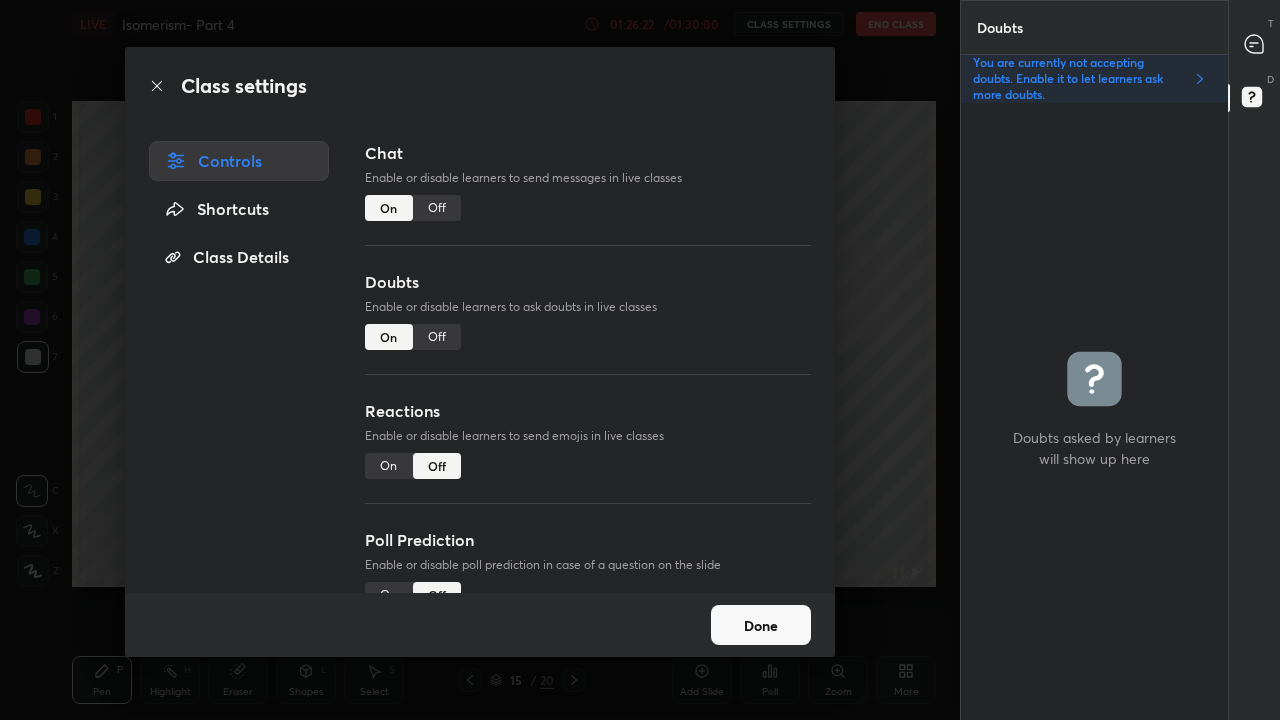 scroll, scrollTop: 7, scrollLeft: 7, axis: both 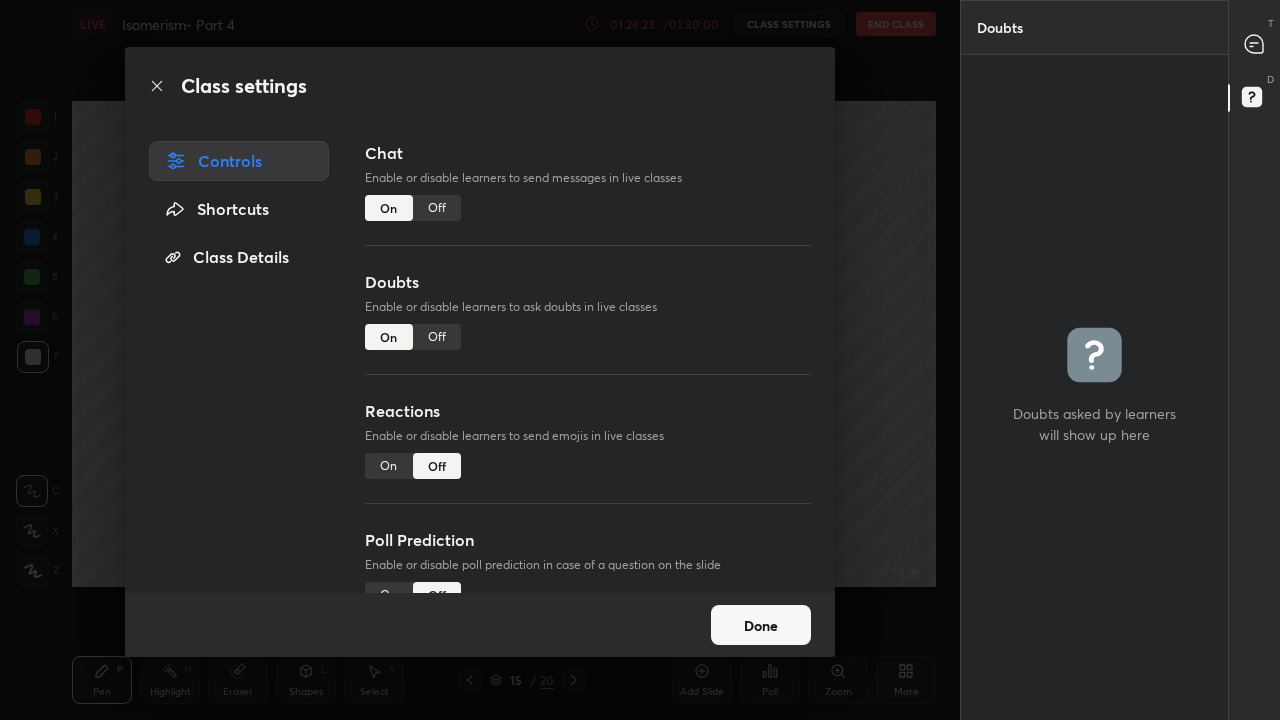 click on "Done" at bounding box center [761, 625] 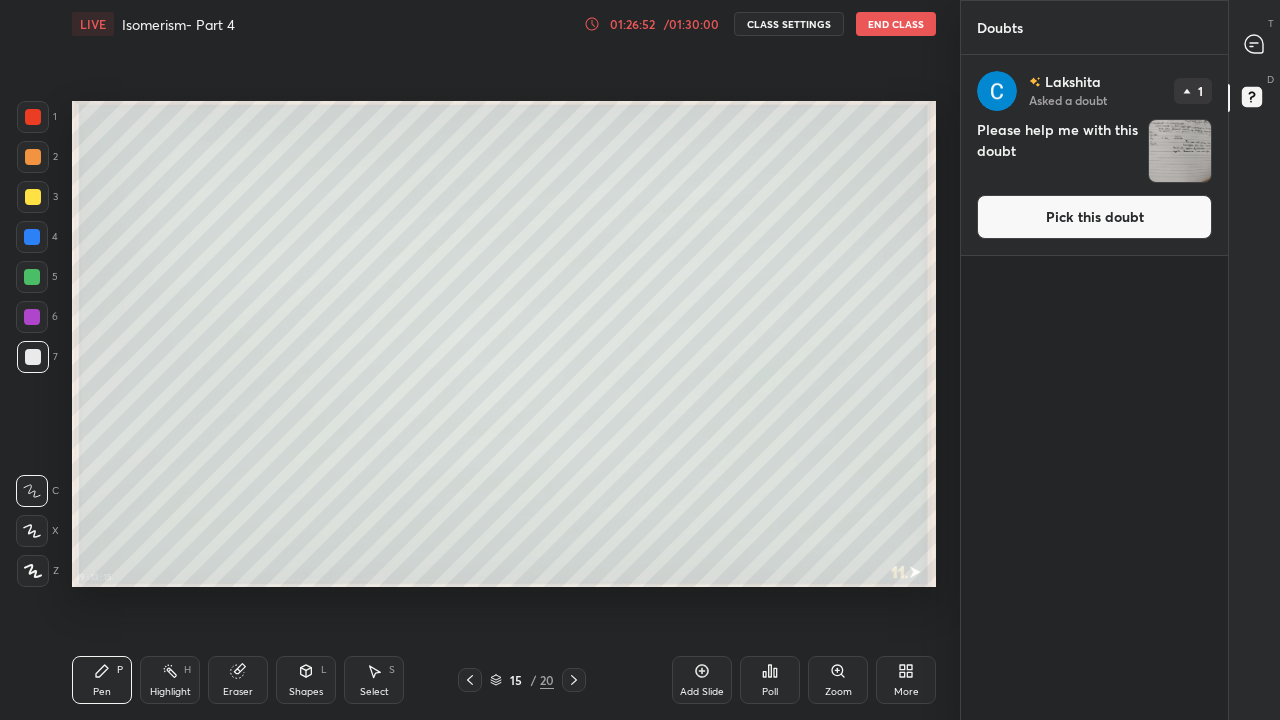 click on "Pick this doubt" at bounding box center (1094, 217) 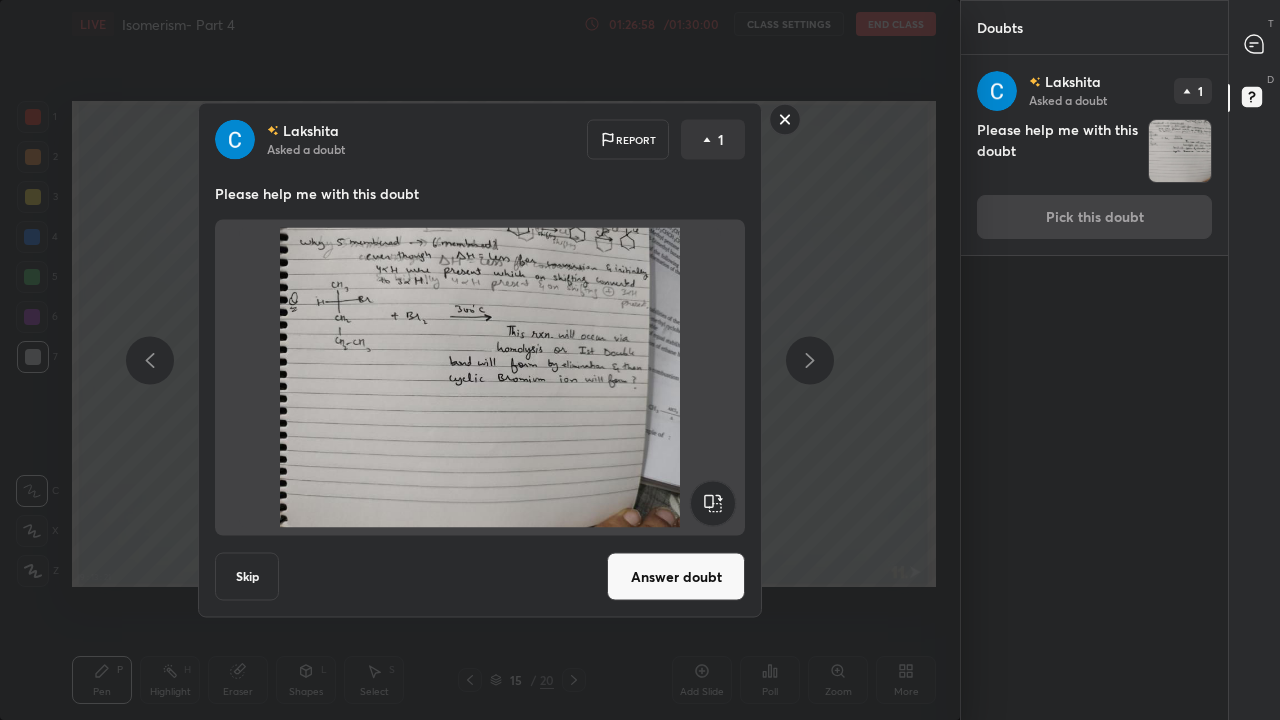 click on "Answer doubt" at bounding box center [676, 577] 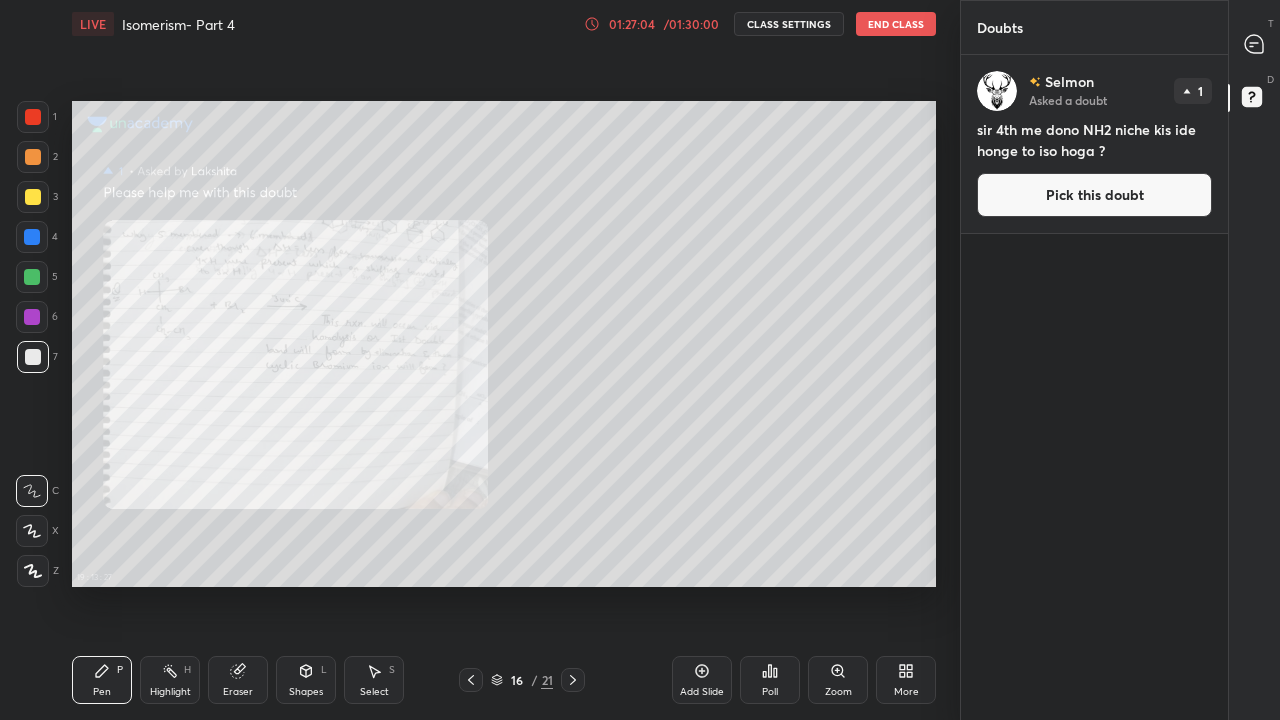 click at bounding box center [33, 117] 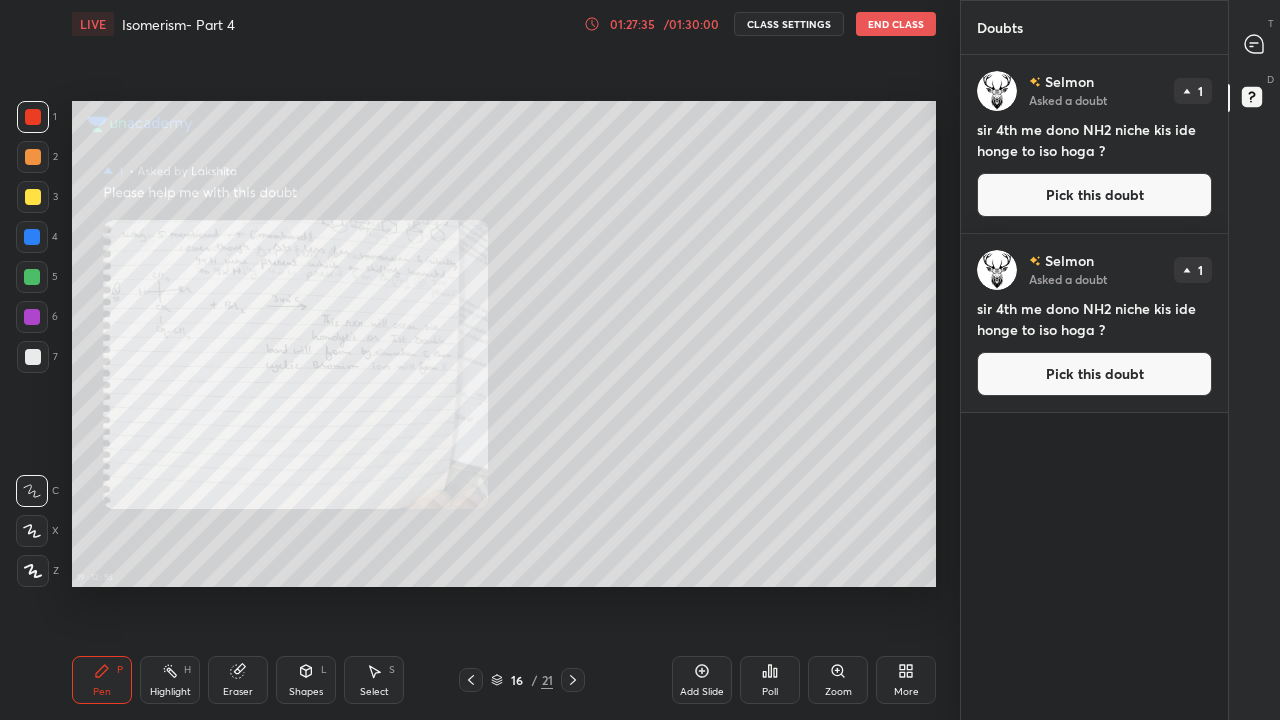 click on "Pick this doubt" at bounding box center (1094, 195) 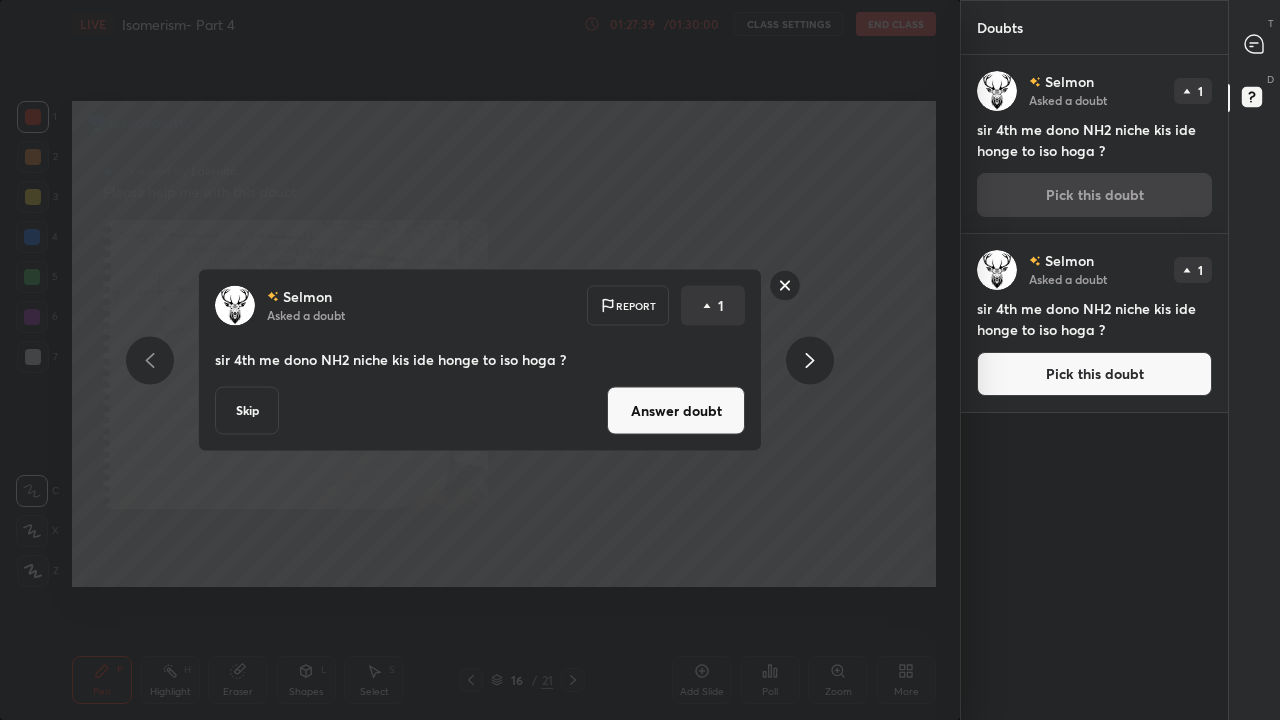 click on "Answer doubt" at bounding box center [676, 411] 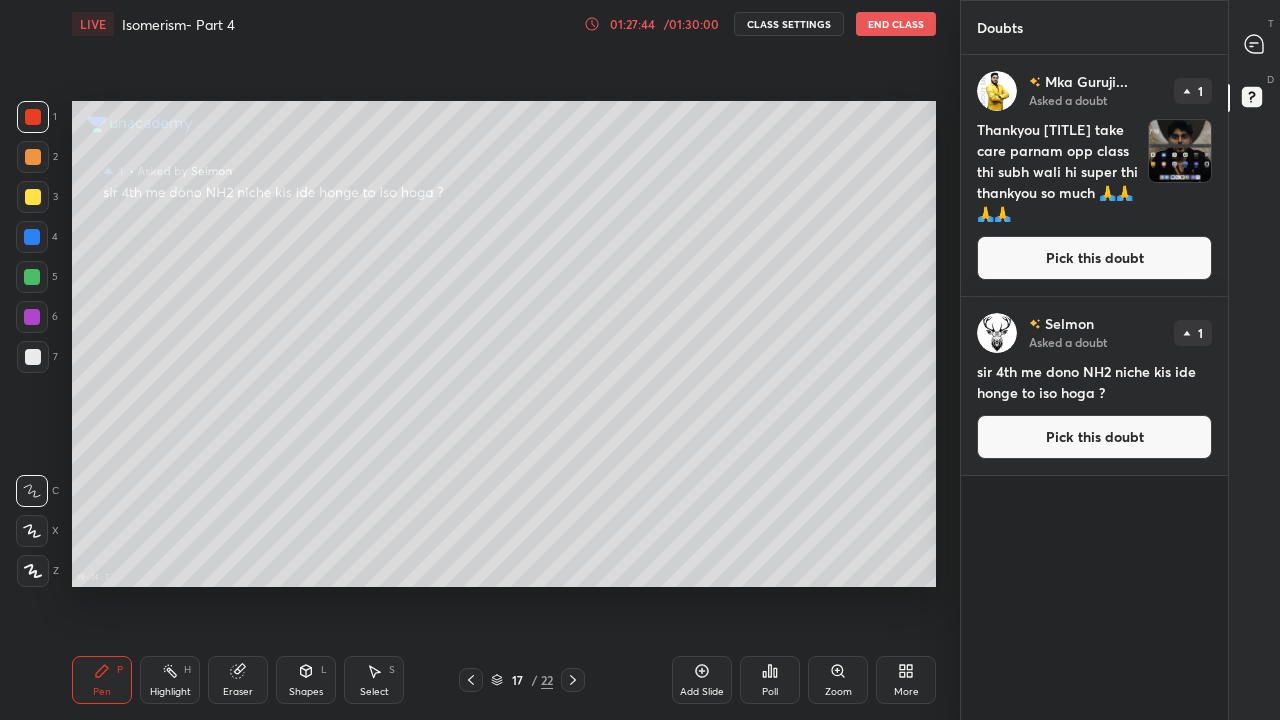click 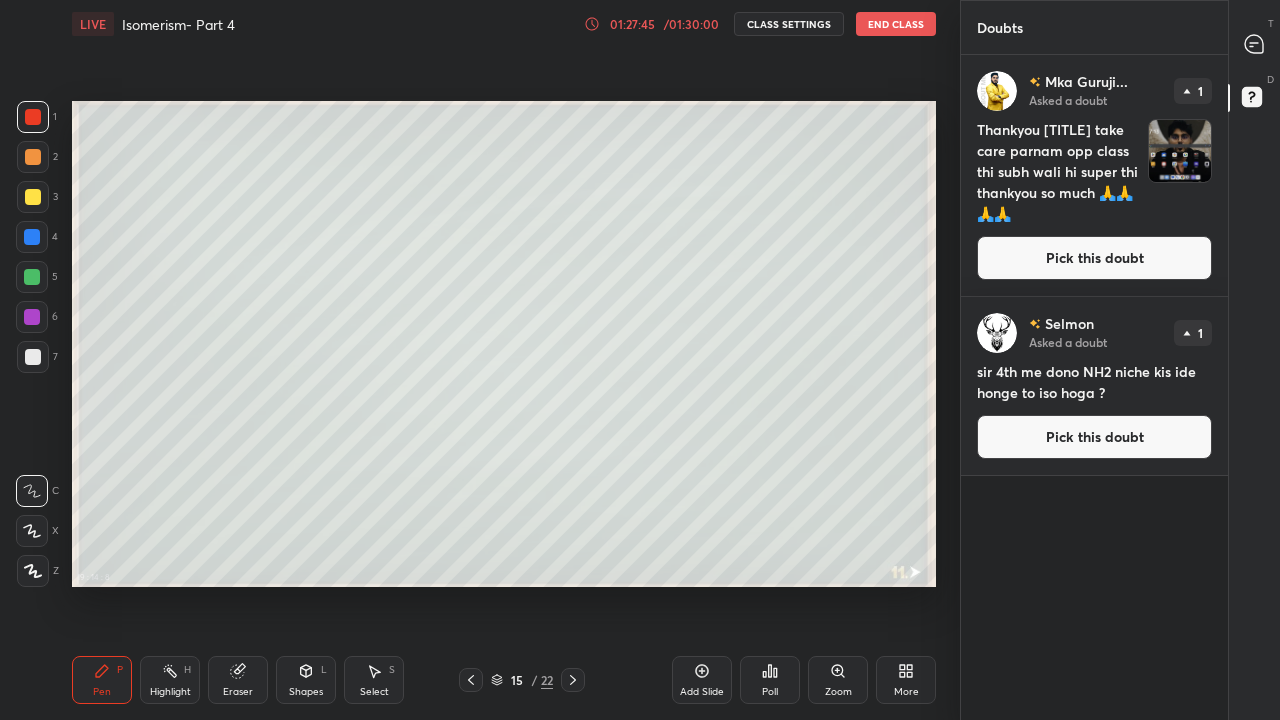 click 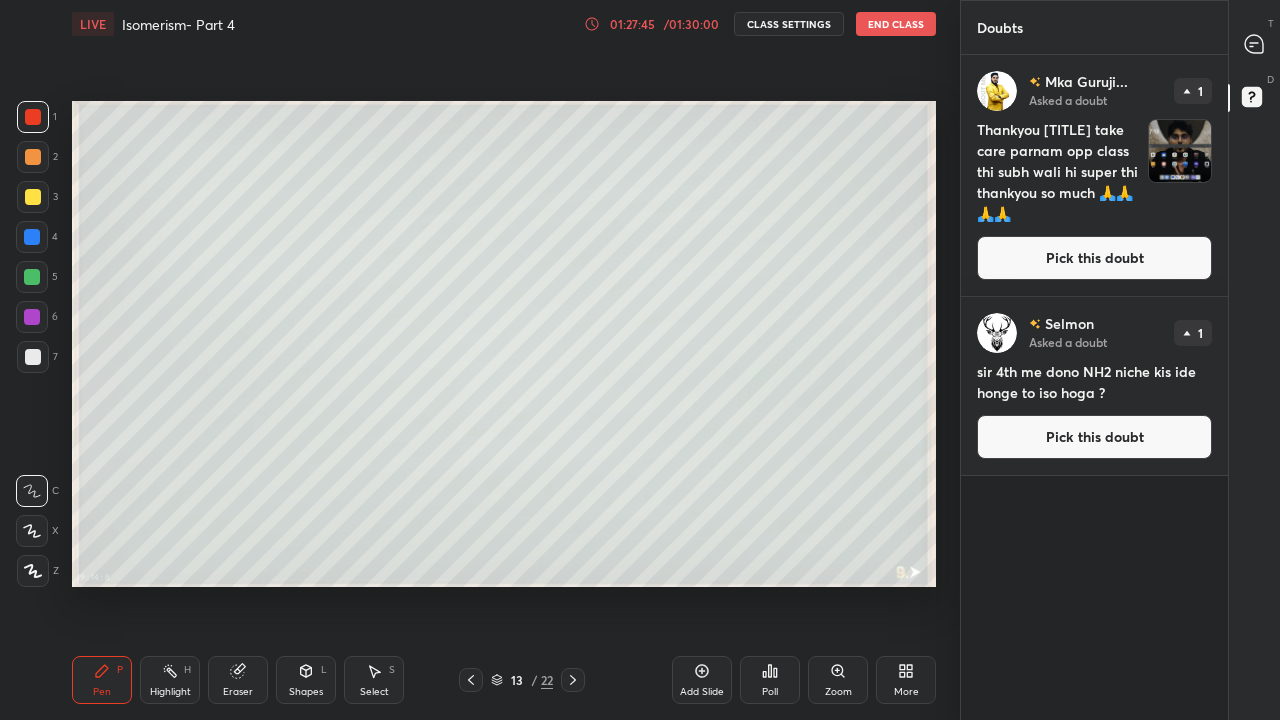 click 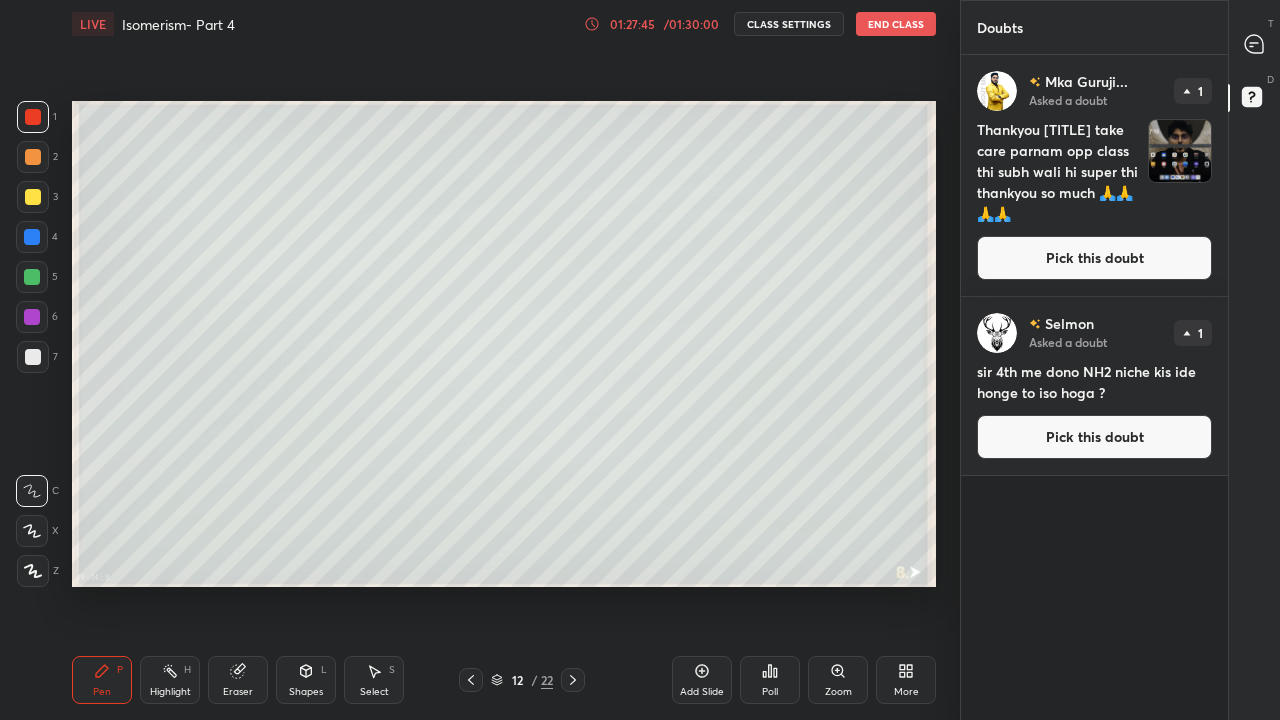 click 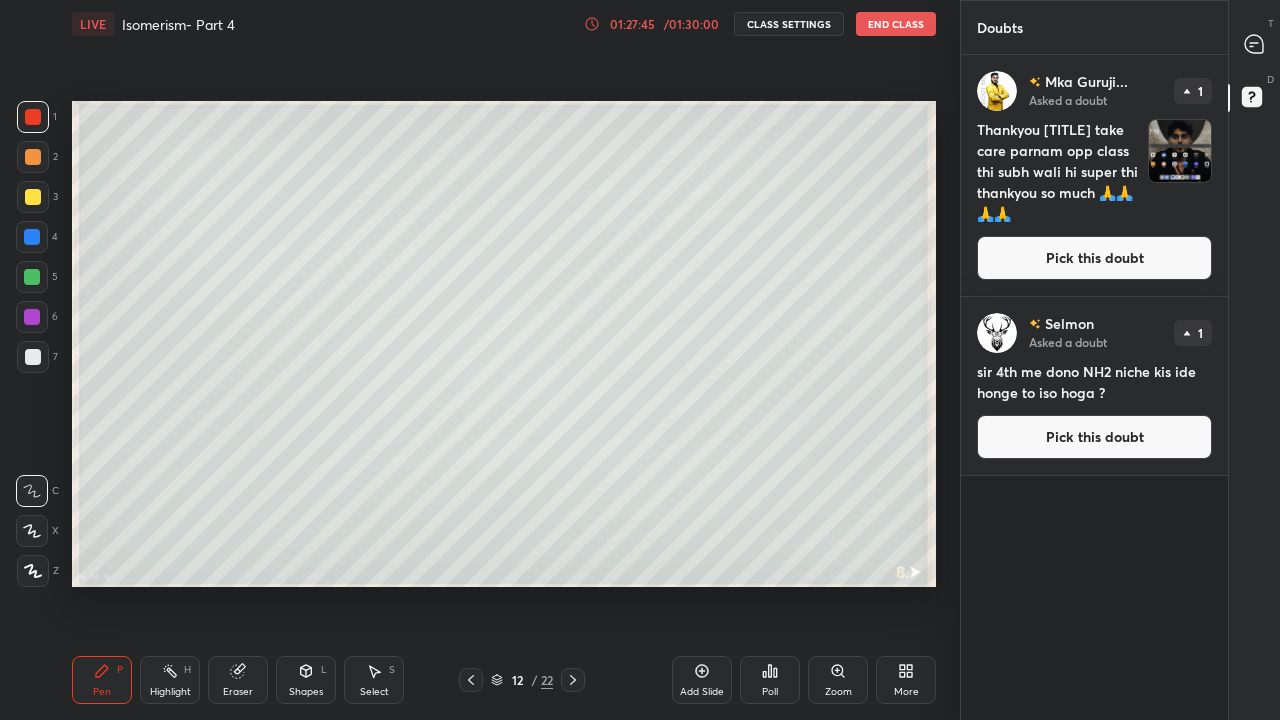 click 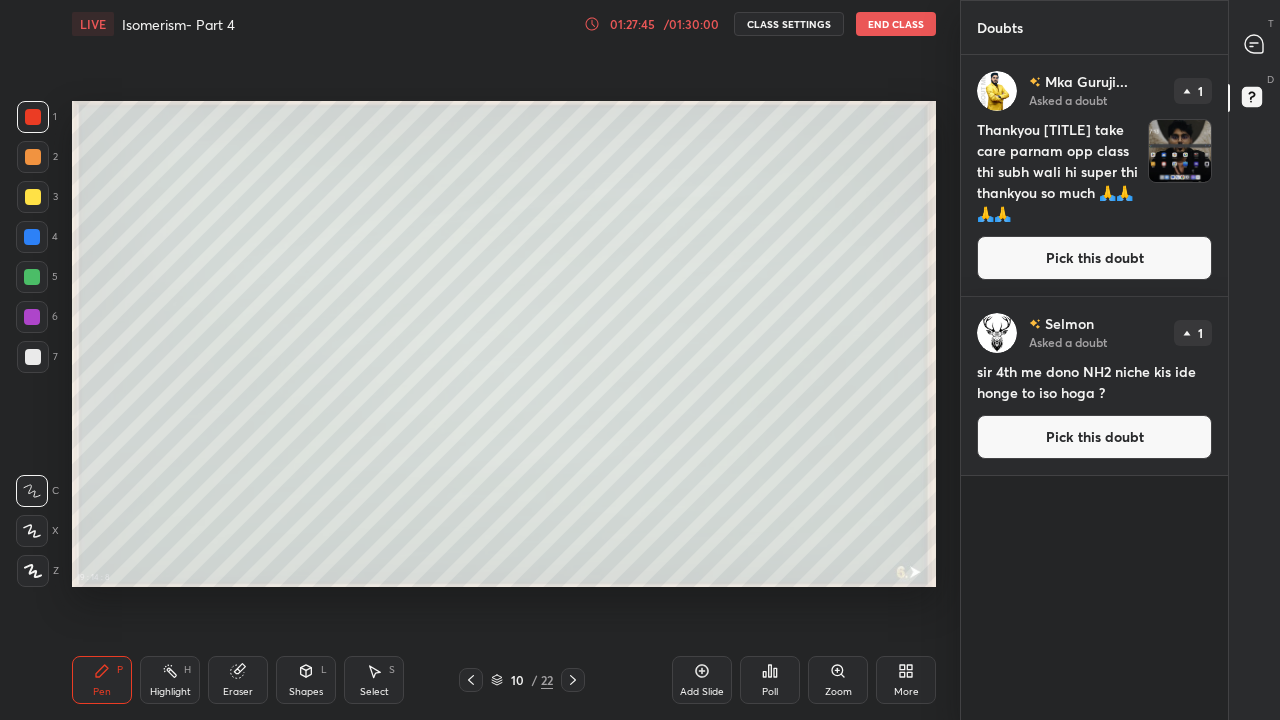 click 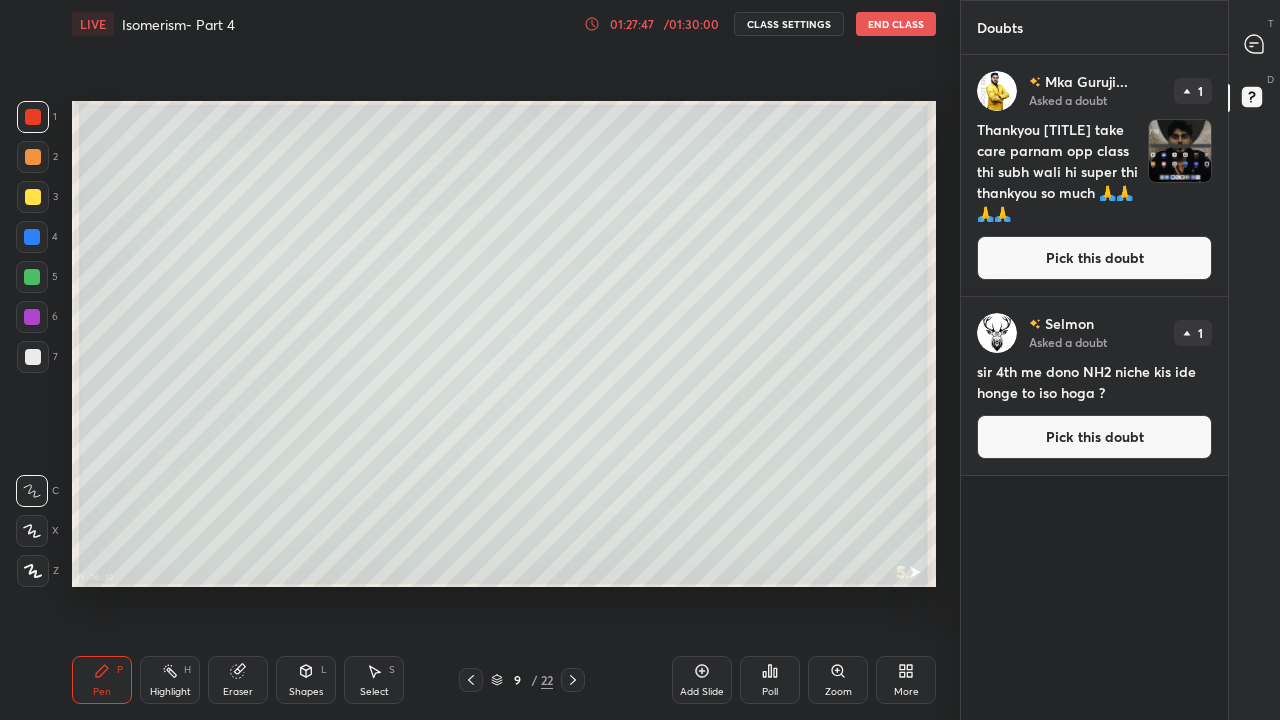 click 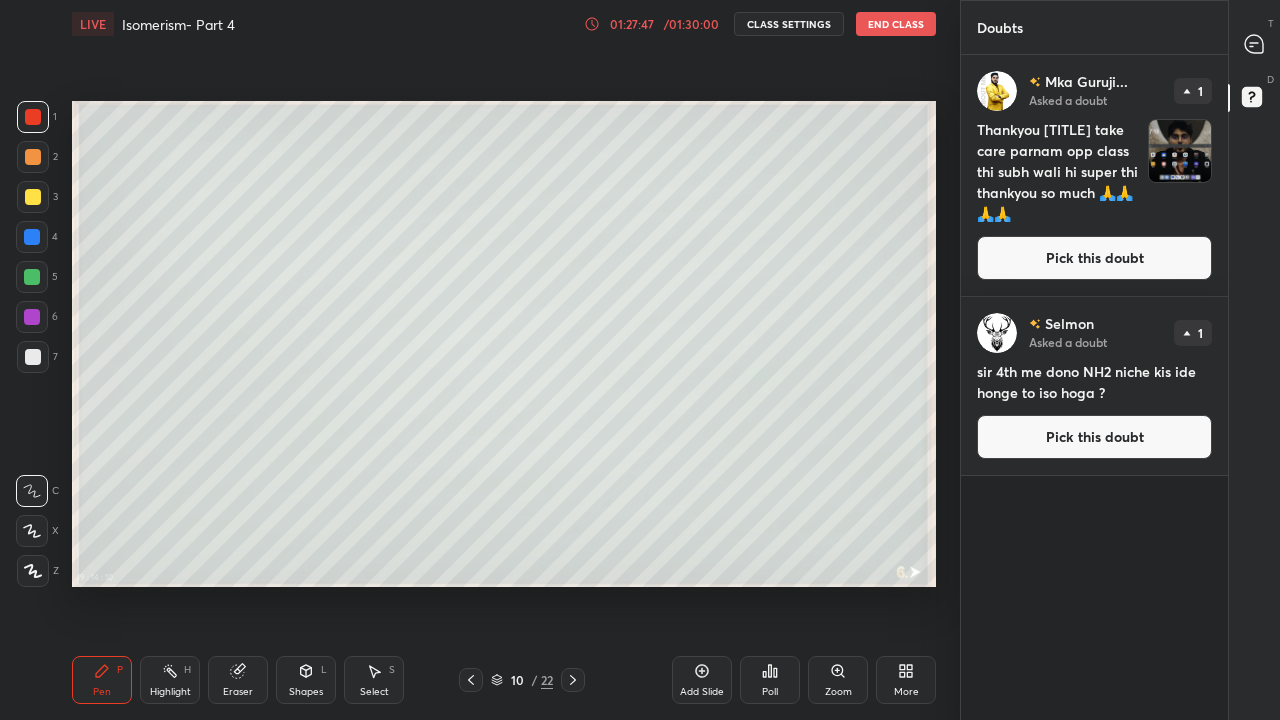 click 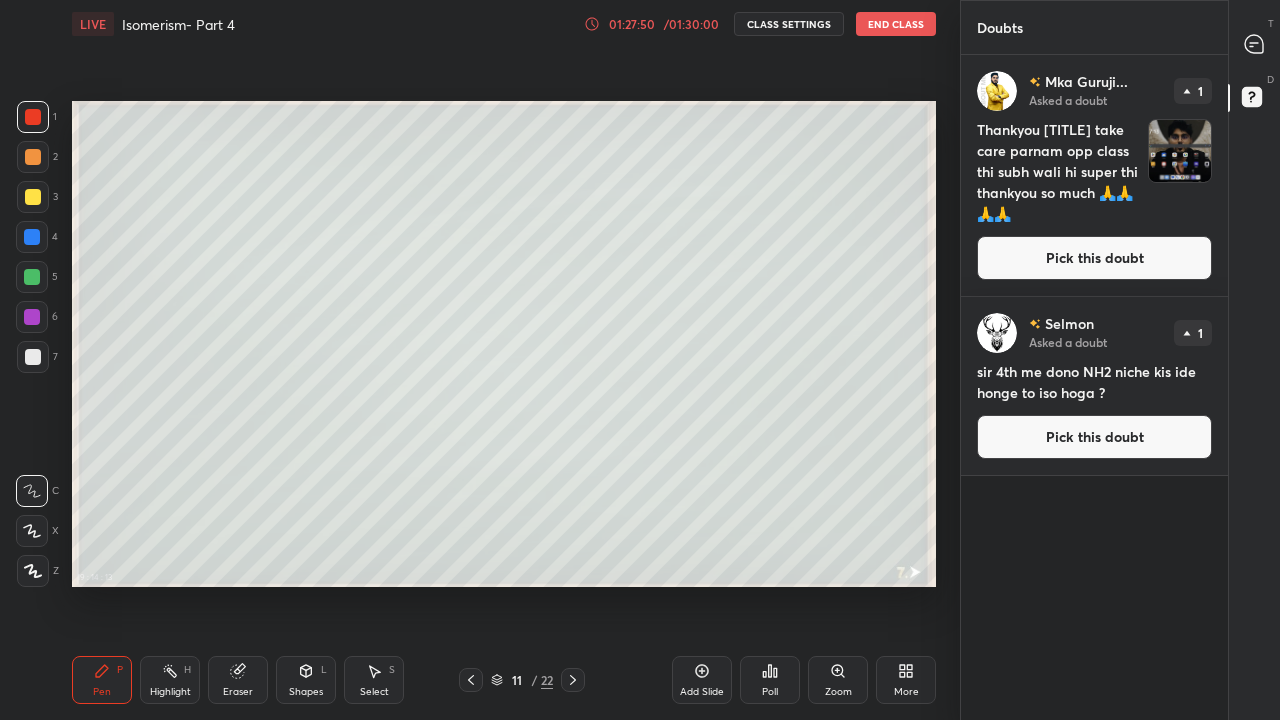 click 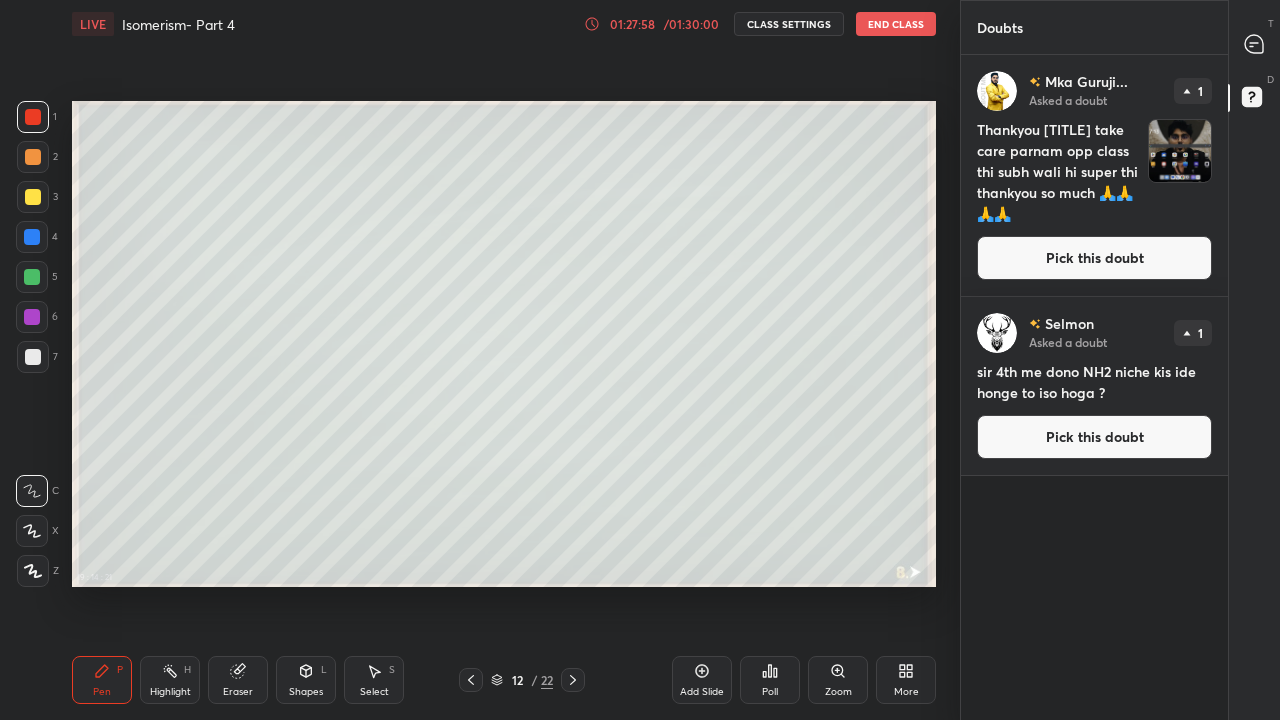 click on "Pick this doubt" at bounding box center (1094, 258) 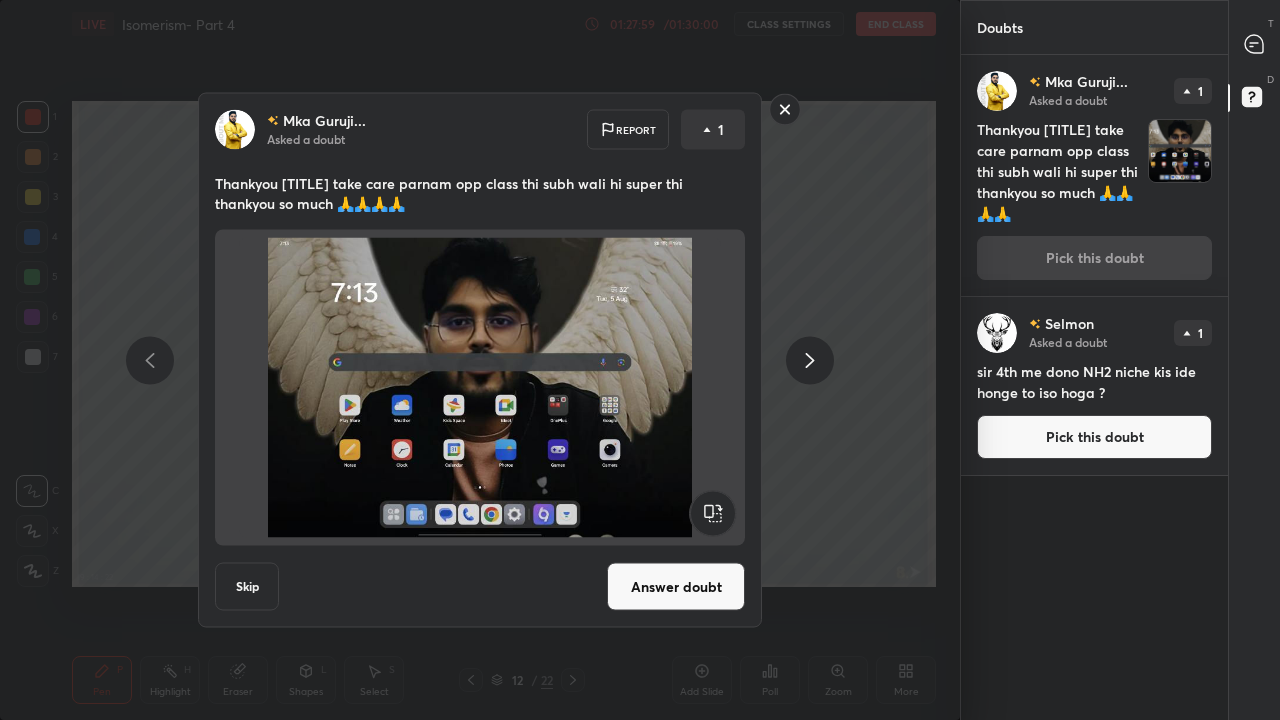 click on "Answer doubt" at bounding box center (676, 587) 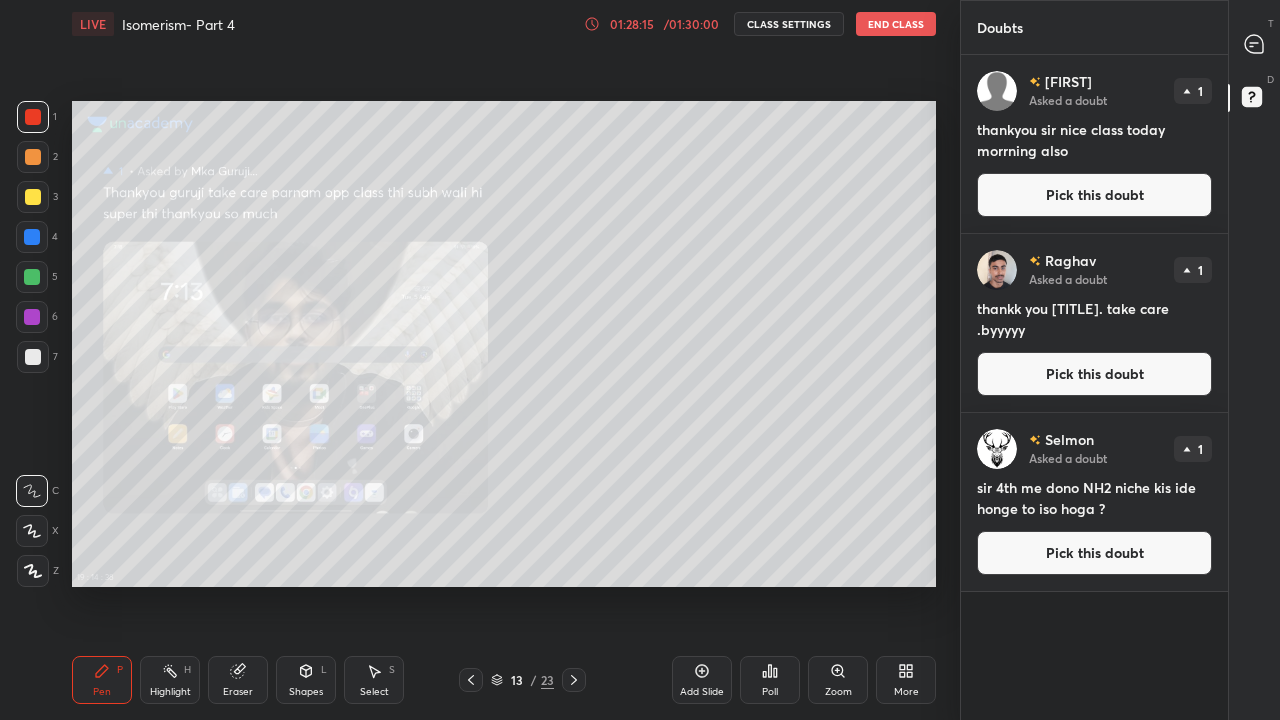click on "Pick this doubt" at bounding box center (1094, 195) 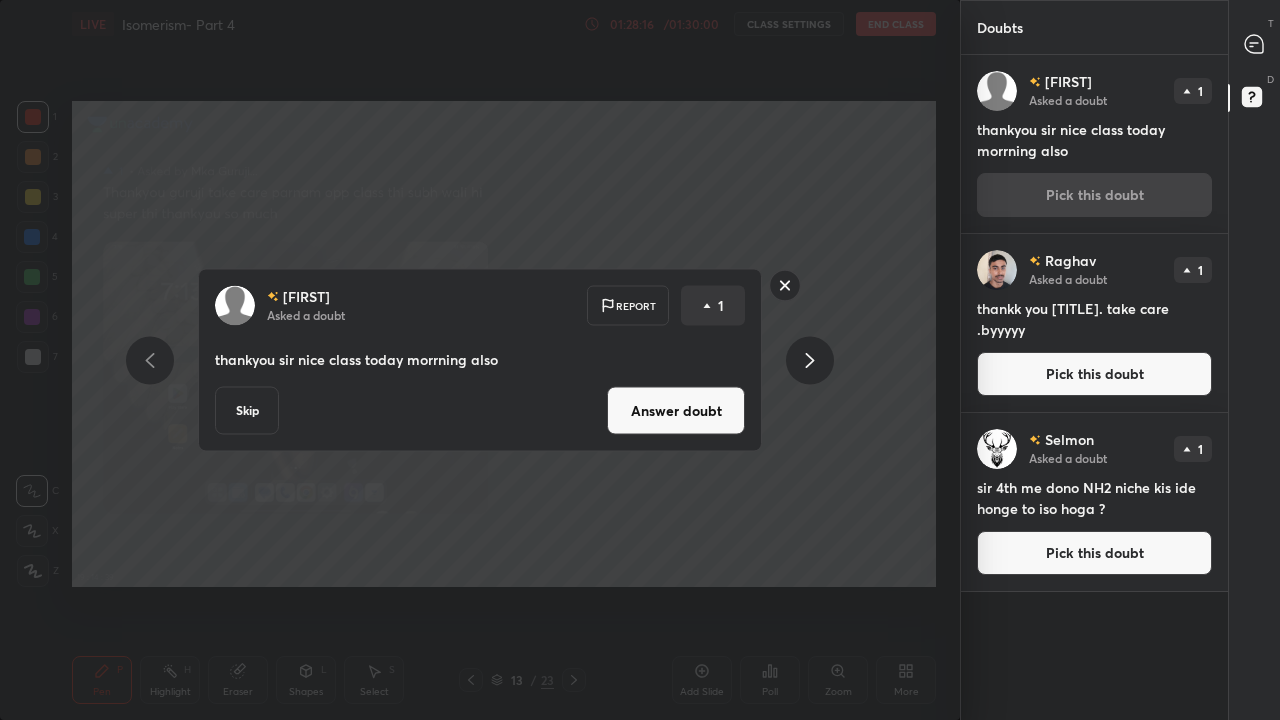 click on "Answer doubt" at bounding box center (676, 411) 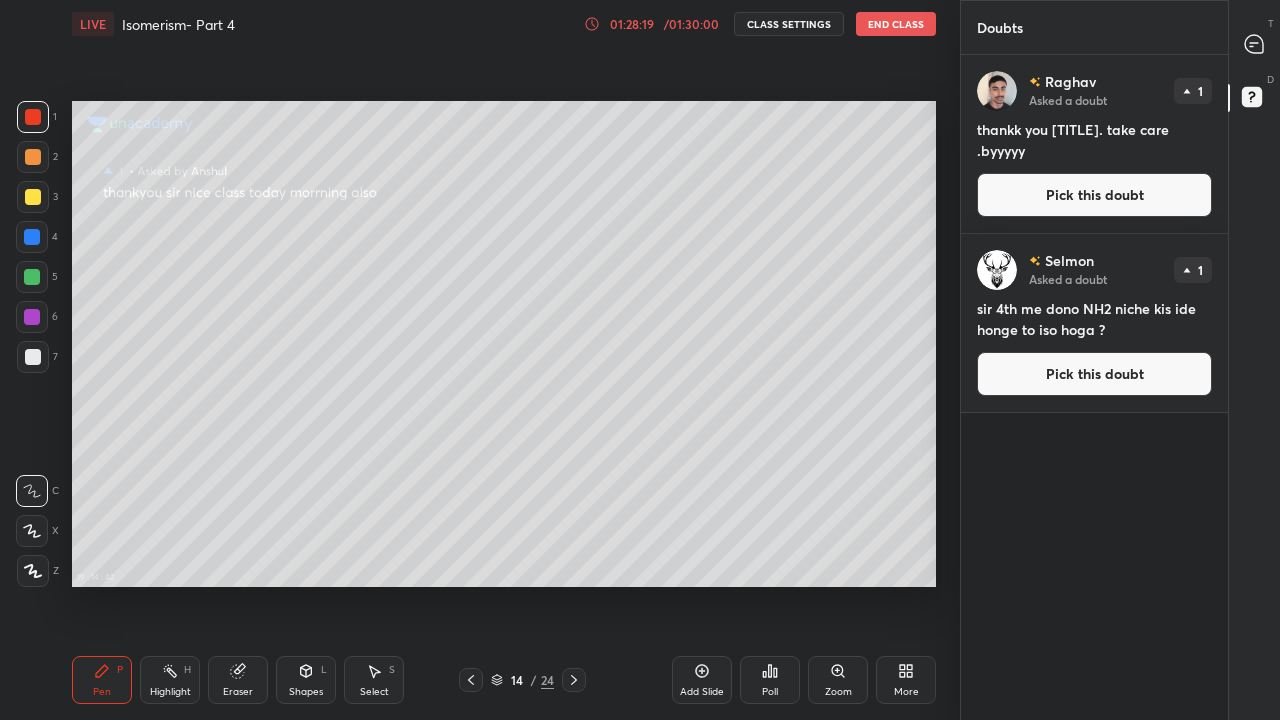 click on "Pick this doubt" at bounding box center [1094, 195] 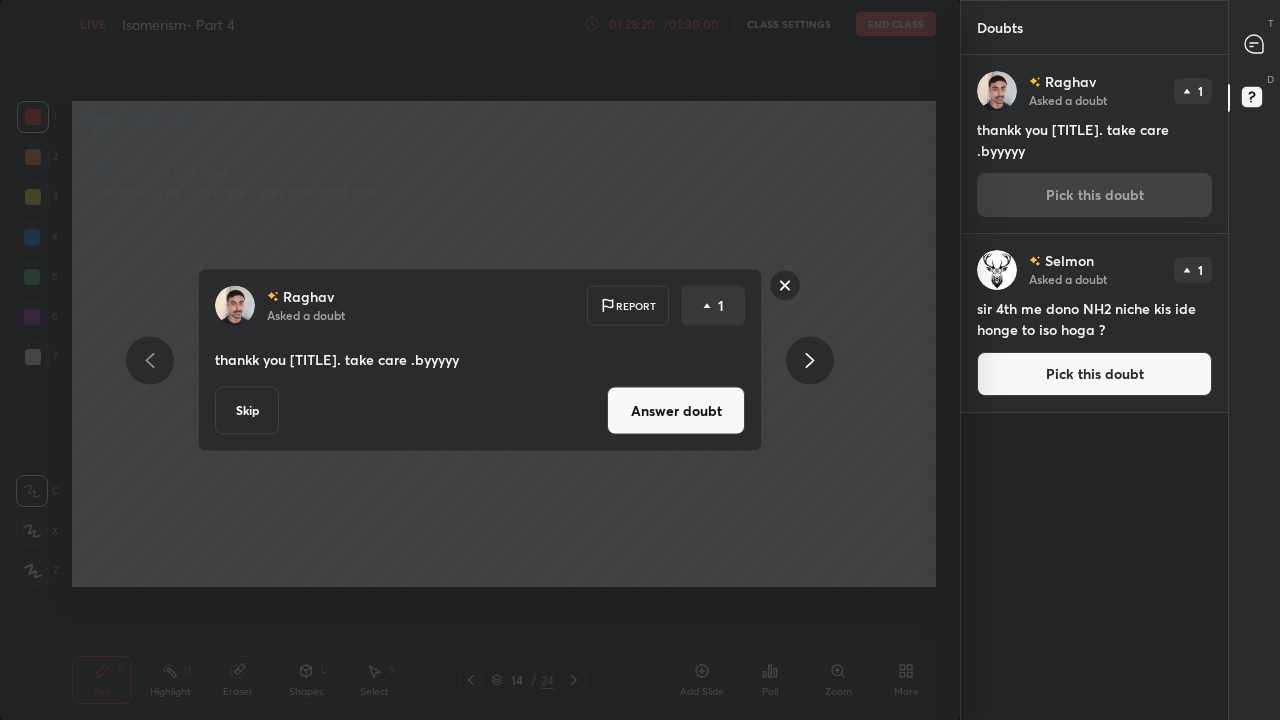 click on "Answer doubt" at bounding box center [676, 411] 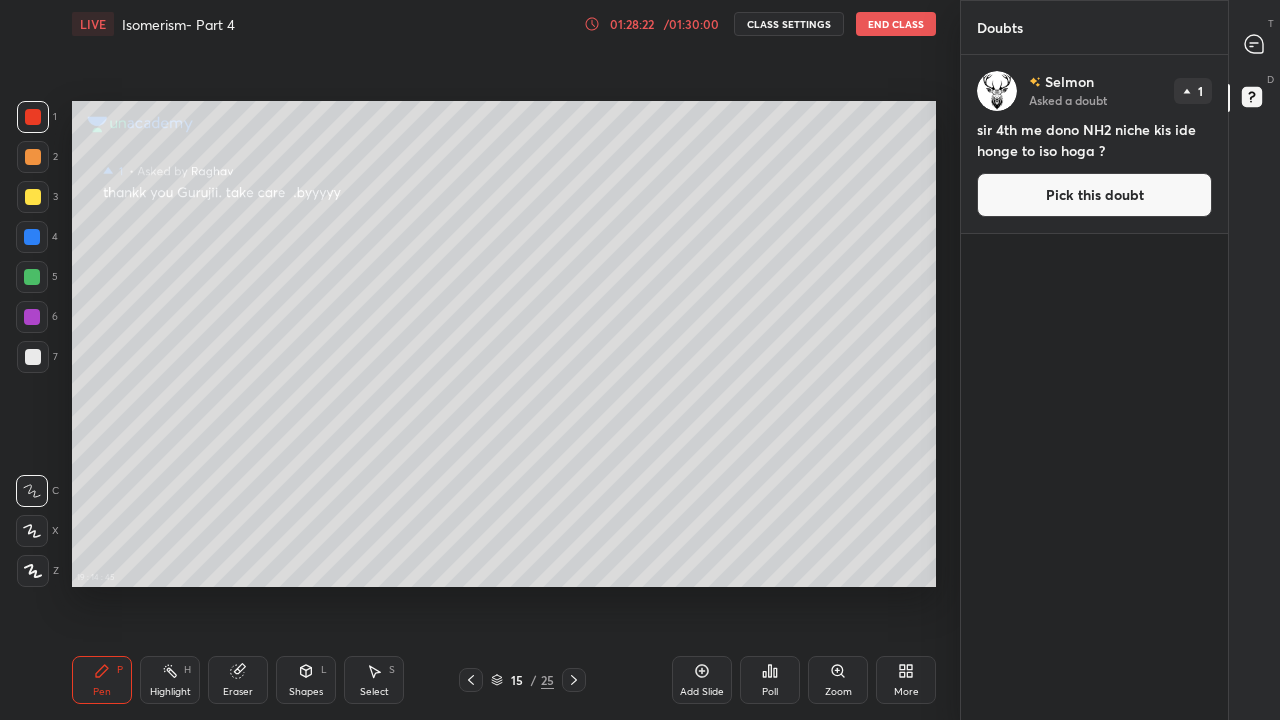 click on "Pick this doubt" at bounding box center [1094, 195] 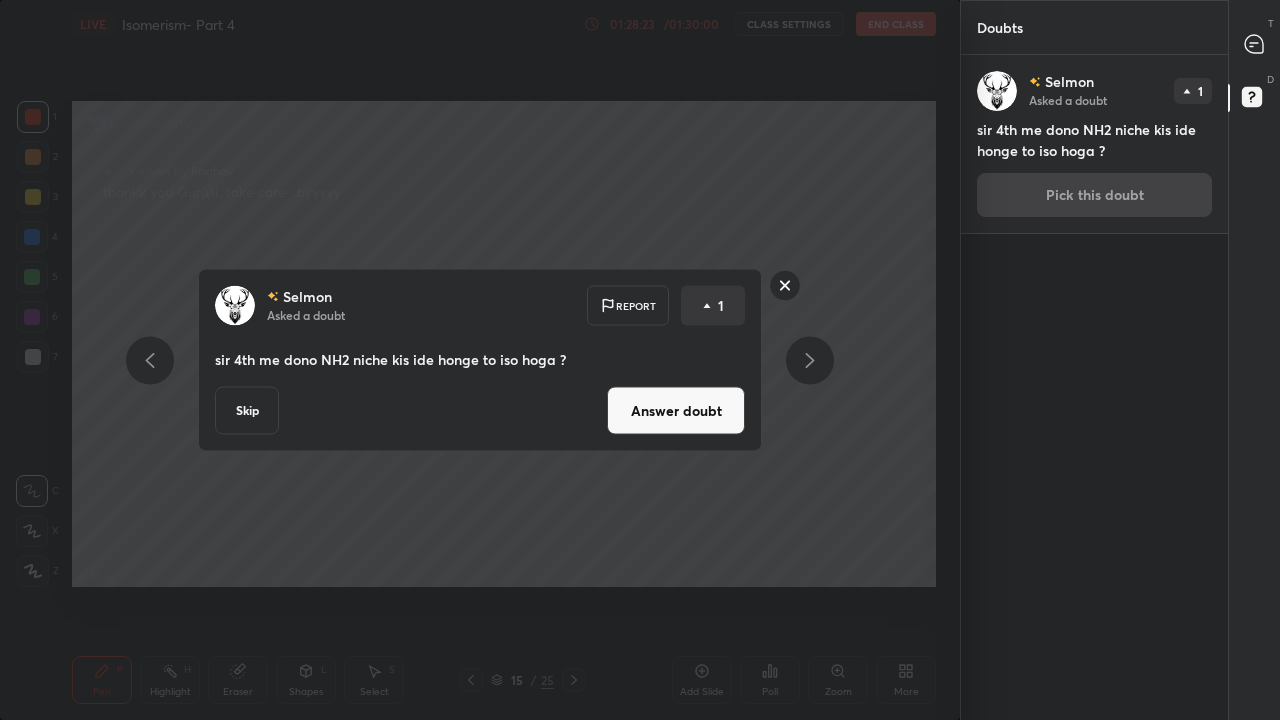 click on "Answer doubt" at bounding box center [676, 411] 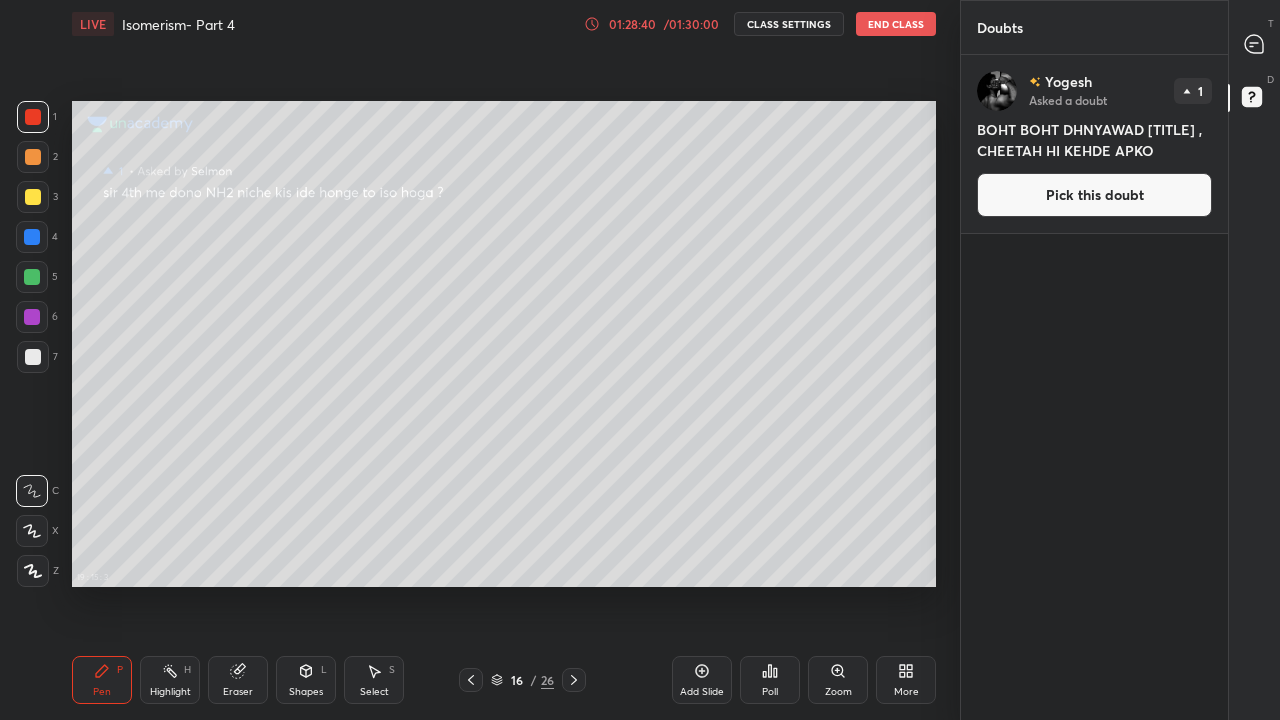 click on "Pick this doubt" at bounding box center [1094, 195] 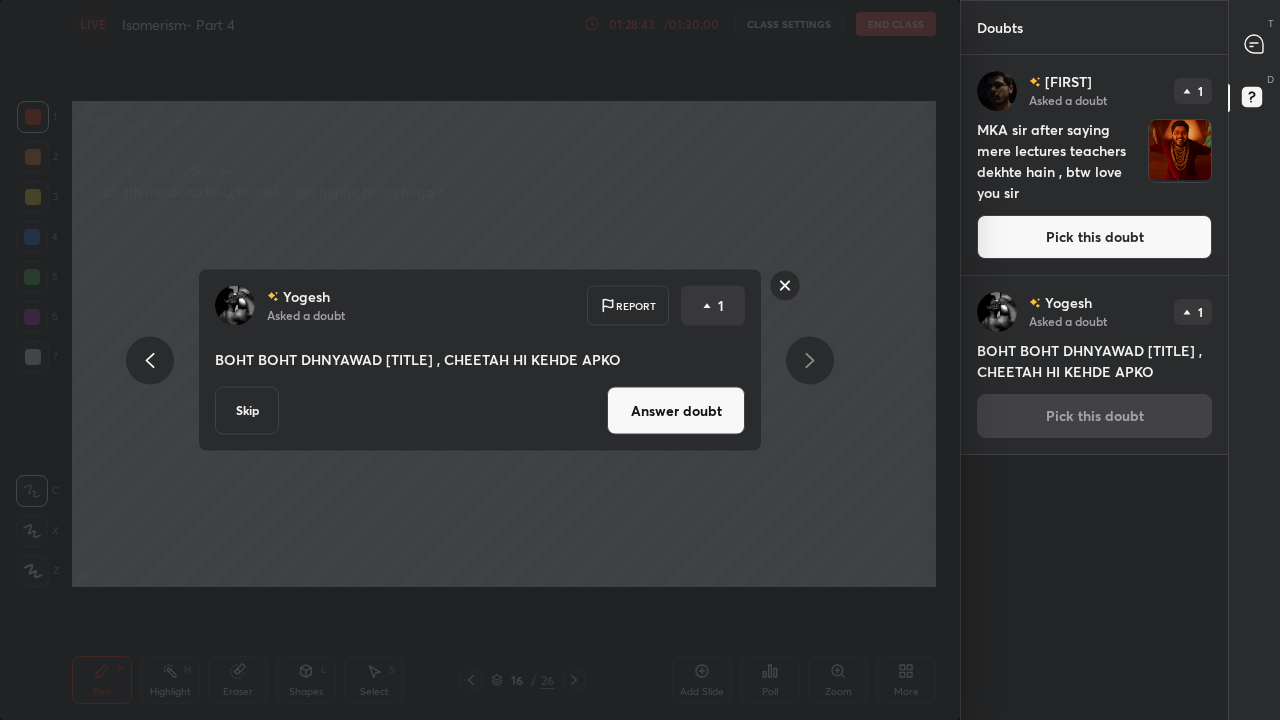 click on "Answer doubt" at bounding box center (676, 411) 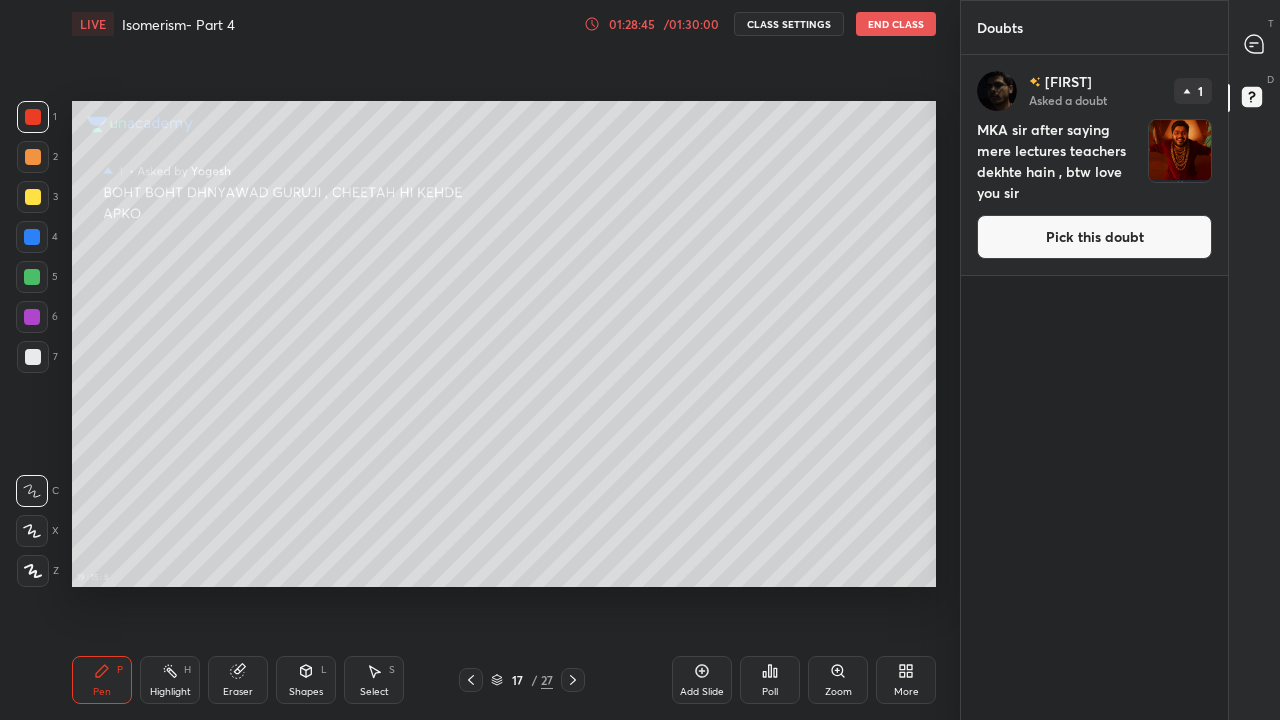 click on "Pick this doubt" at bounding box center (1094, 237) 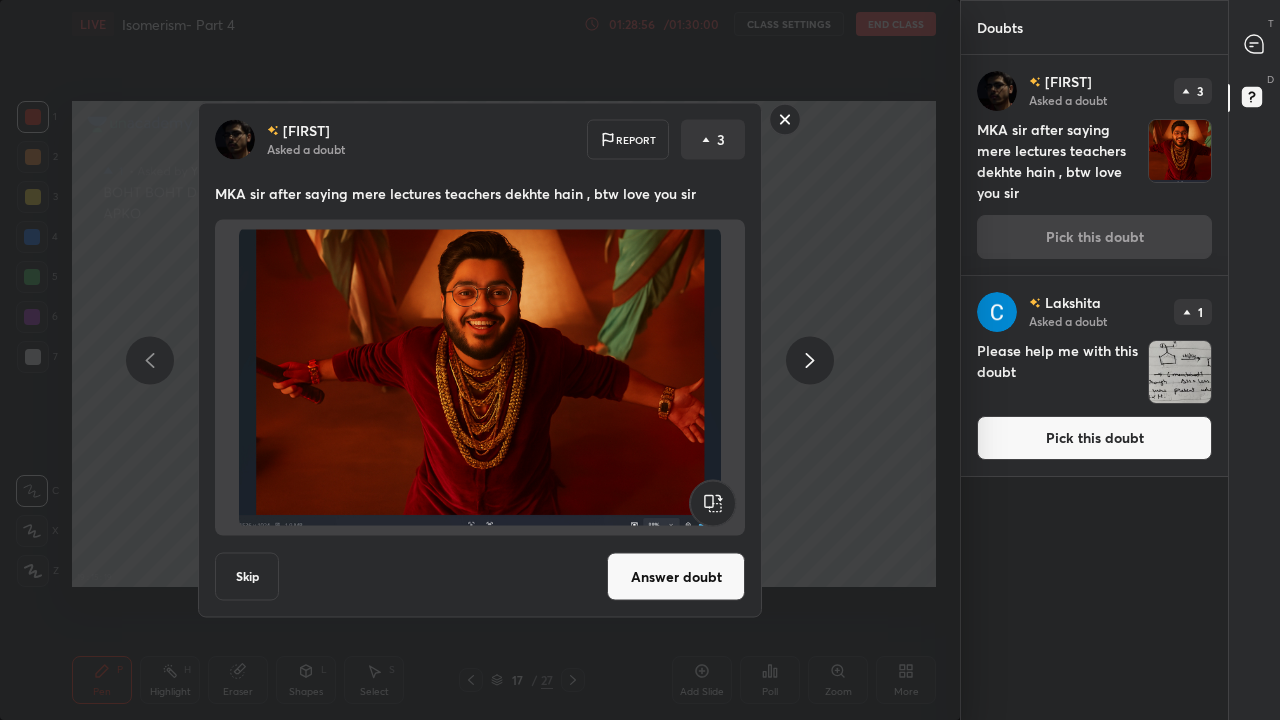 click on "Answer doubt" at bounding box center (676, 577) 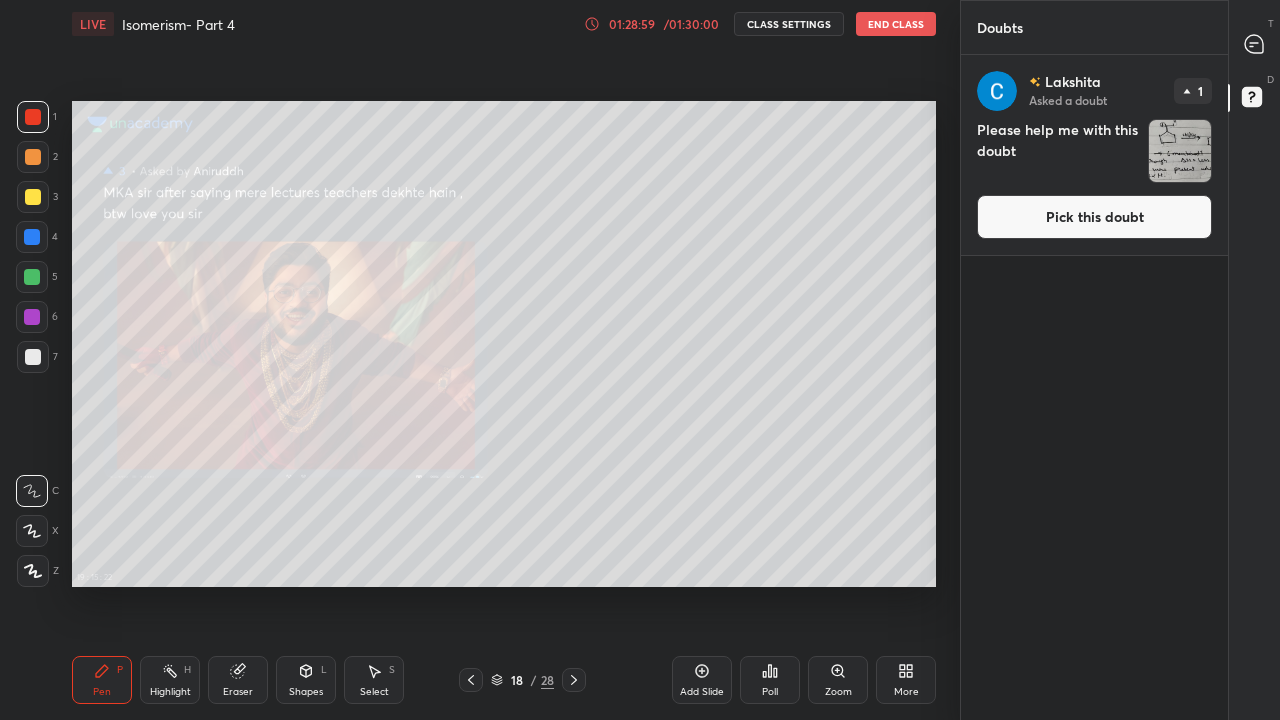 click on "Pick this doubt" at bounding box center [1094, 217] 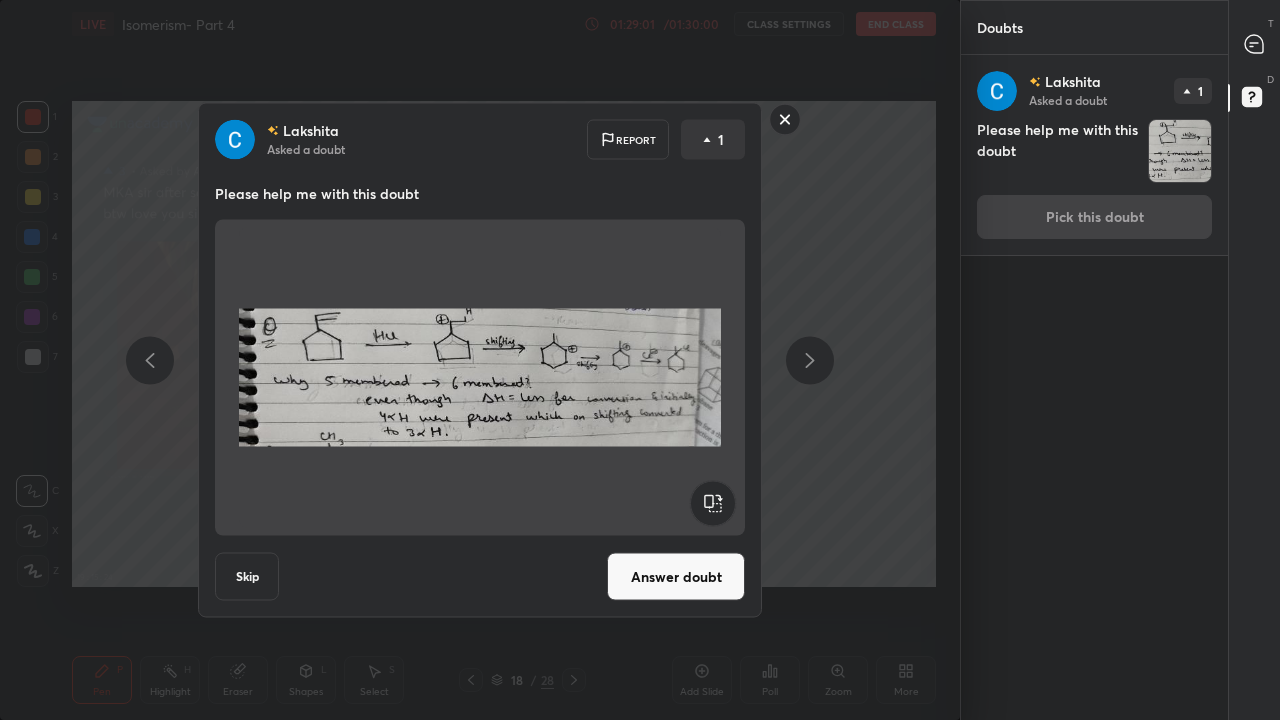 click on "Answer doubt" at bounding box center (676, 577) 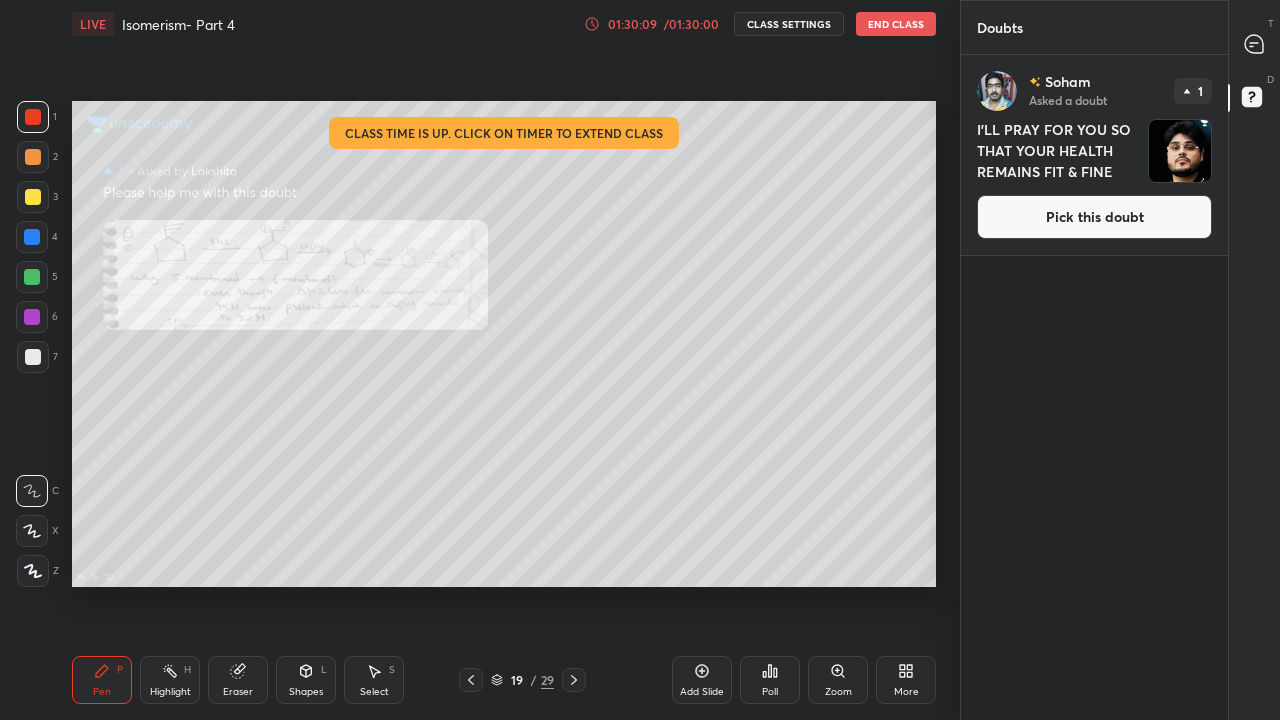 click on "End Class" at bounding box center [896, 24] 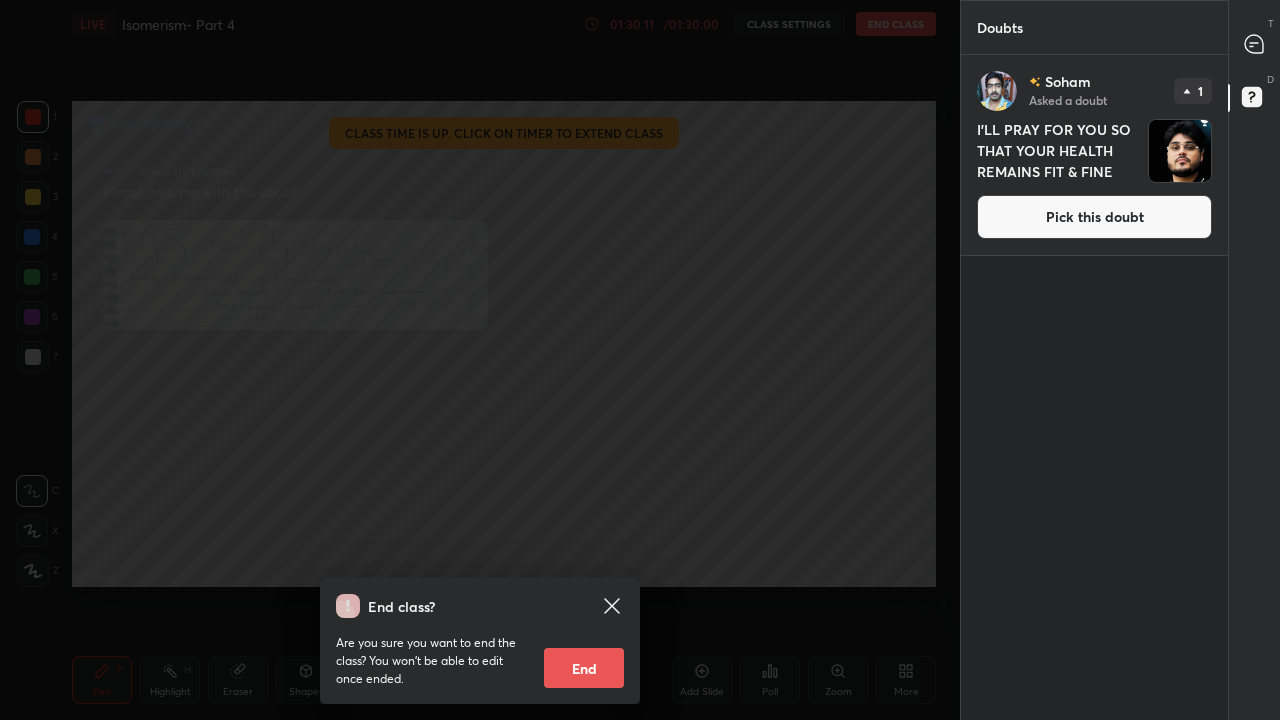 click on "End" at bounding box center (584, 668) 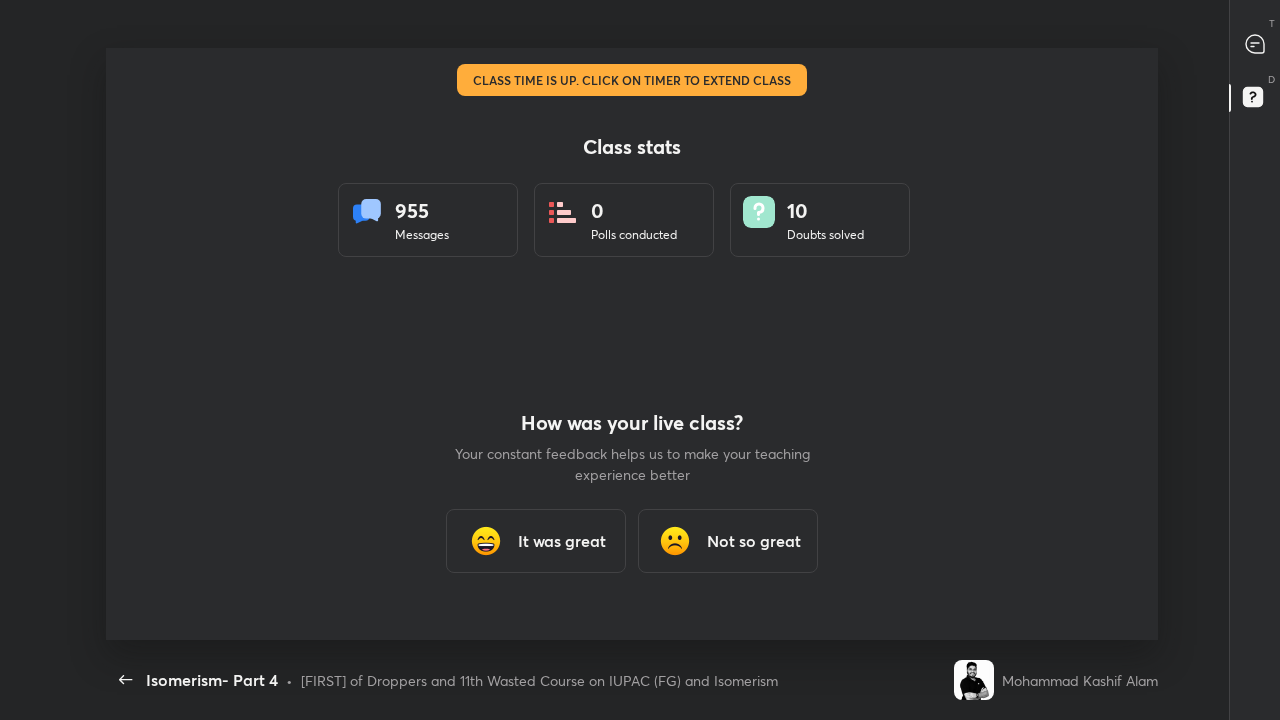 scroll, scrollTop: 99408, scrollLeft: 98747, axis: both 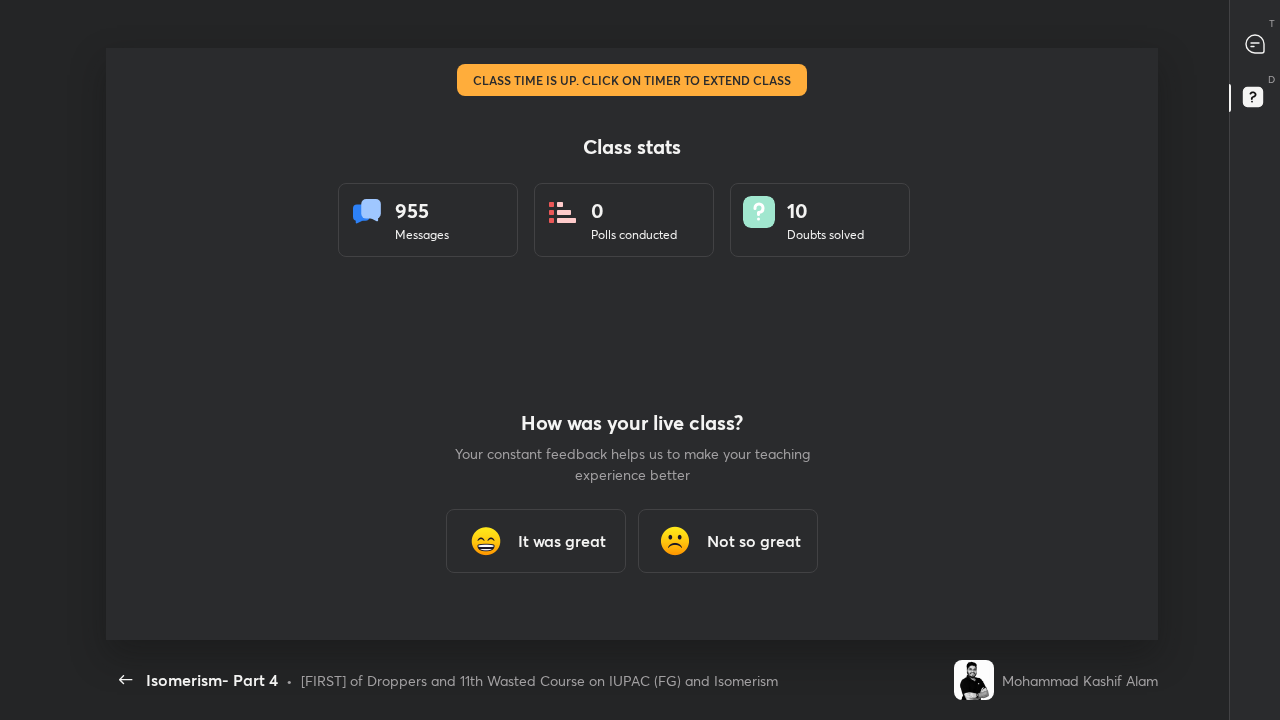 click on "19 : 20 : 28 Class stats 955 Messages 0 Polls conducted 10 Doubts solved How was your live class? Your constant feedback helps us to make your teaching experience better It was great Not so great It was great Not so great What disappointed you? Learner Interaction Chat Support Whiteboard Tools Technical issues ​ Submit Thanks for the feedback! Setting up your live class Class time is up.  Click on timer to extend class" at bounding box center [632, 344] 